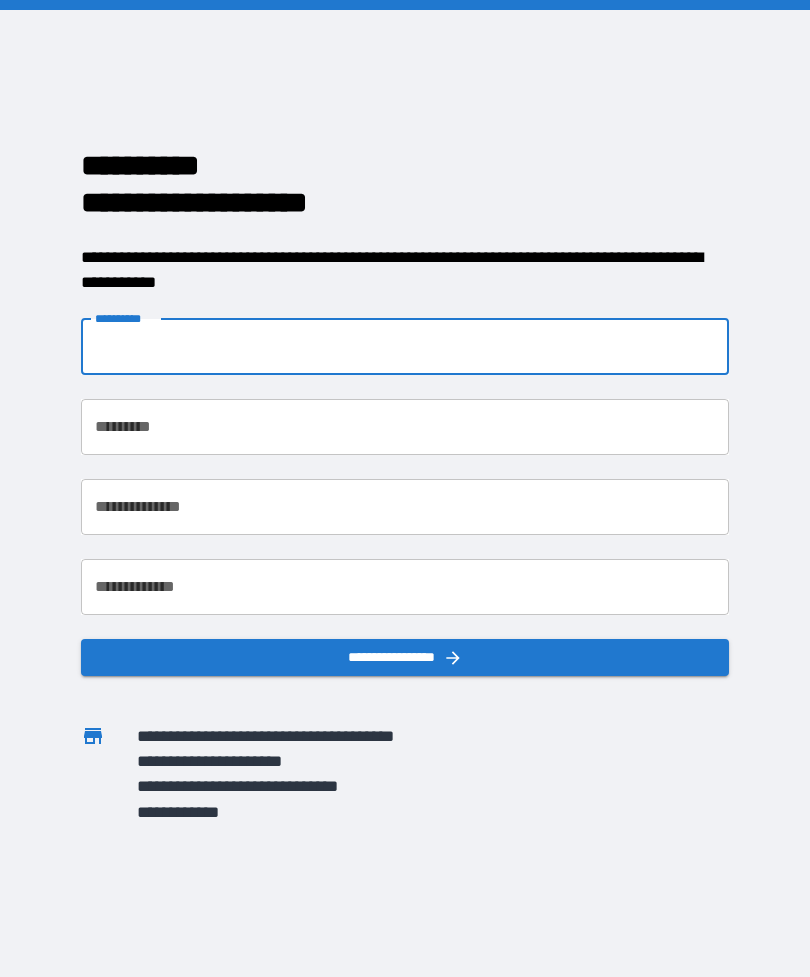 scroll, scrollTop: 0, scrollLeft: 0, axis: both 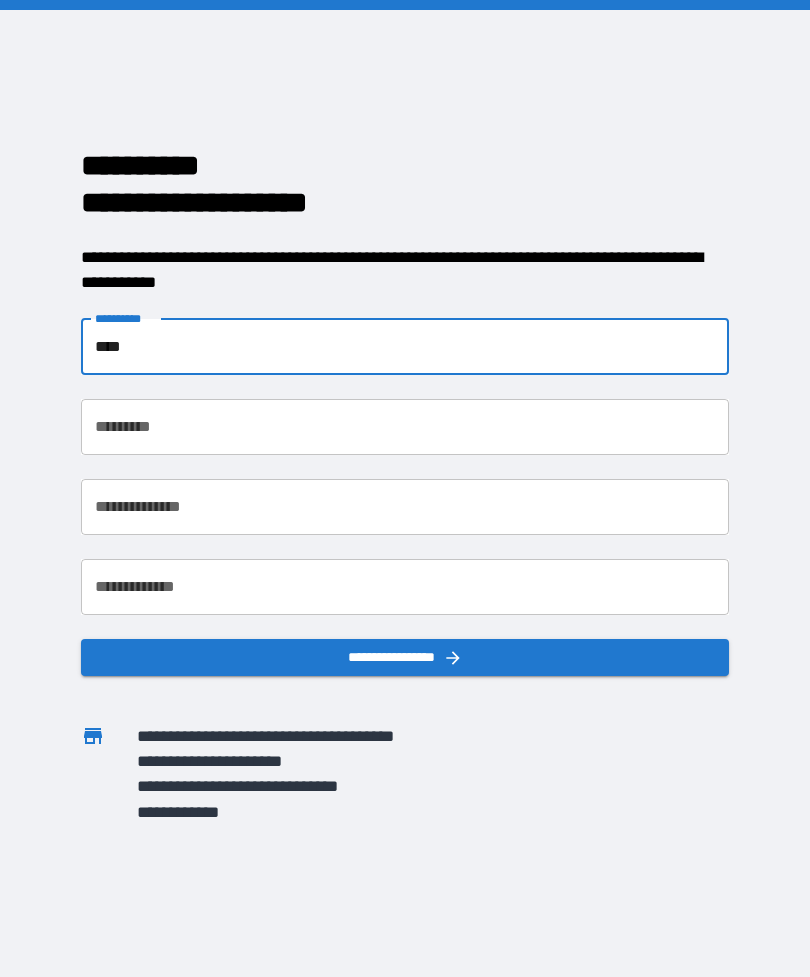 type on "****" 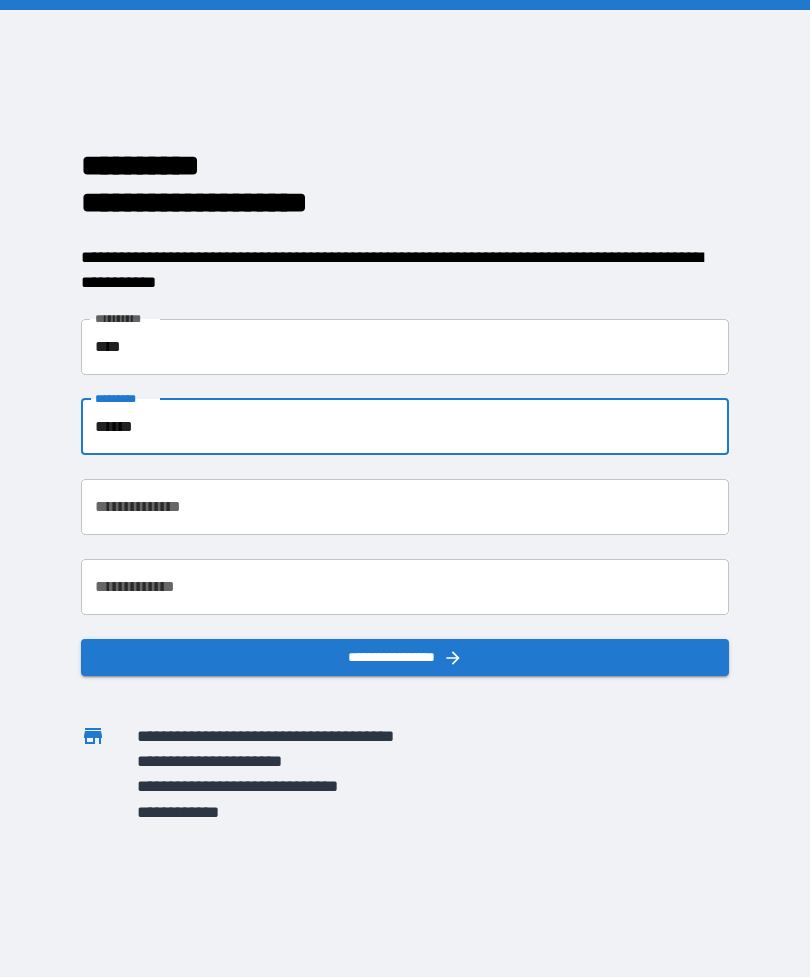 type on "******" 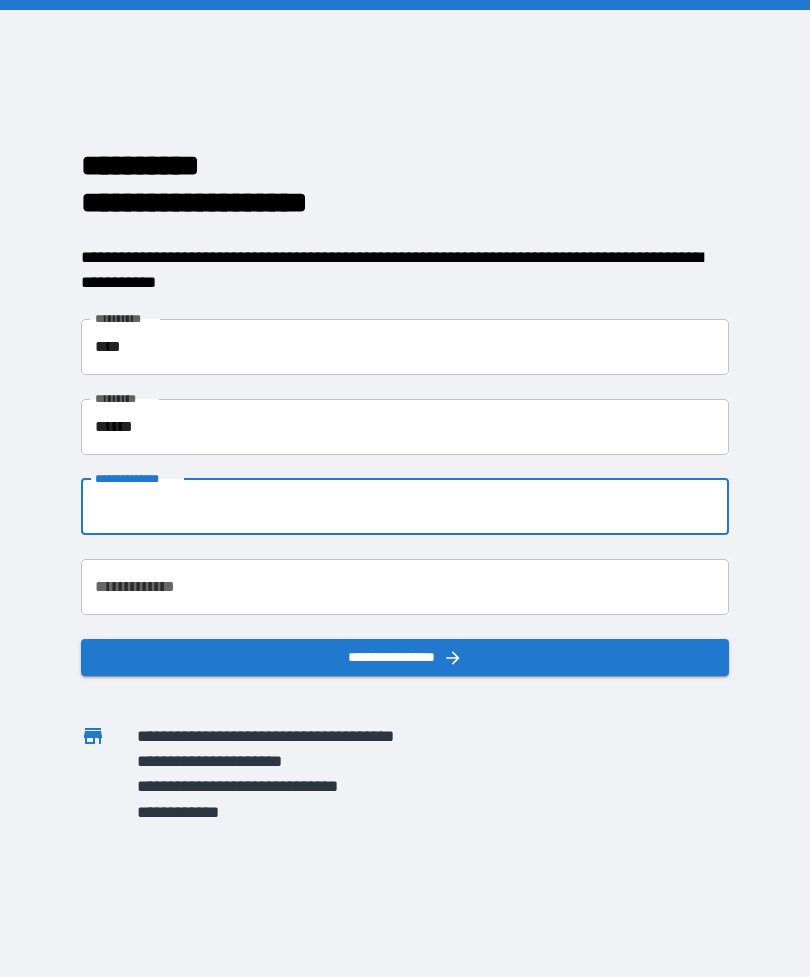 type on "*" 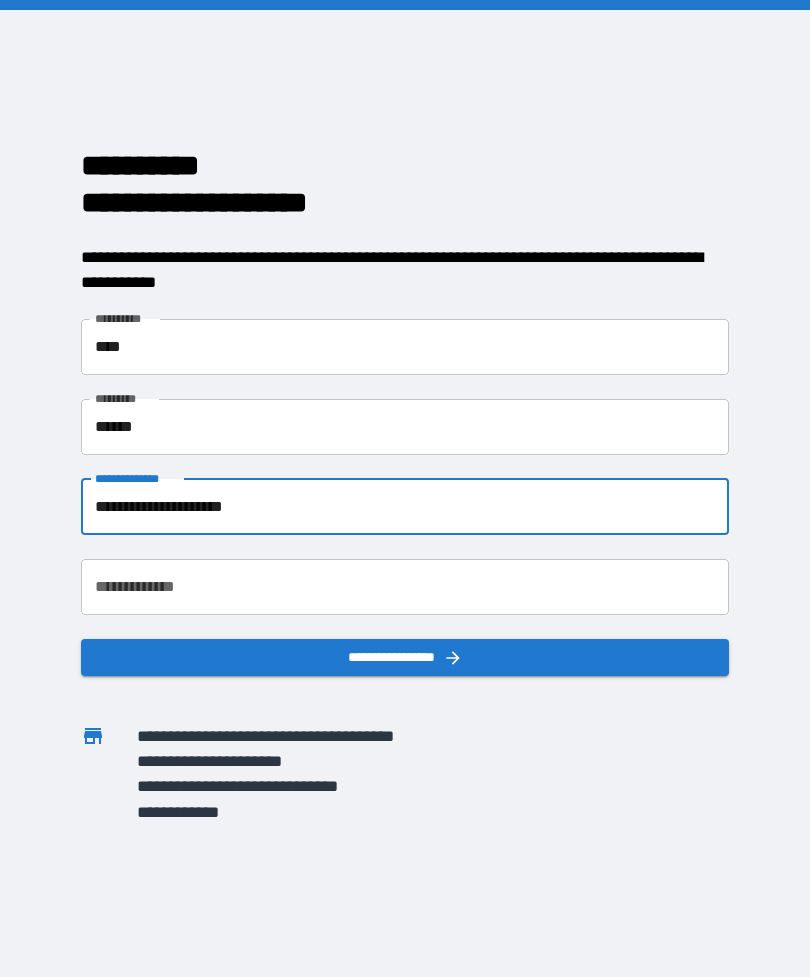 type on "**********" 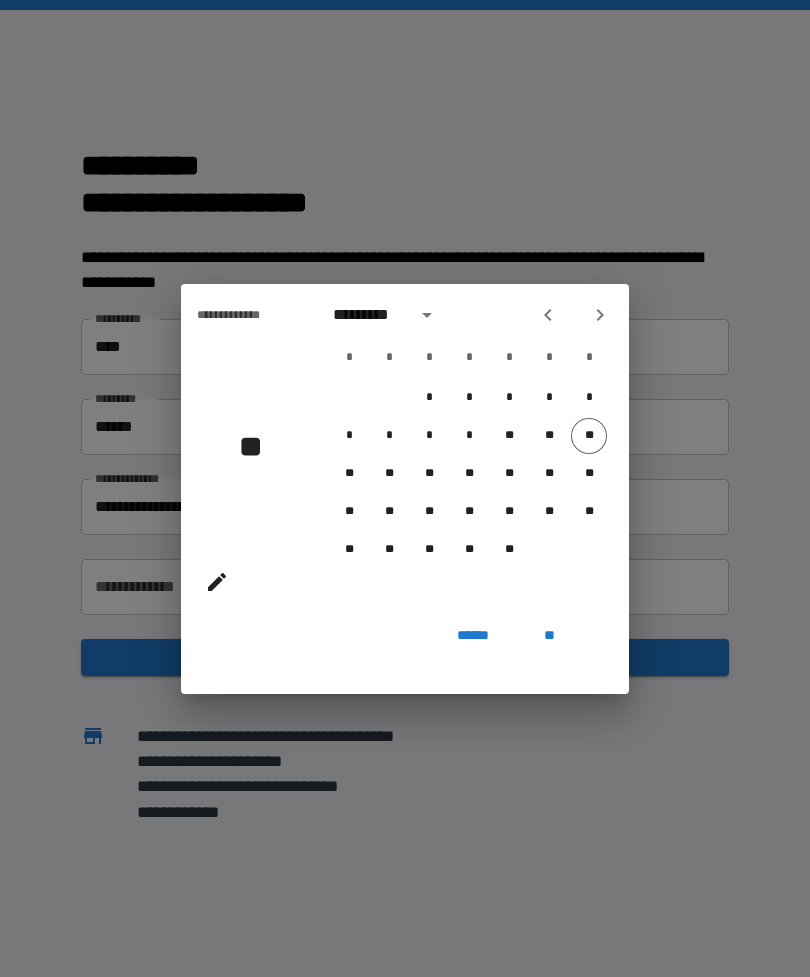 click 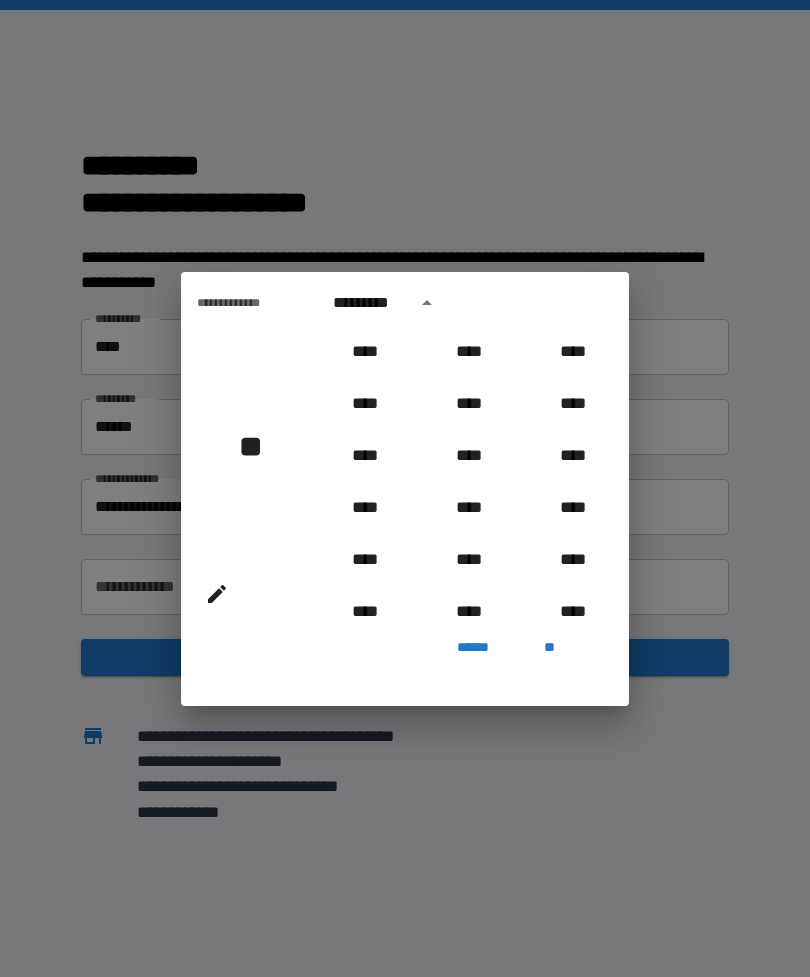 scroll, scrollTop: 2006, scrollLeft: 0, axis: vertical 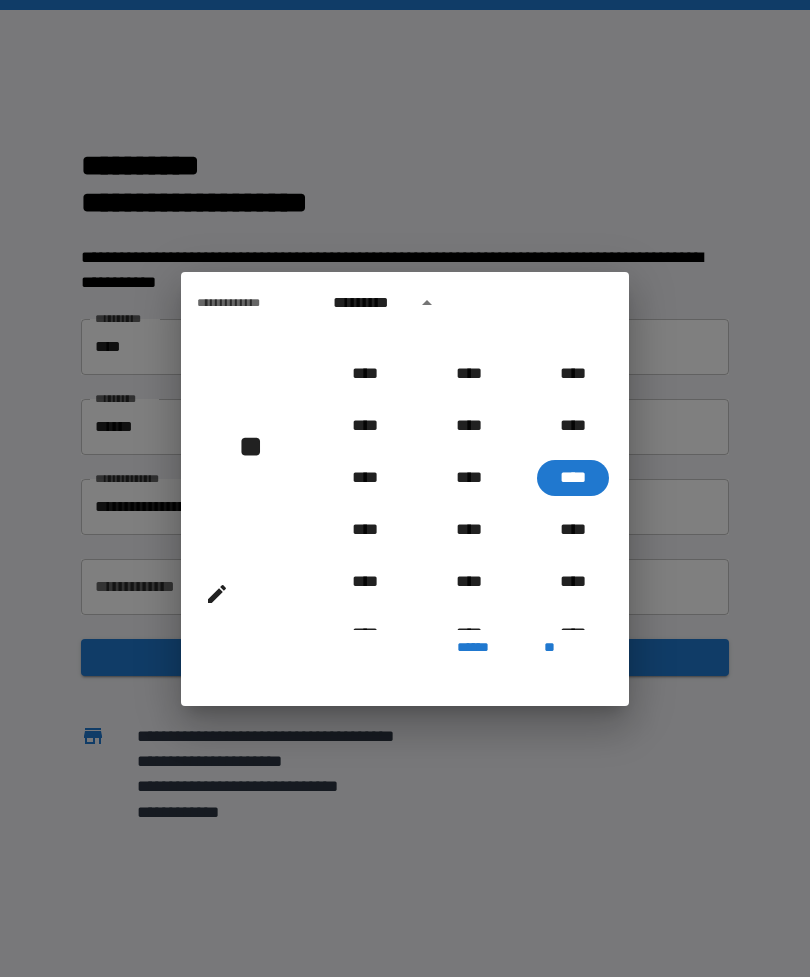 click on "*********" at bounding box center (368, 303) 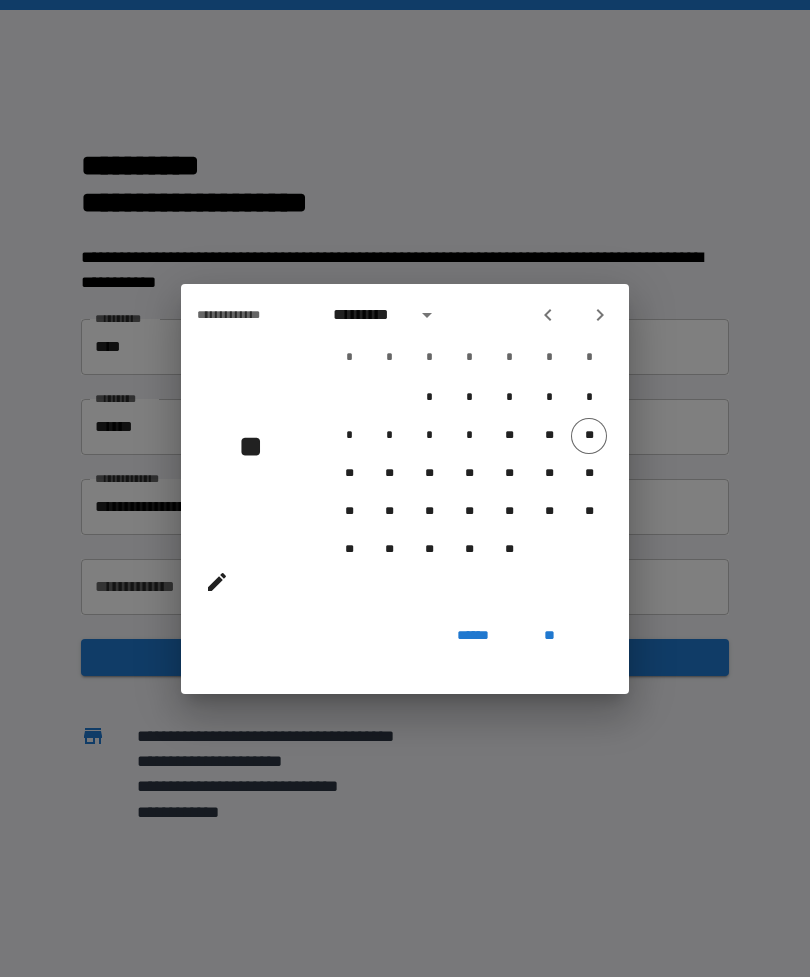 click 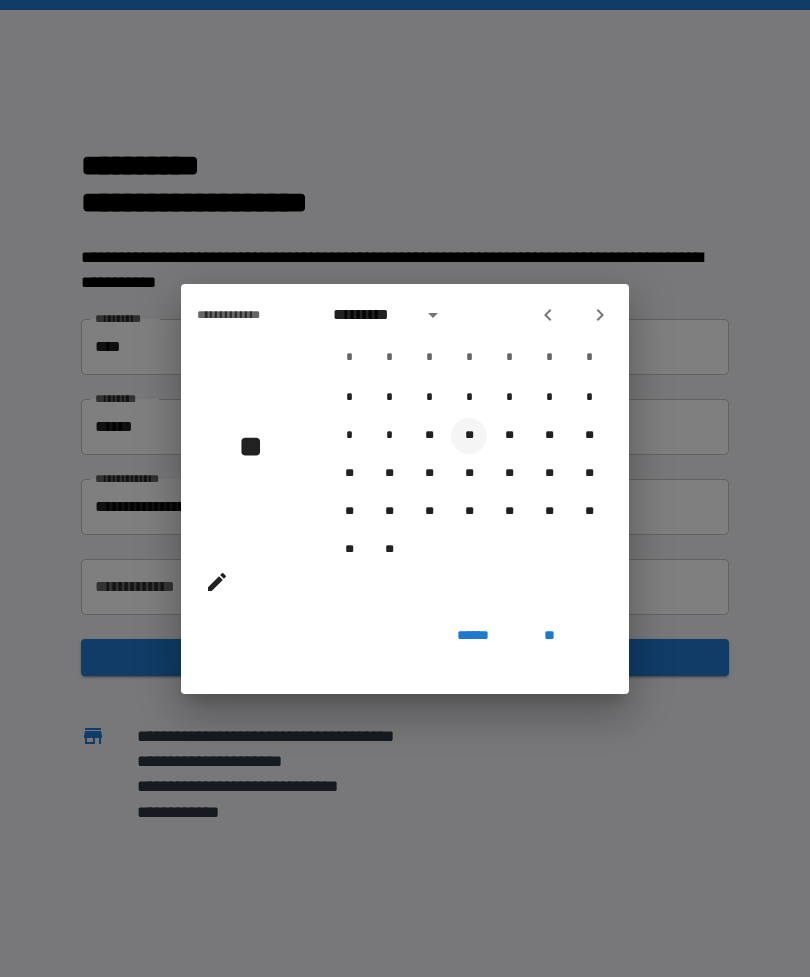 click on "**" at bounding box center (469, 436) 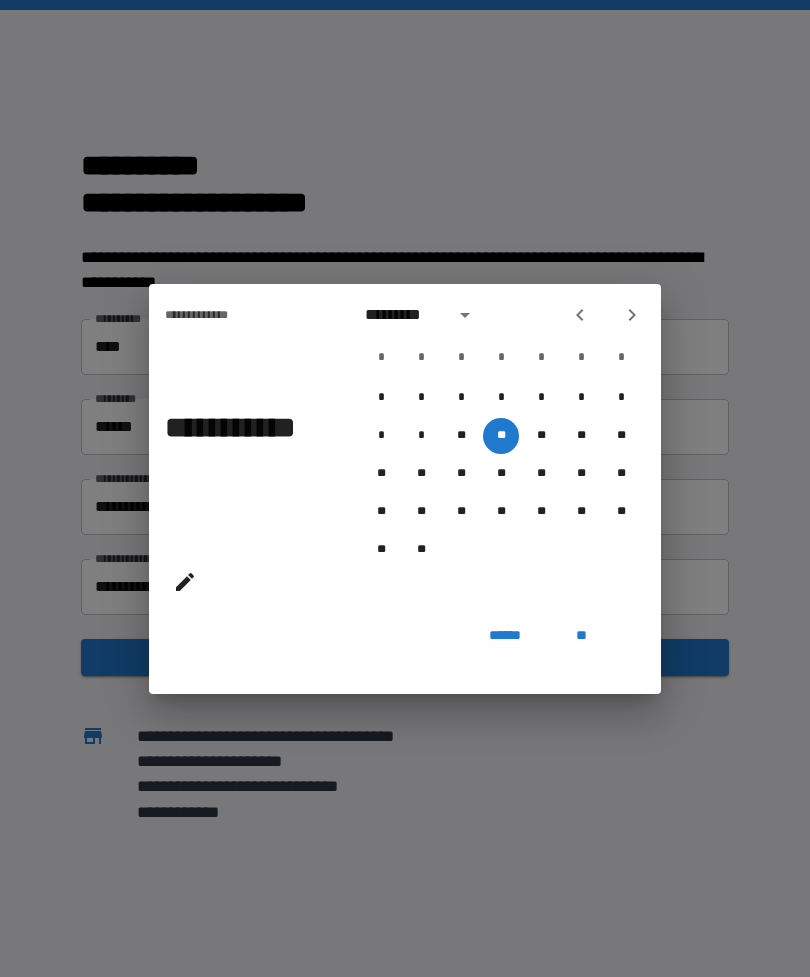 click 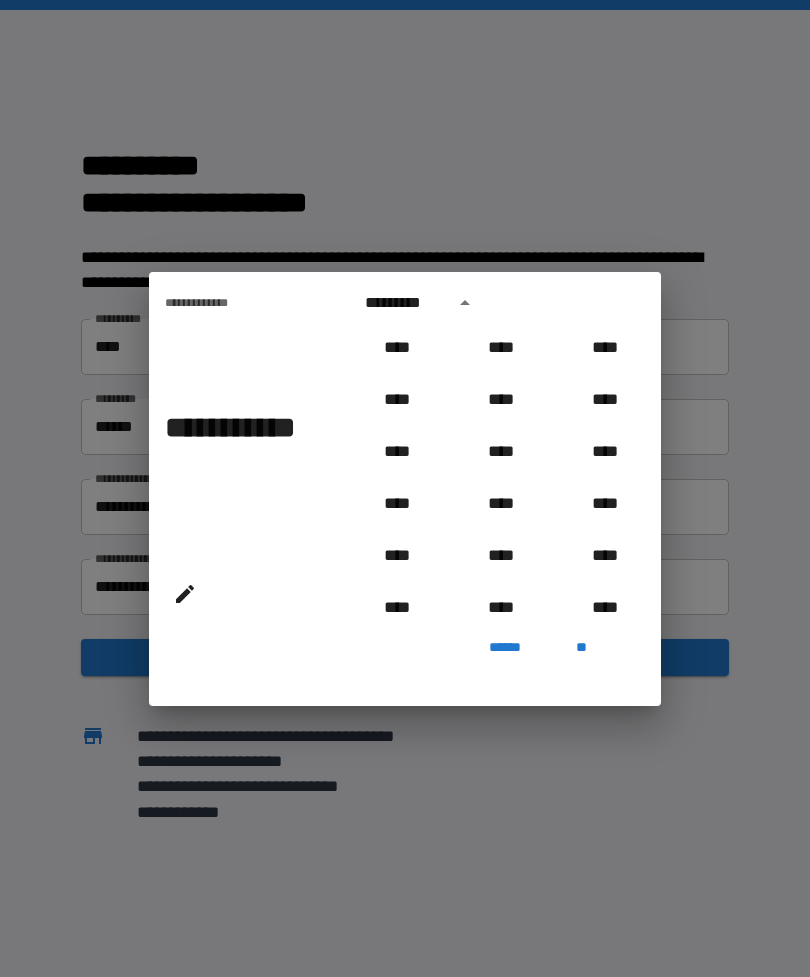 scroll, scrollTop: 1146, scrollLeft: 0, axis: vertical 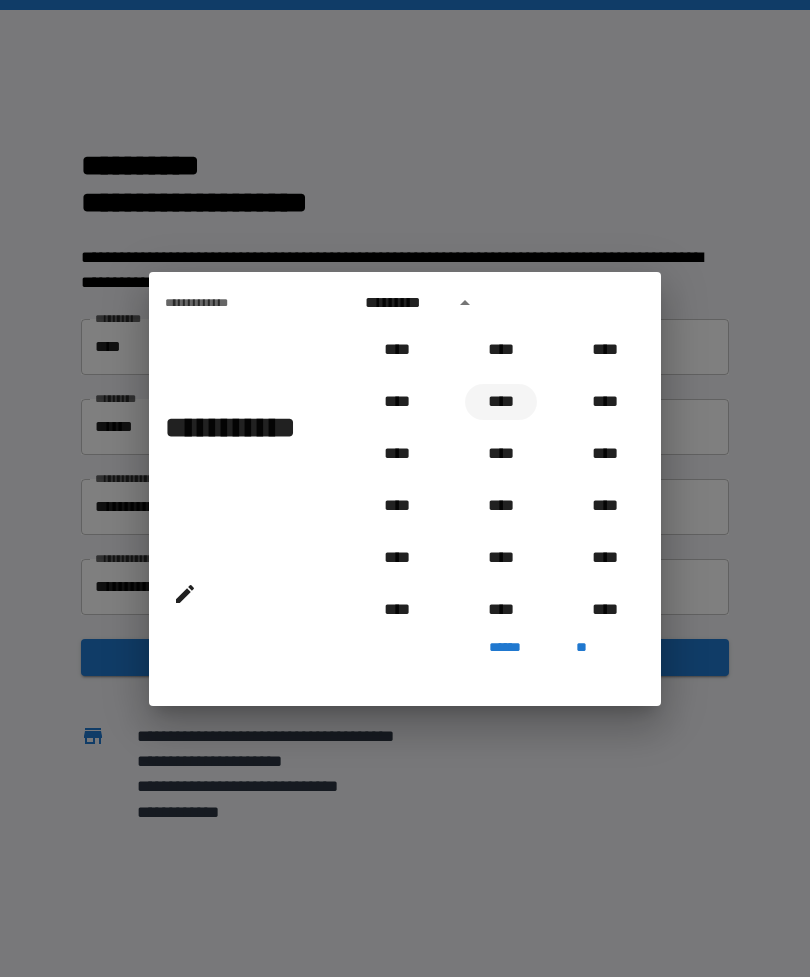click on "****" at bounding box center [501, 402] 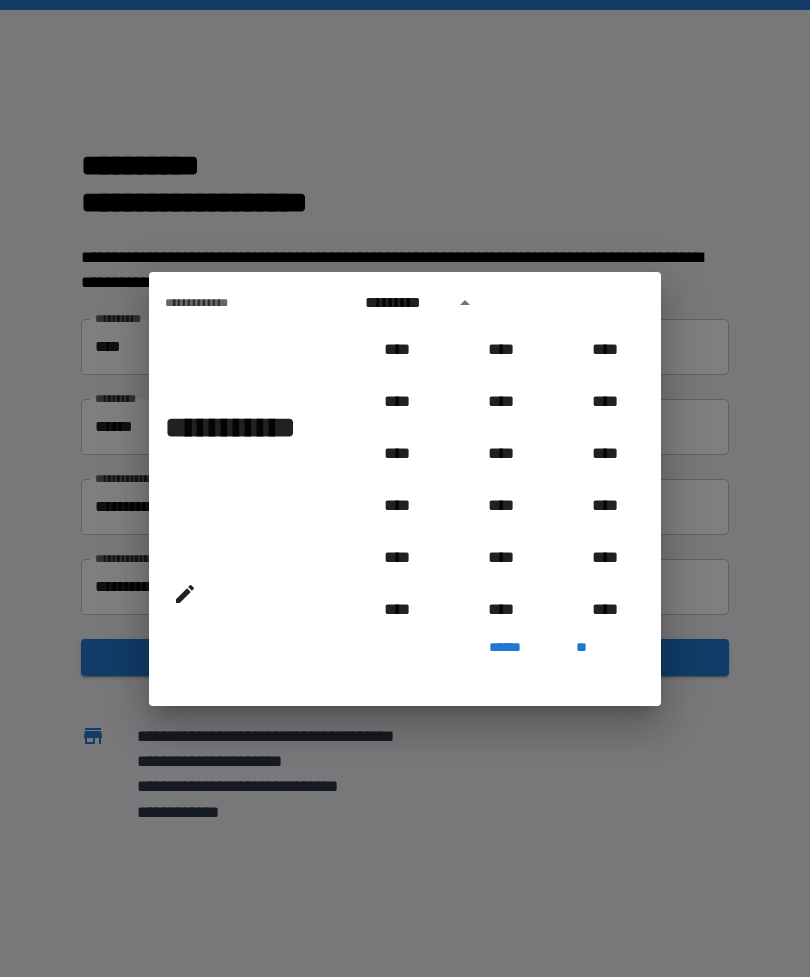 type on "**********" 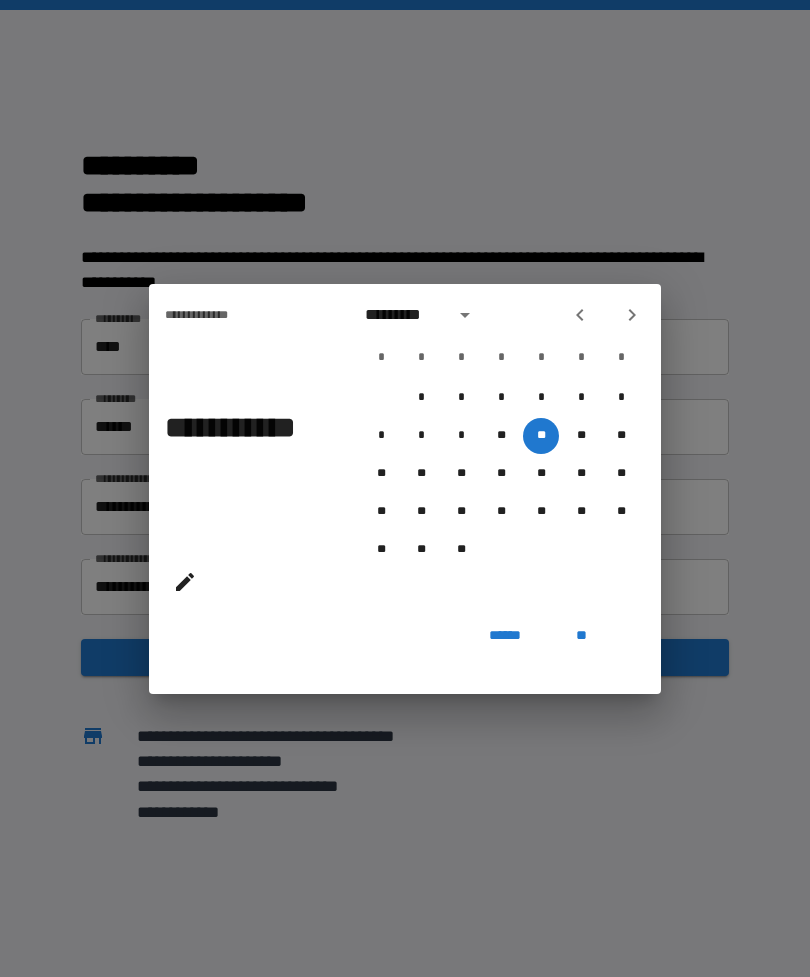 click on "**" at bounding box center (581, 636) 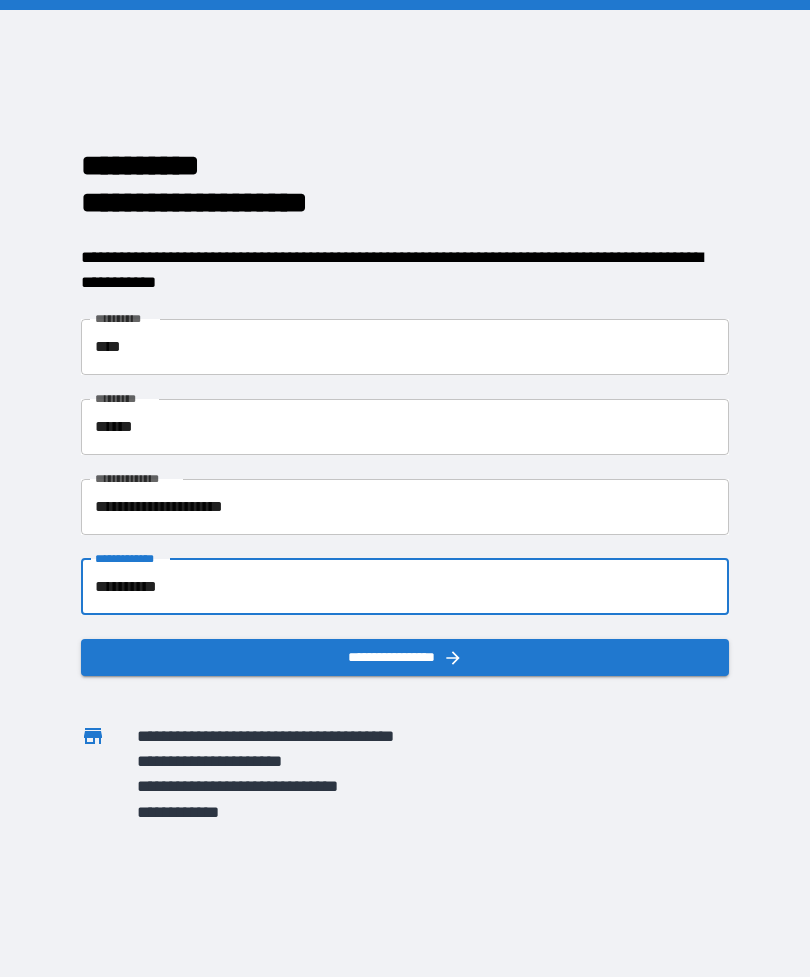 click on "**********" at bounding box center (405, 657) 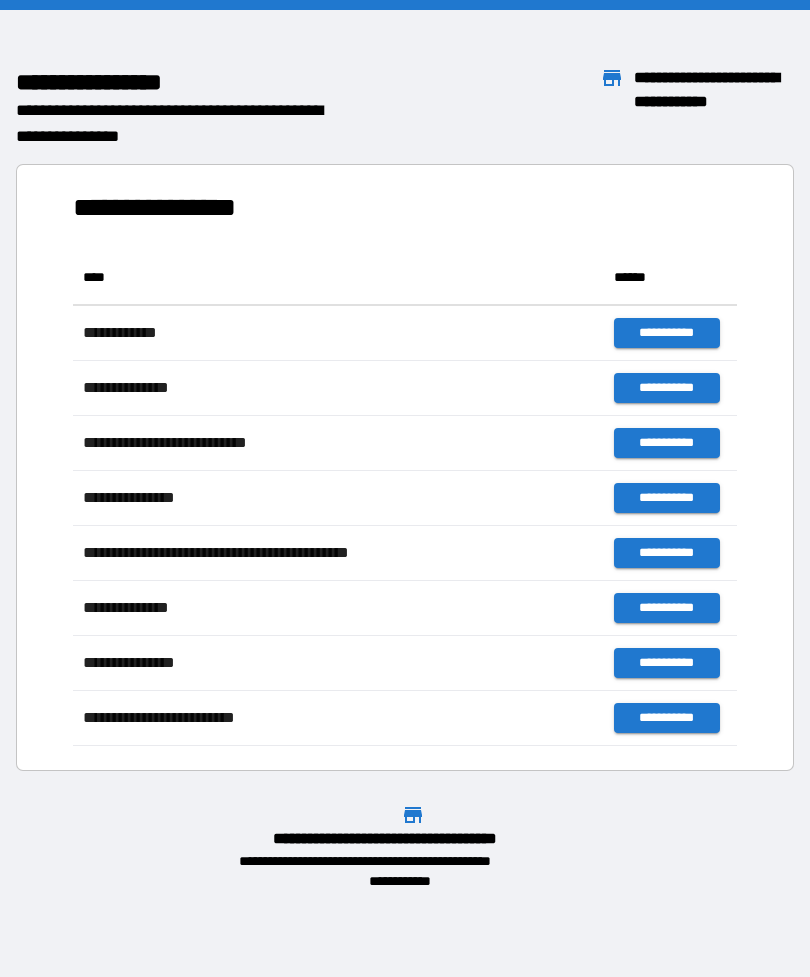 scroll, scrollTop: 496, scrollLeft: 664, axis: both 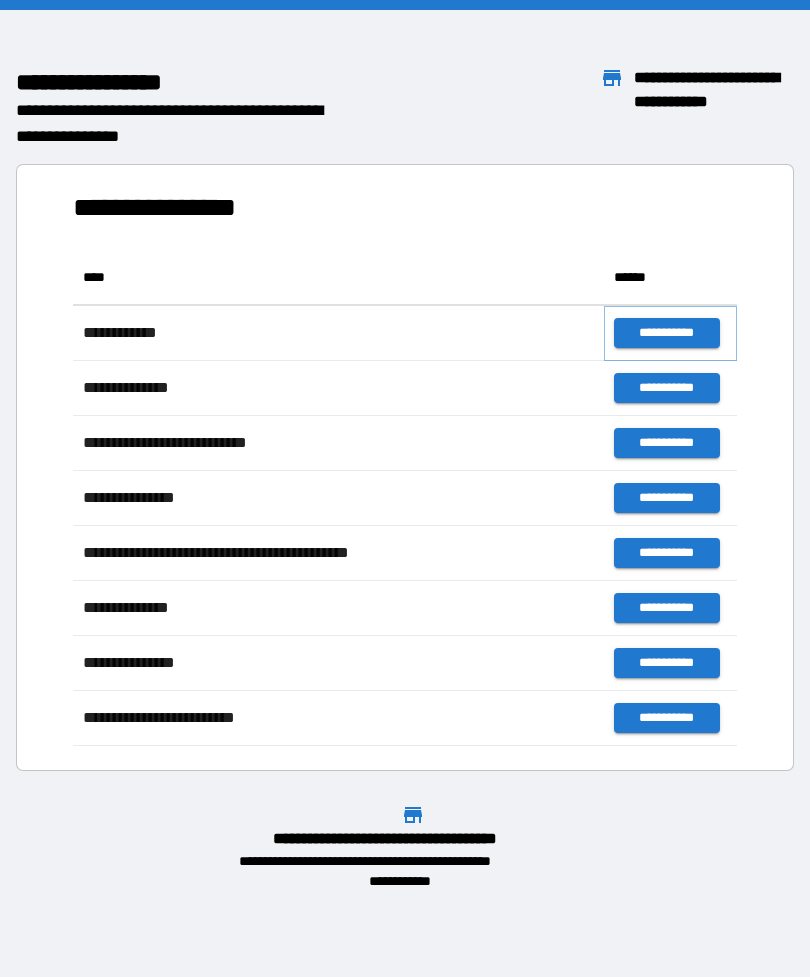 click on "**********" at bounding box center (666, 333) 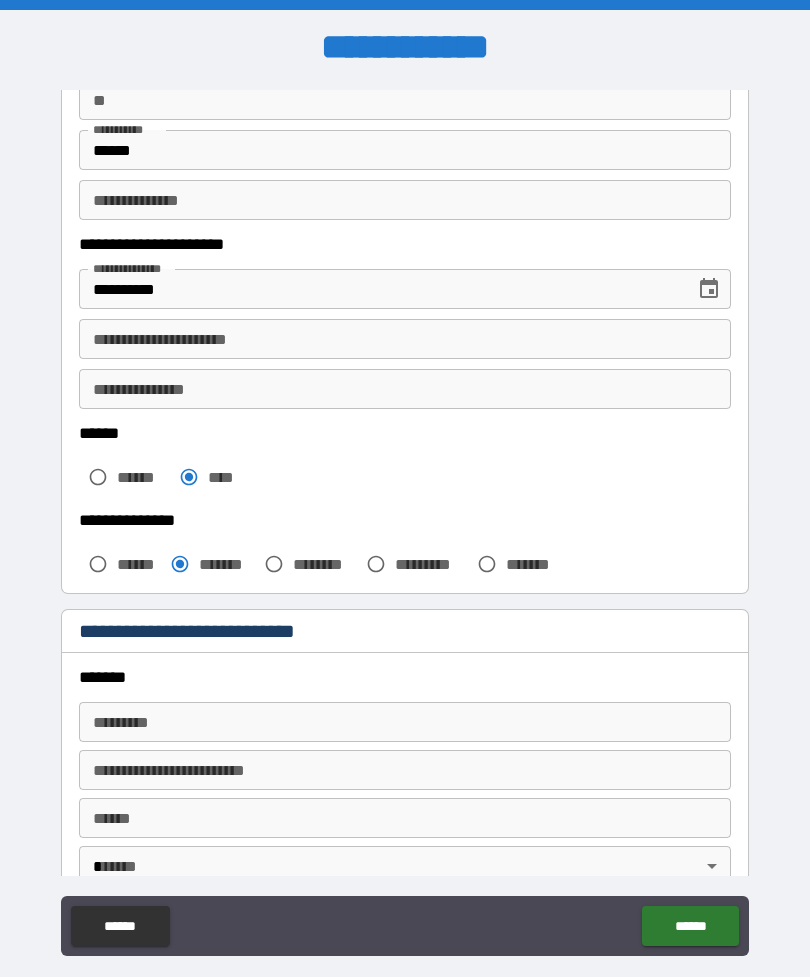 scroll, scrollTop: 228, scrollLeft: 0, axis: vertical 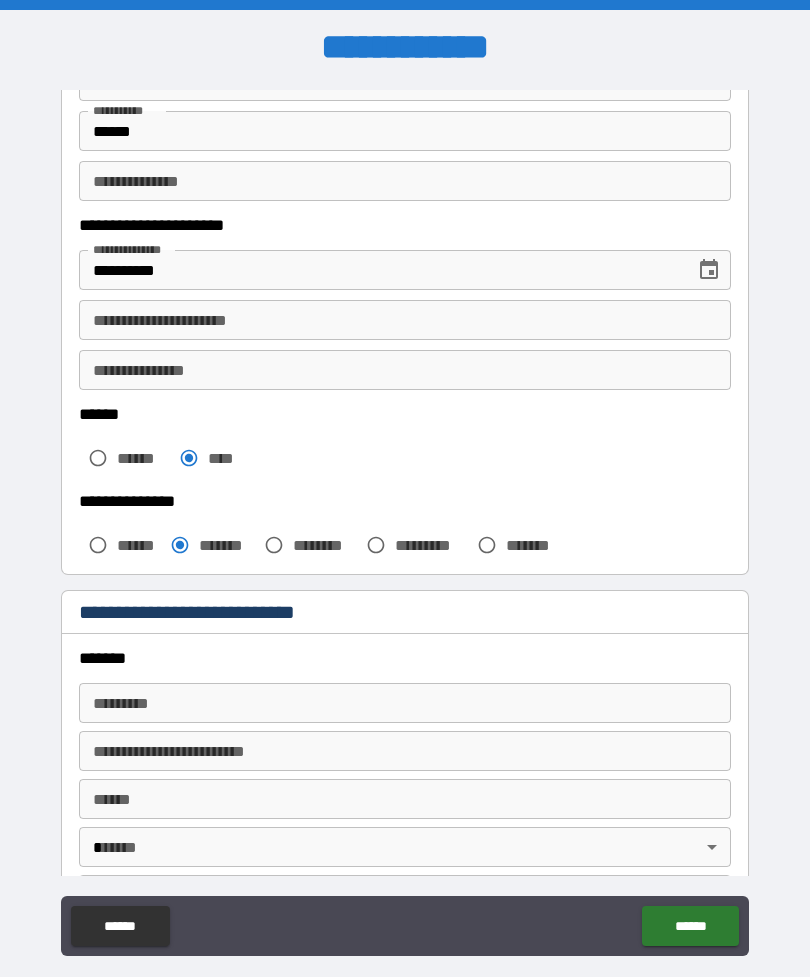 click on "*******   * *******   *" at bounding box center [405, 703] 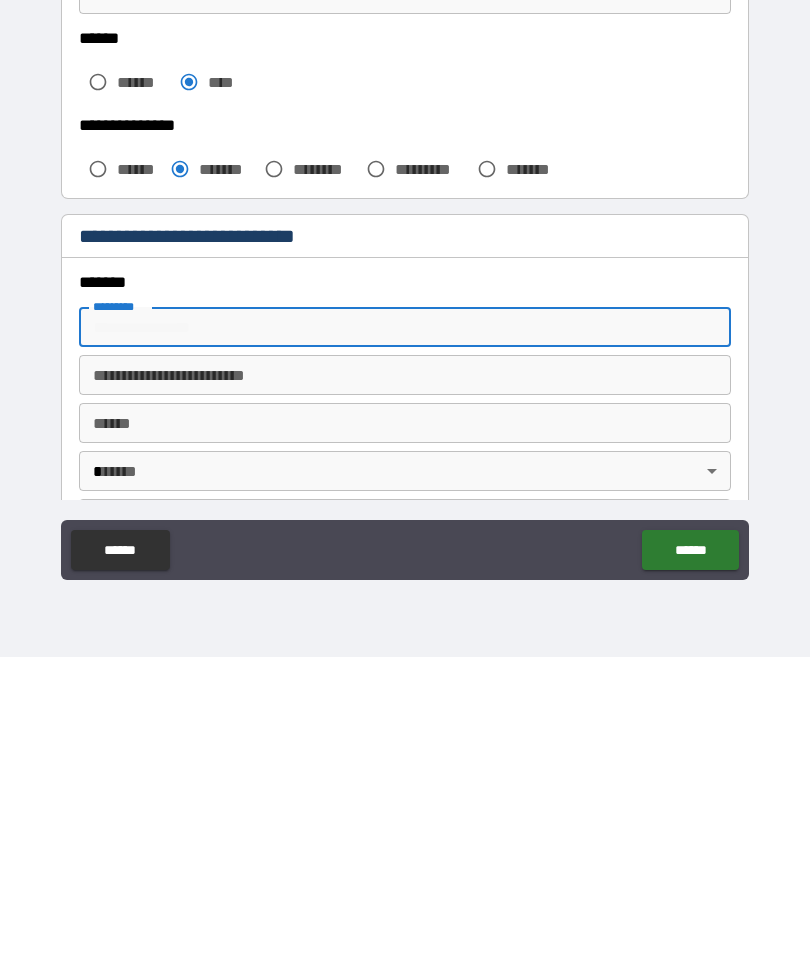 scroll, scrollTop: 64, scrollLeft: 0, axis: vertical 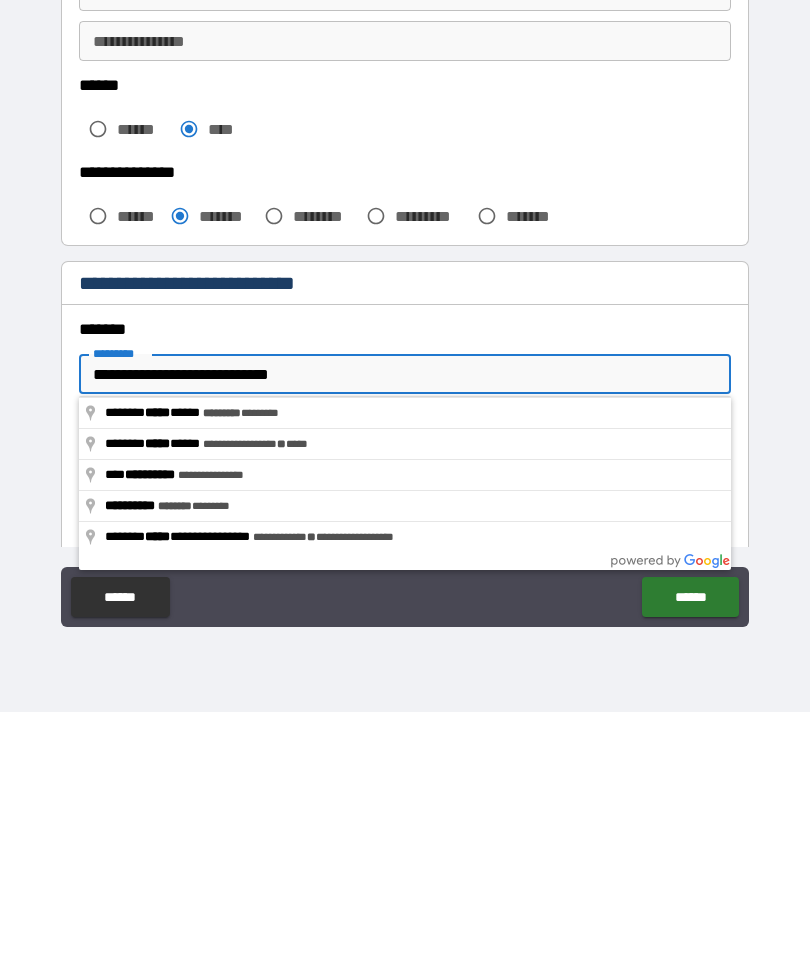 click on "**********" at bounding box center (405, 459) 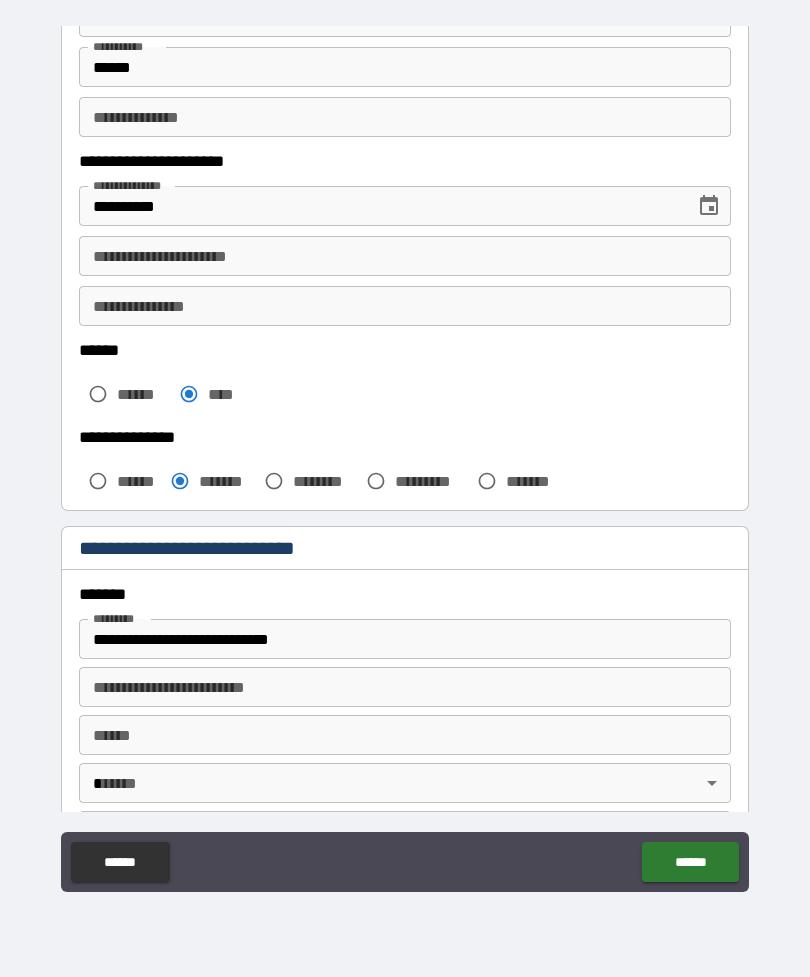 click on "**********" at bounding box center [405, 639] 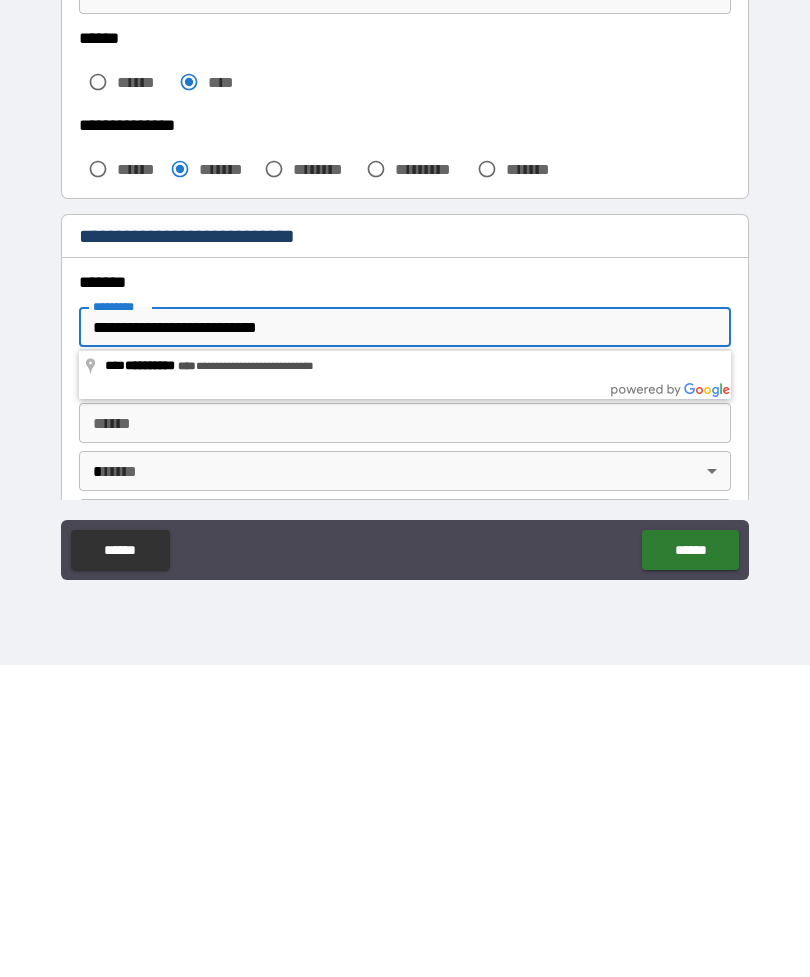 click on "**********" at bounding box center [405, 639] 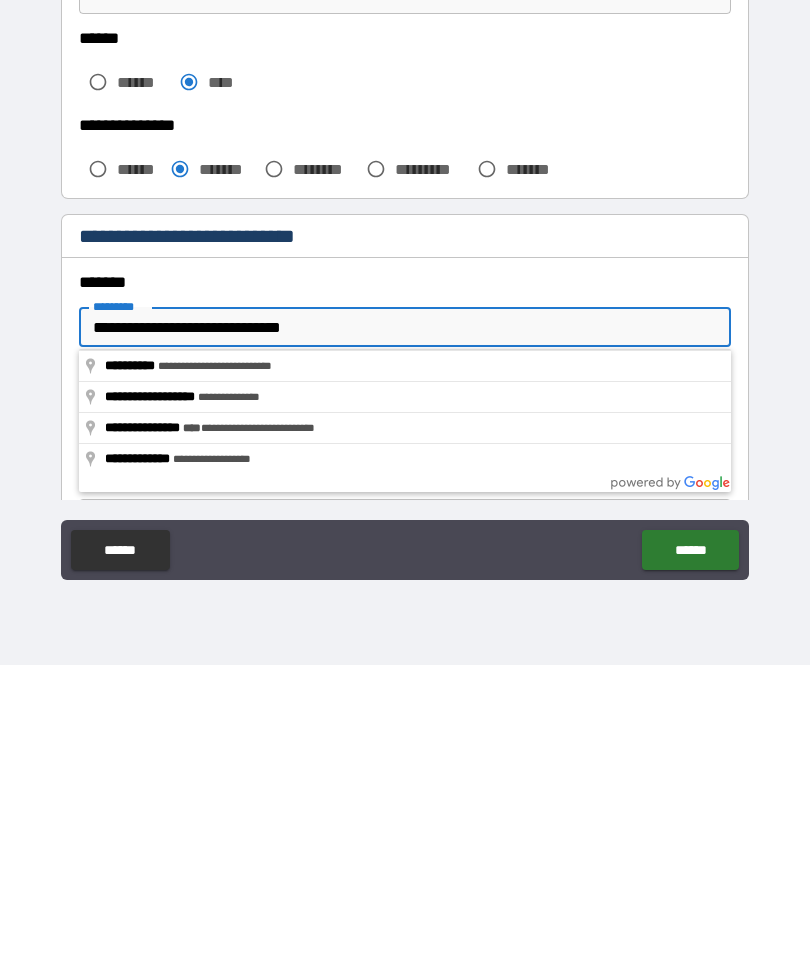 click on "**********" at bounding box center (405, 639) 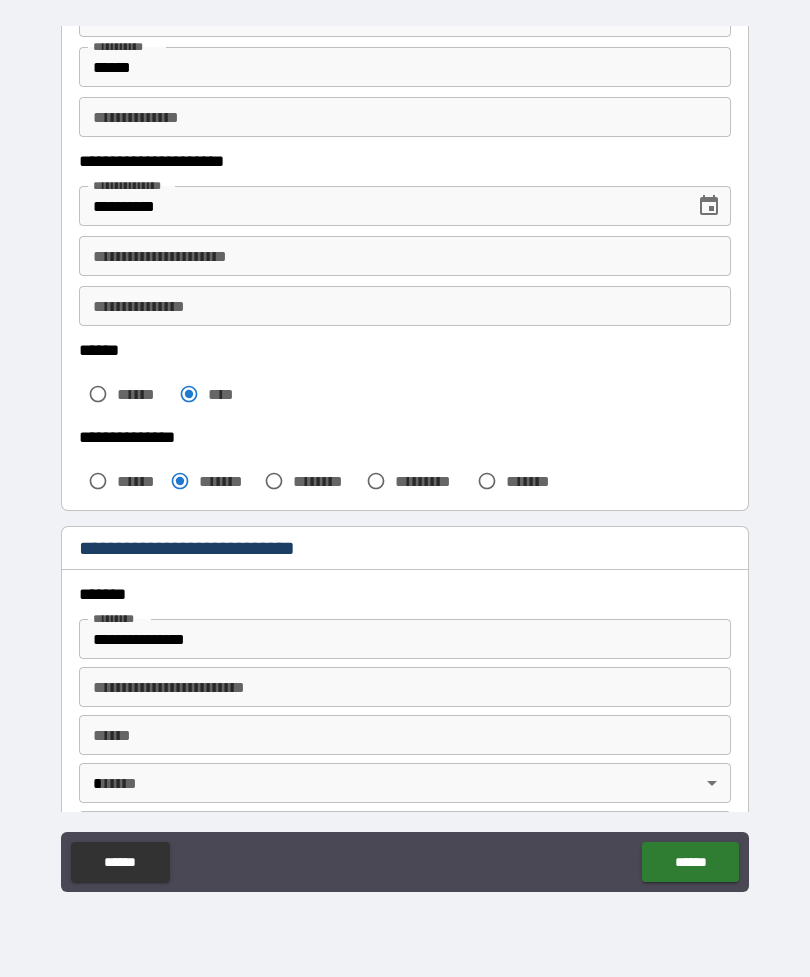 click on "**********" at bounding box center (405, 639) 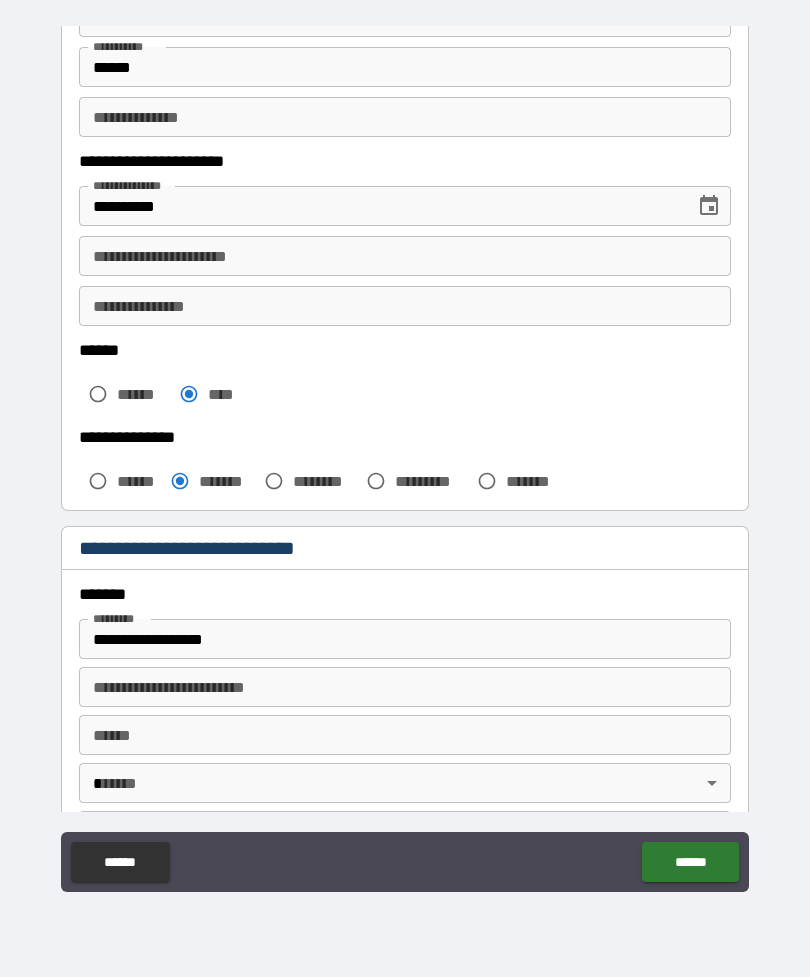 type on "**********" 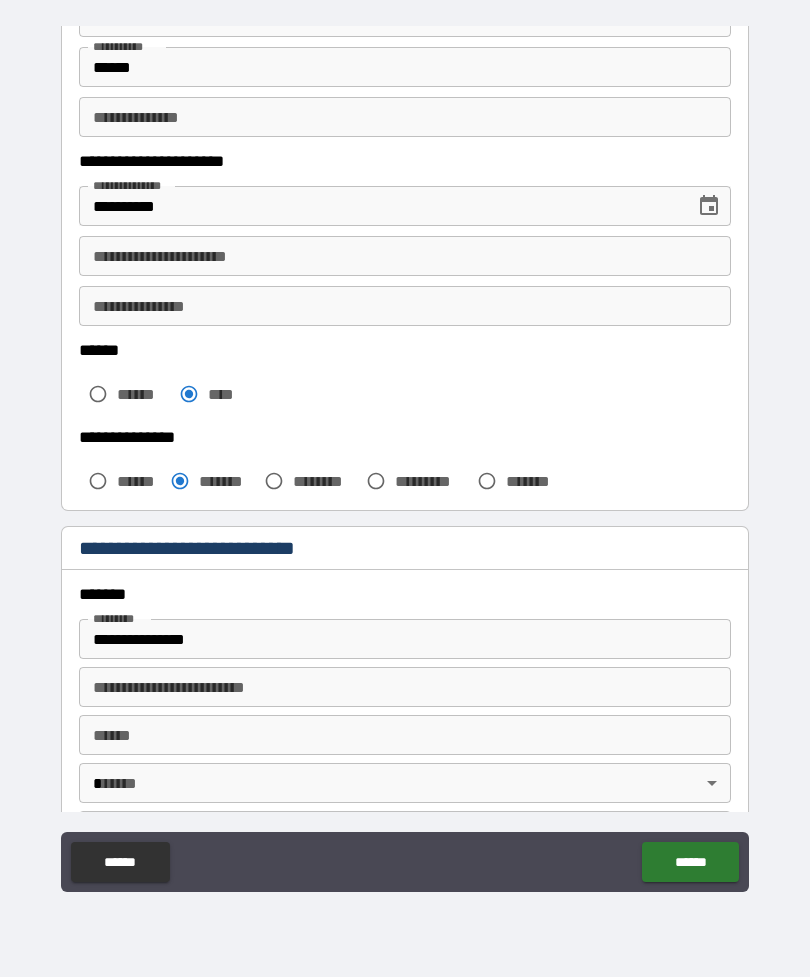click on "****   * ****   *" at bounding box center [405, 735] 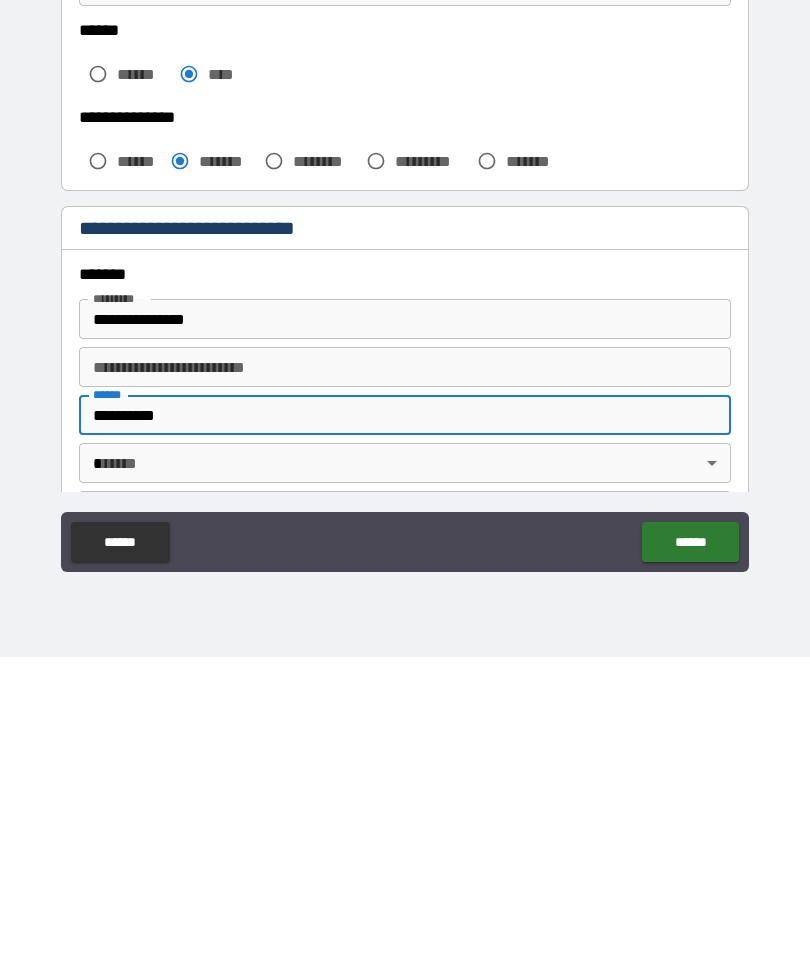 type on "**********" 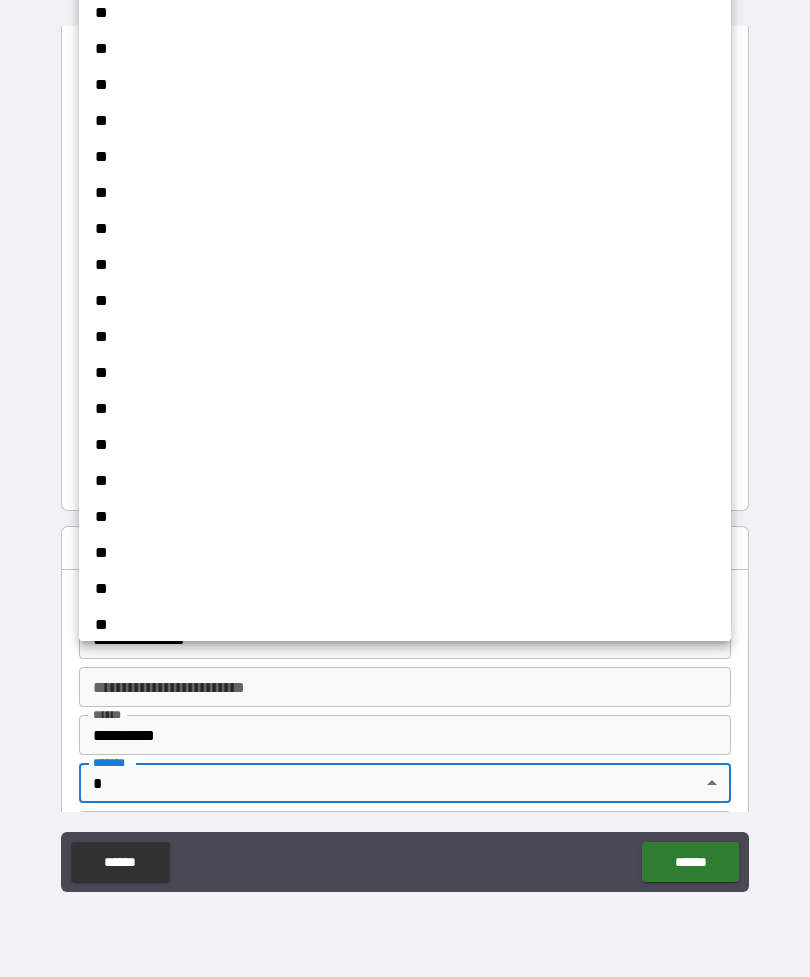 scroll, scrollTop: 829, scrollLeft: 0, axis: vertical 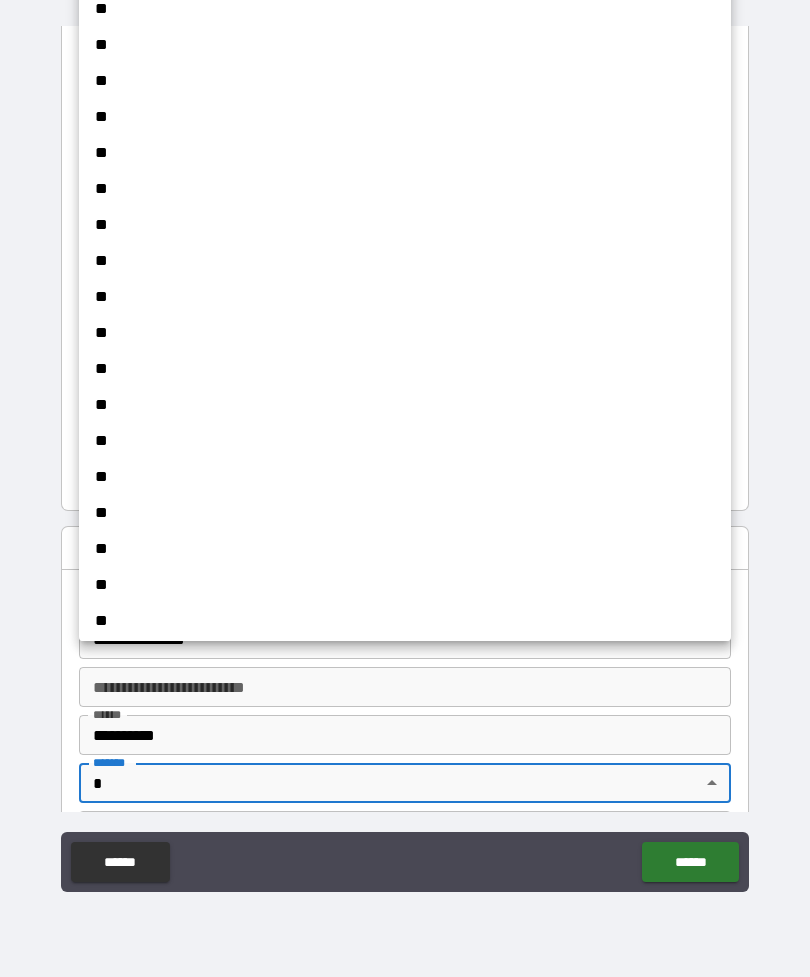 click on "**" at bounding box center (405, 477) 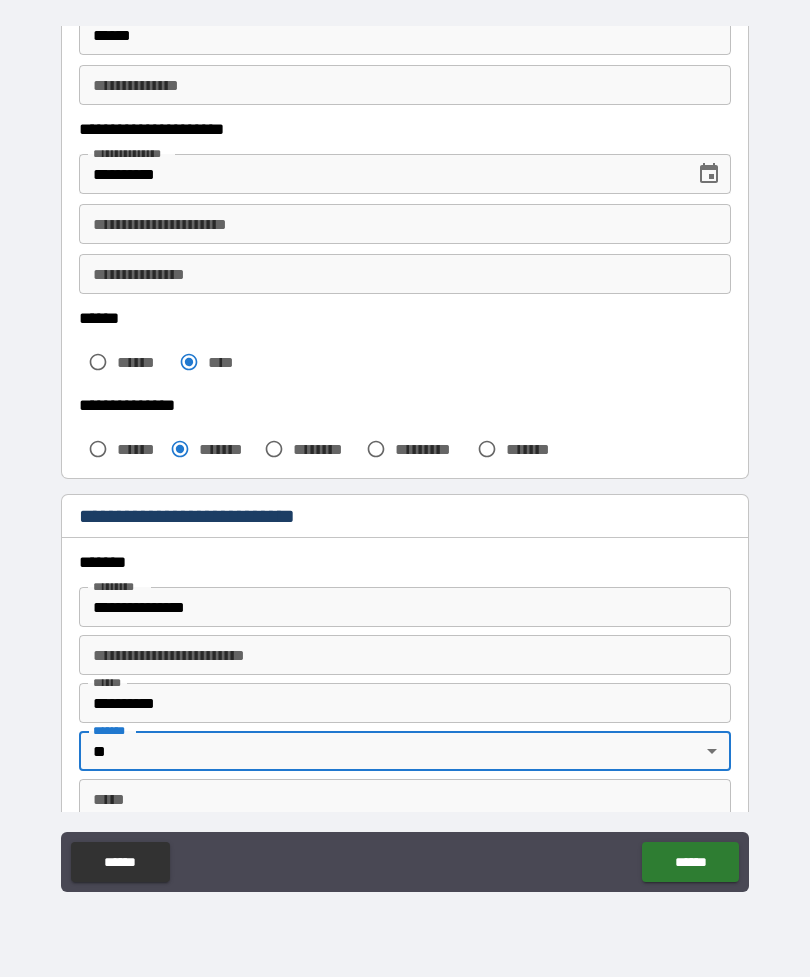 scroll, scrollTop: 269, scrollLeft: 0, axis: vertical 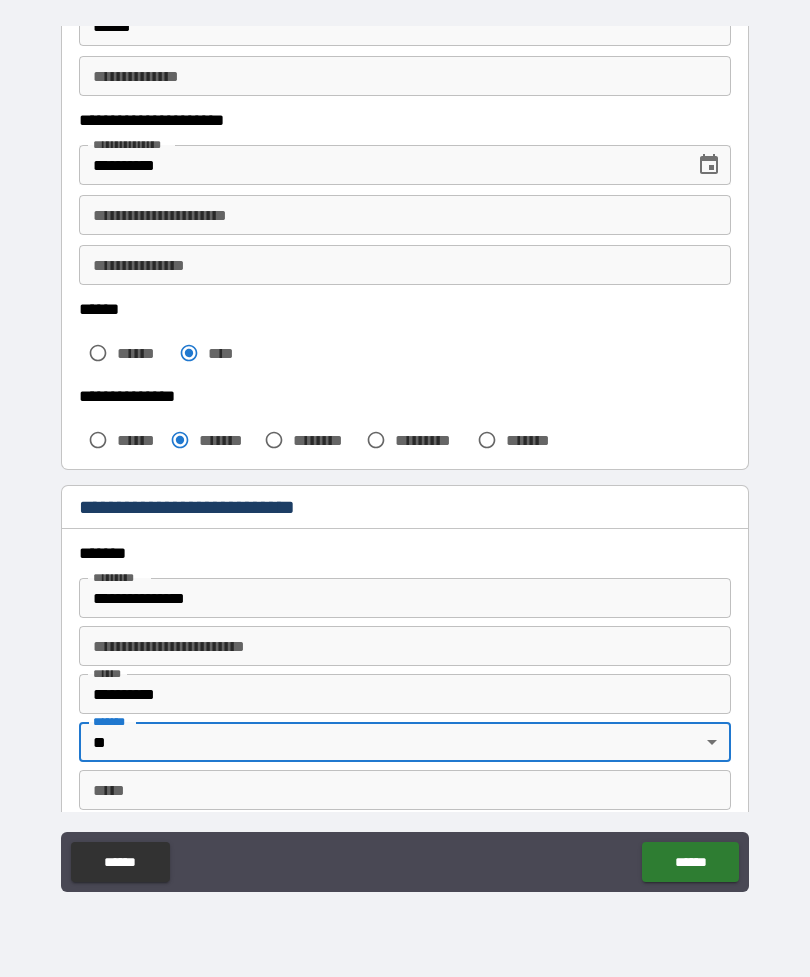 click on "***   * ***   *" at bounding box center [405, 790] 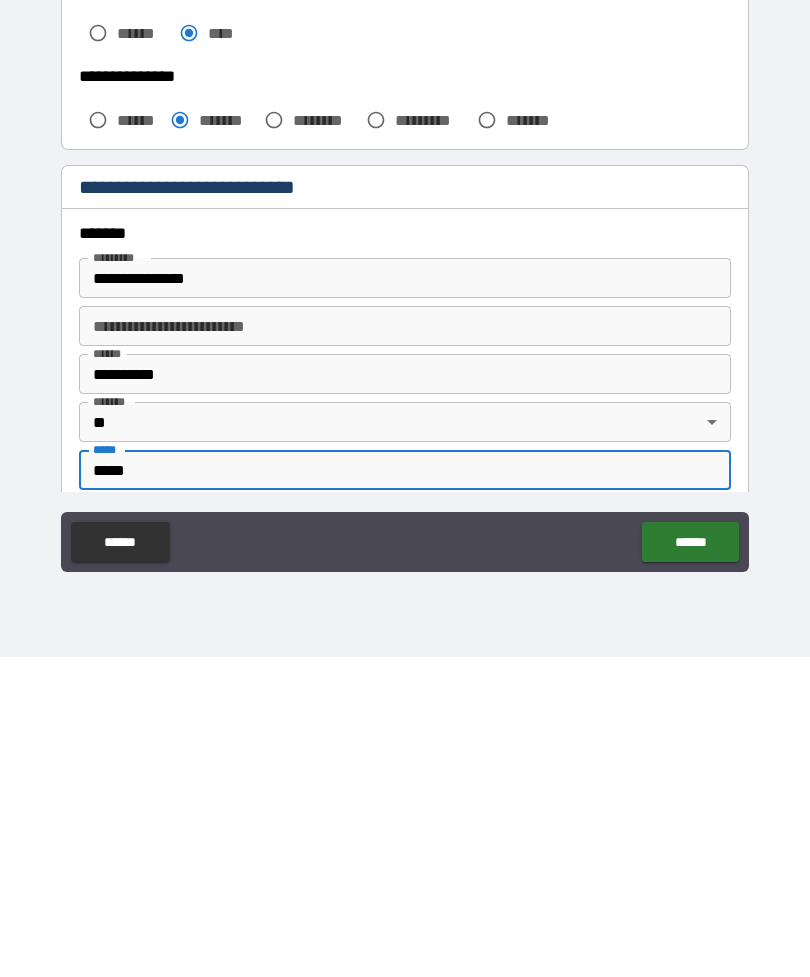 type on "*****" 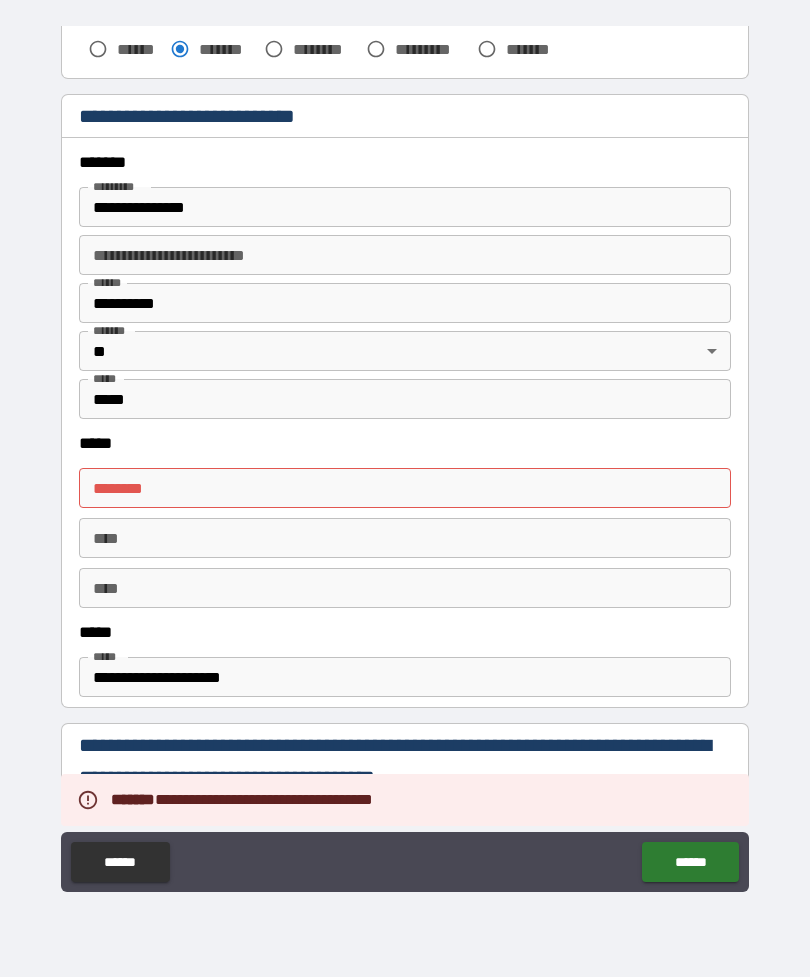 scroll, scrollTop: 659, scrollLeft: 0, axis: vertical 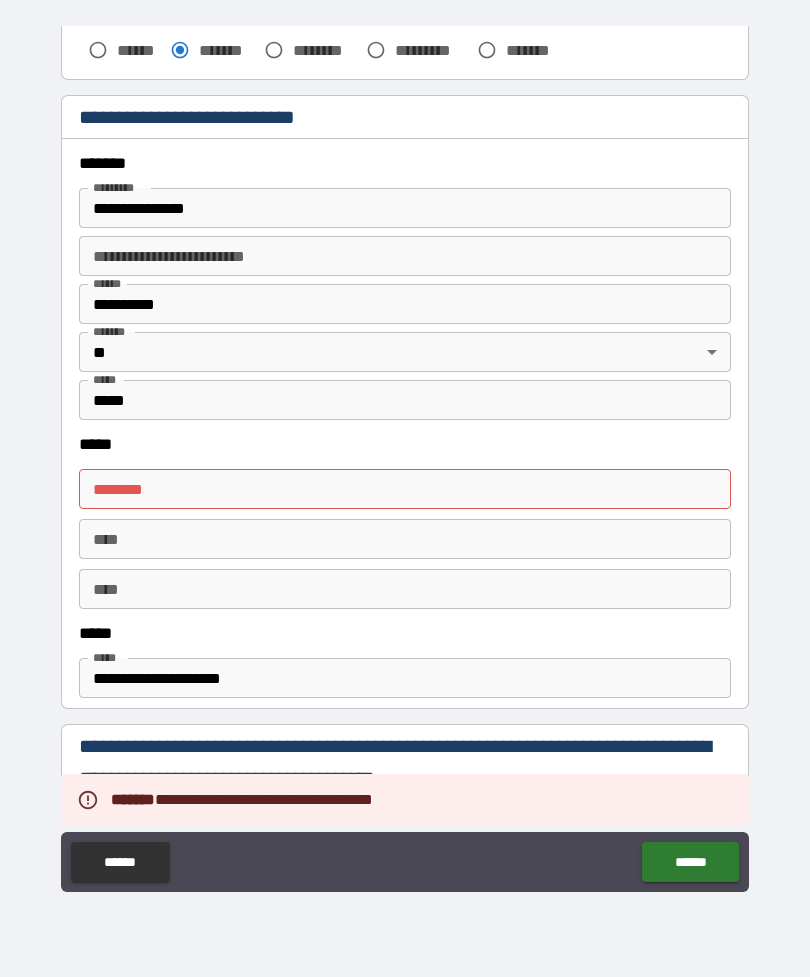 click on "******   * ******   *" at bounding box center [405, 489] 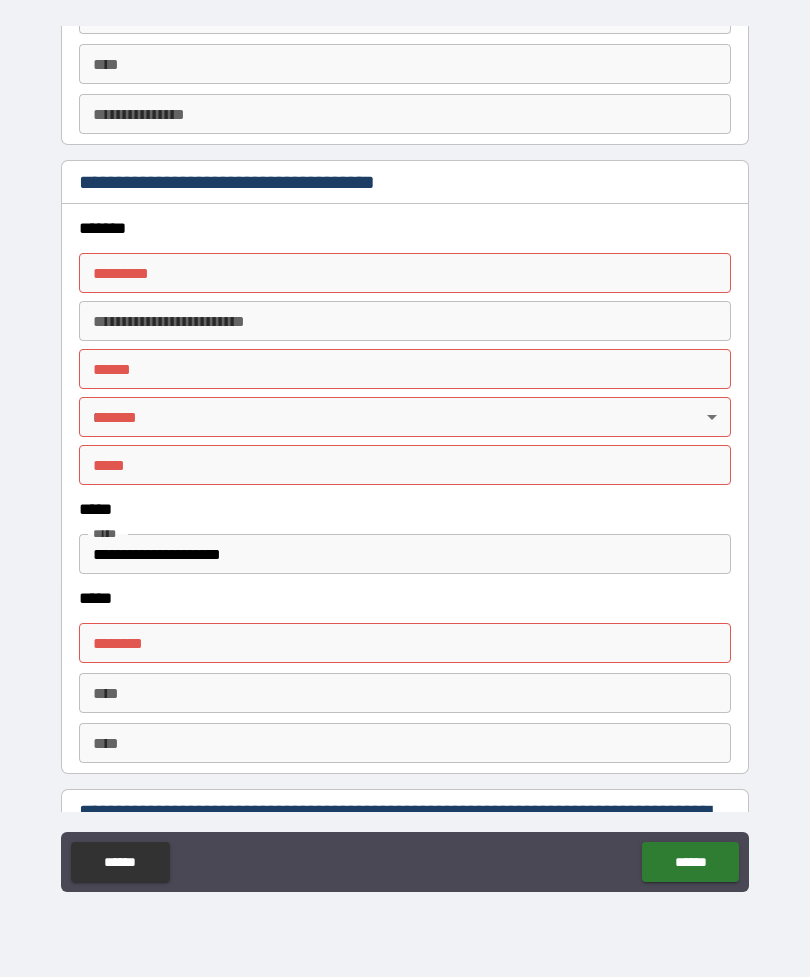 scroll, scrollTop: 2240, scrollLeft: 0, axis: vertical 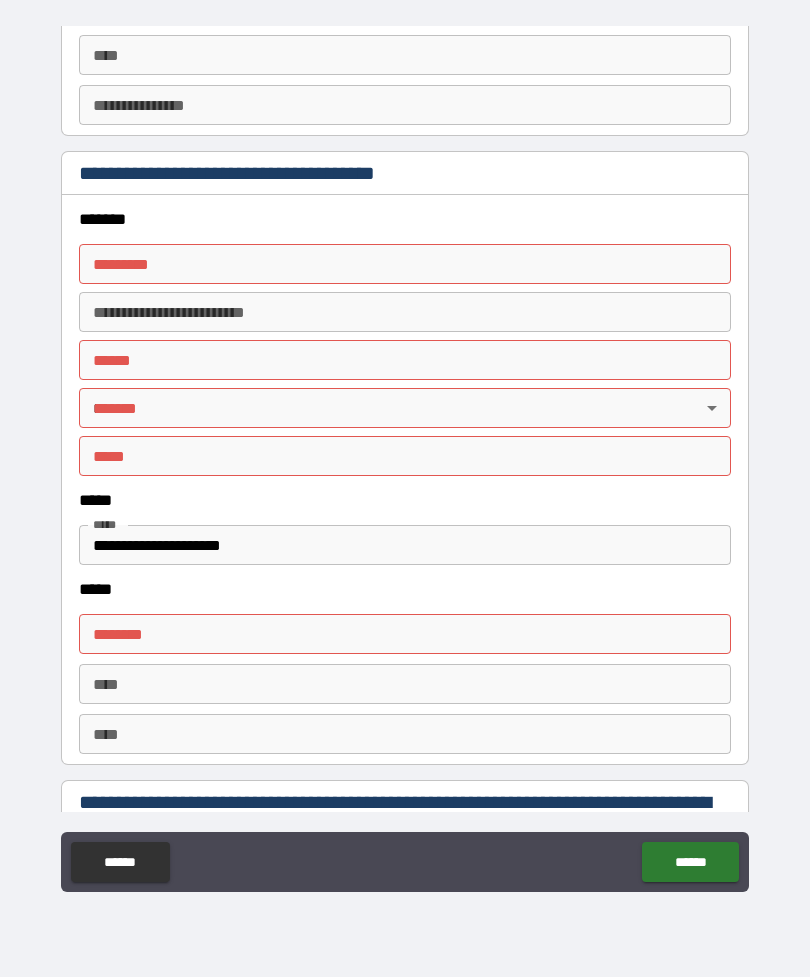 type on "**********" 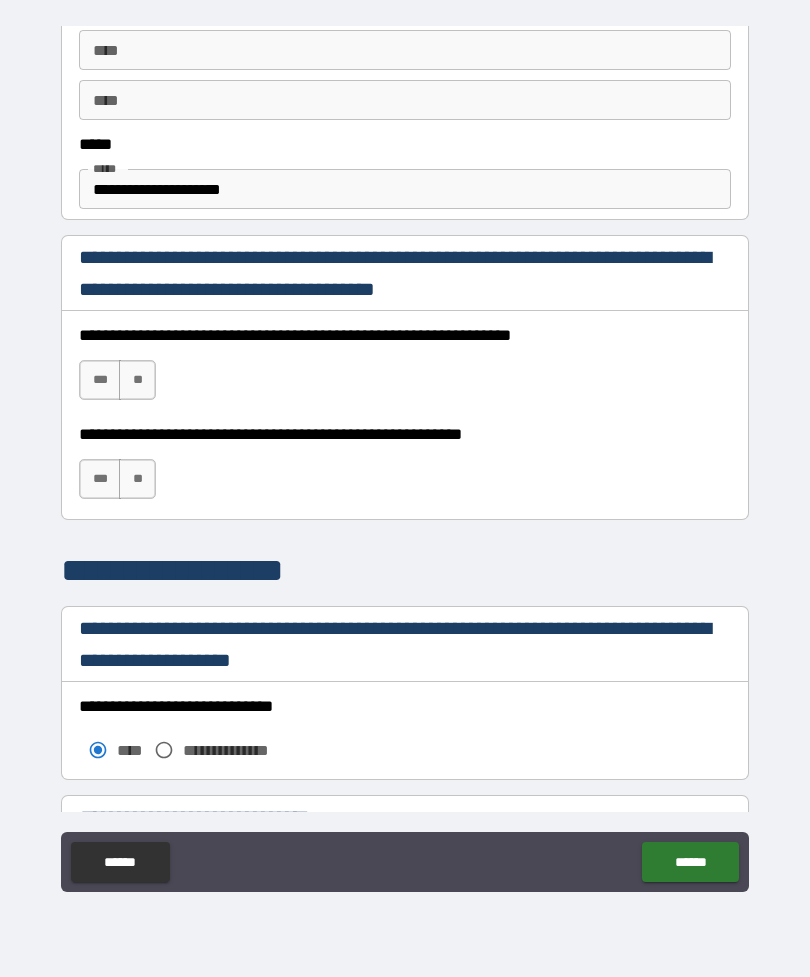 scroll, scrollTop: 1154, scrollLeft: 0, axis: vertical 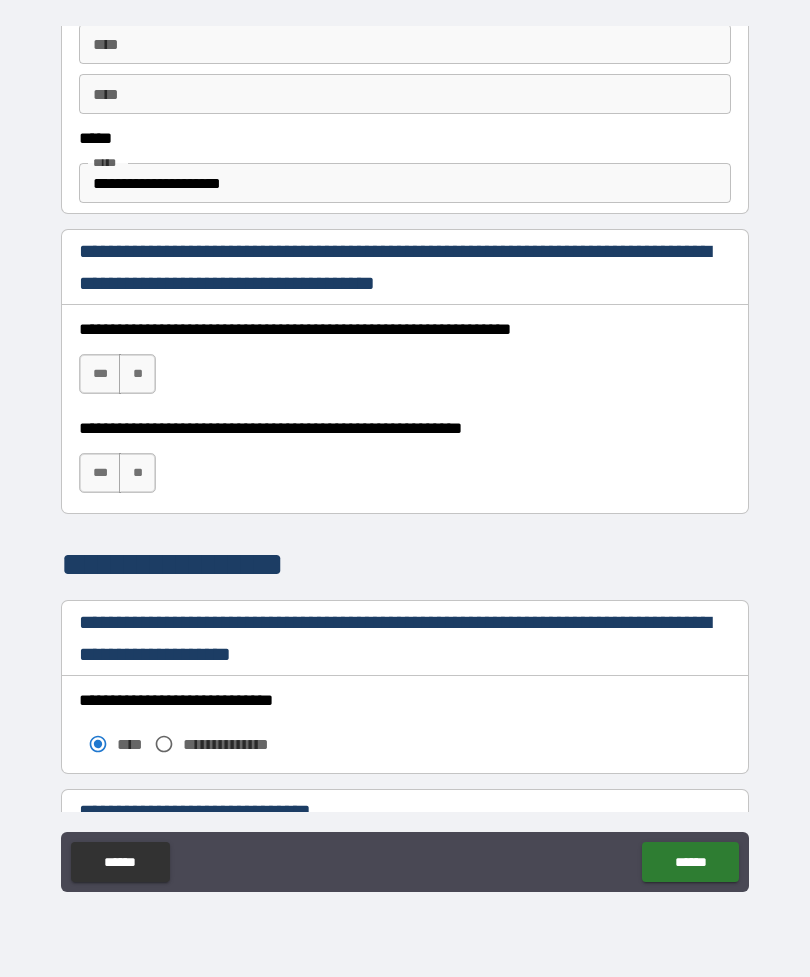 click on "***" at bounding box center [100, 374] 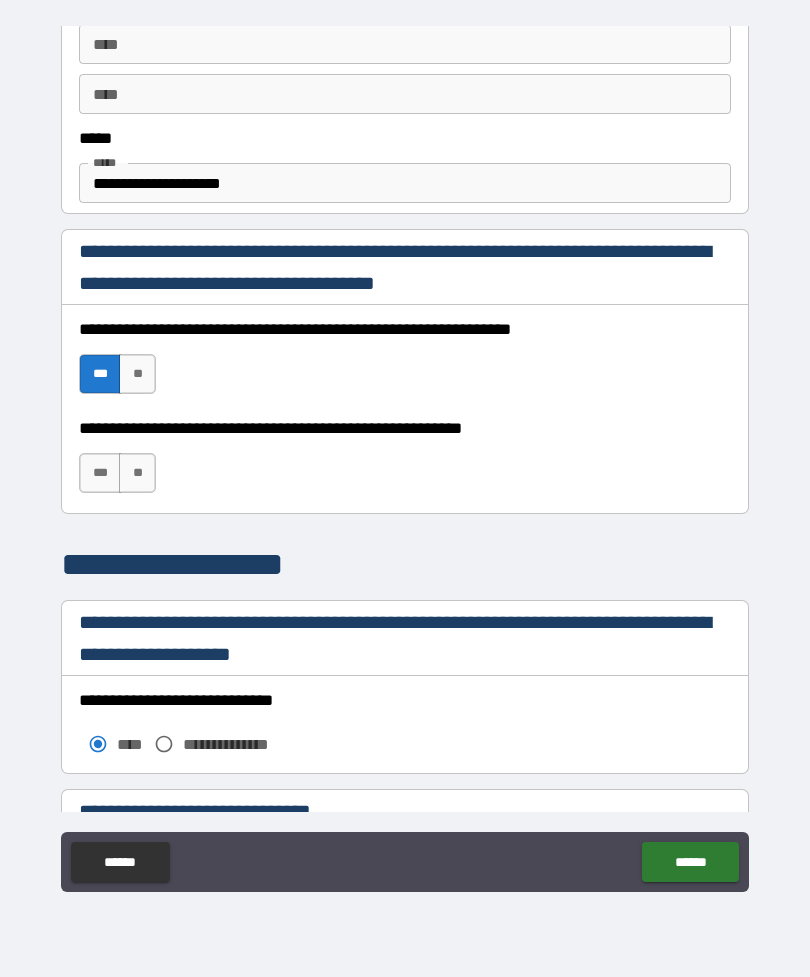 click on "***" at bounding box center [100, 473] 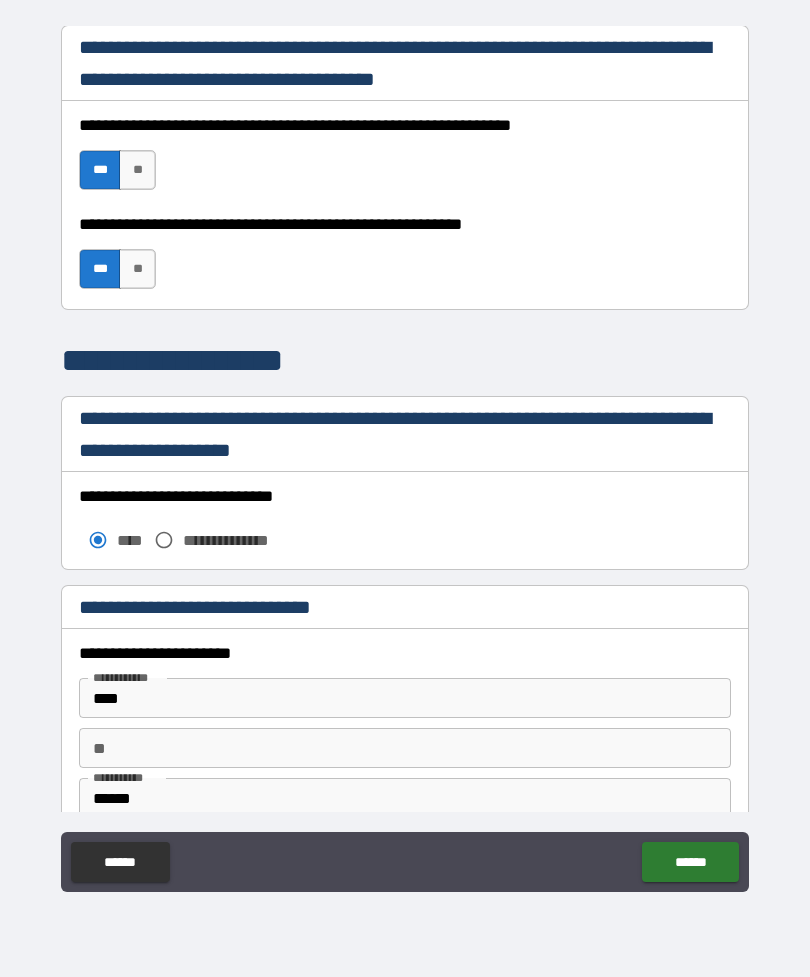 scroll, scrollTop: 1375, scrollLeft: 0, axis: vertical 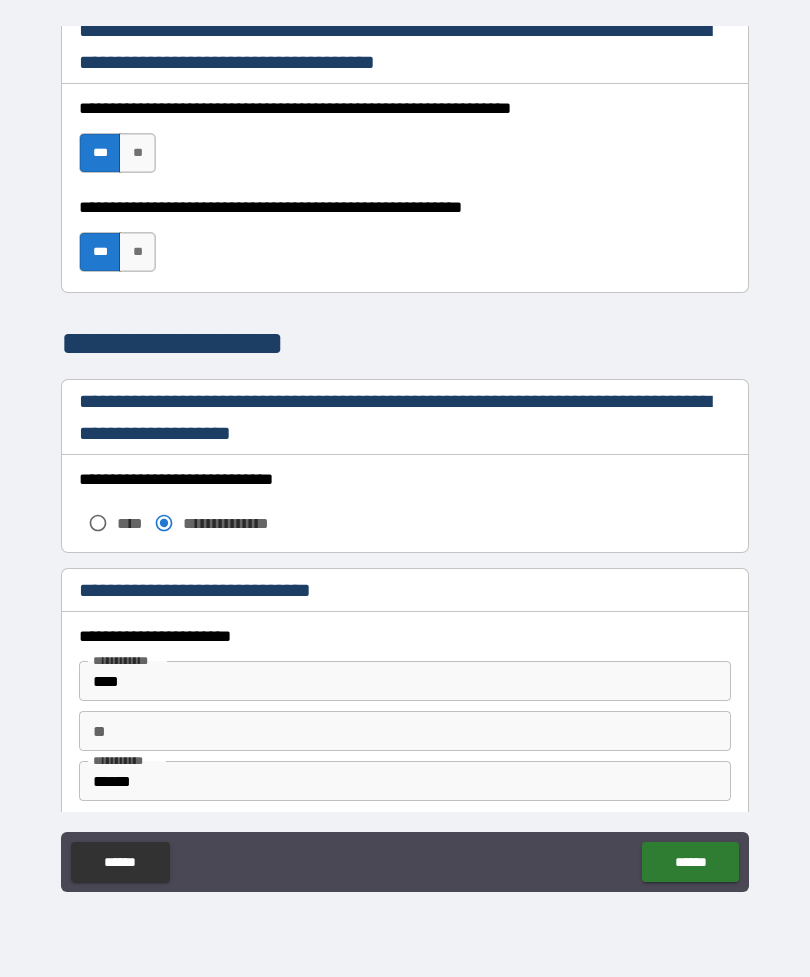 click on "****" at bounding box center [405, 681] 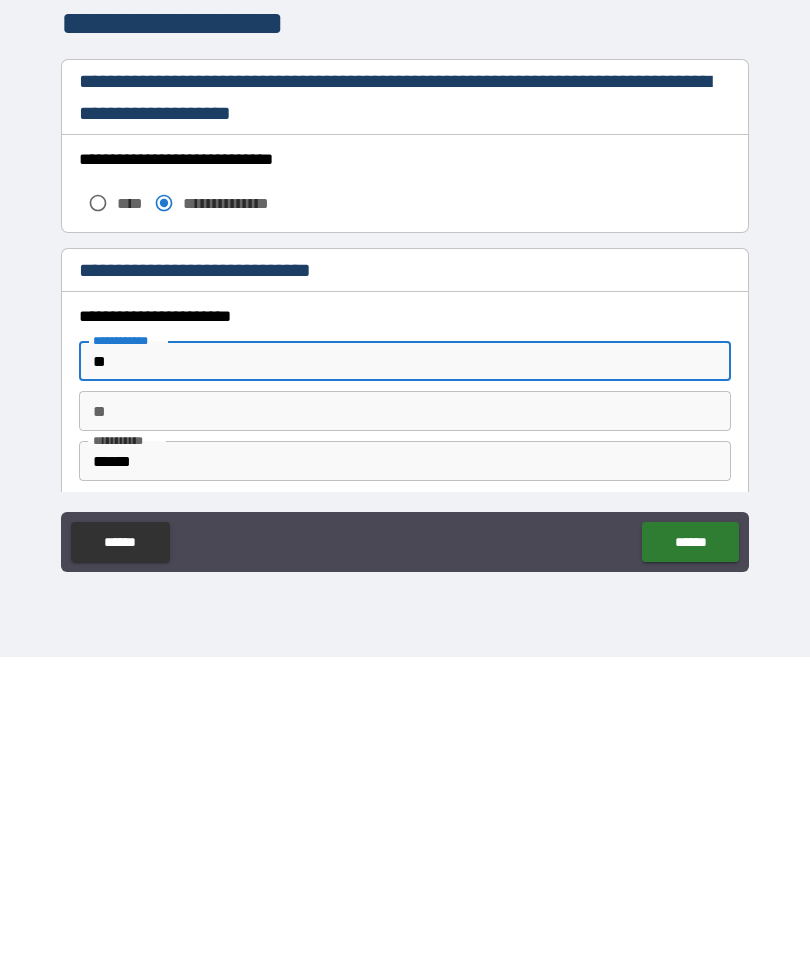 type on "*" 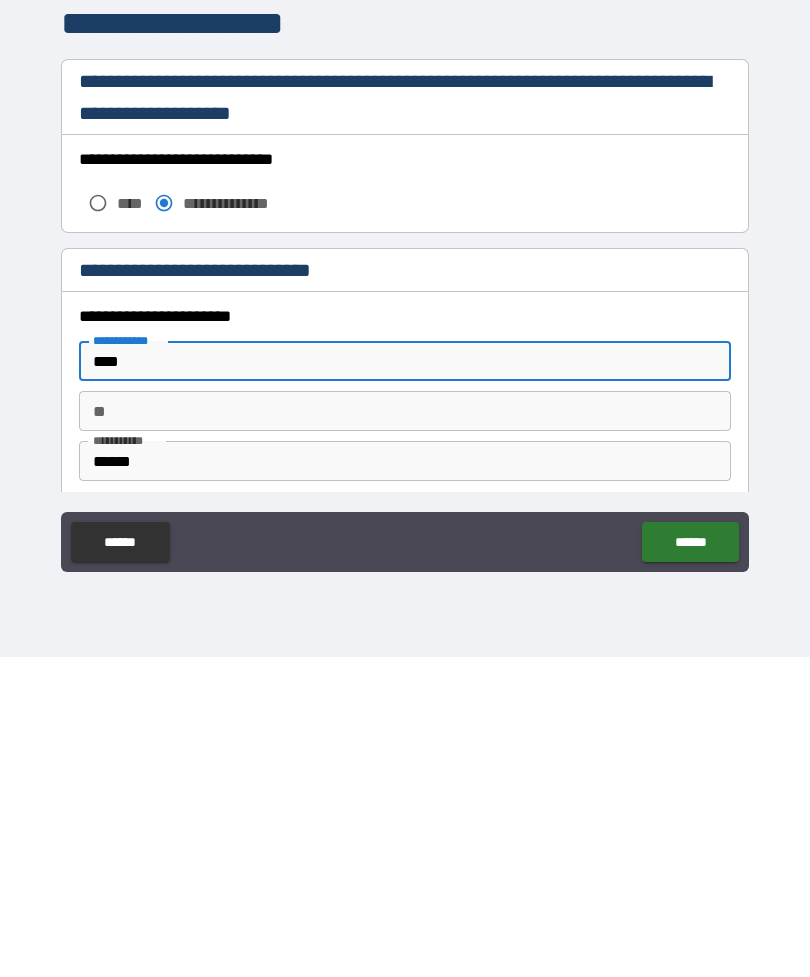 type on "****" 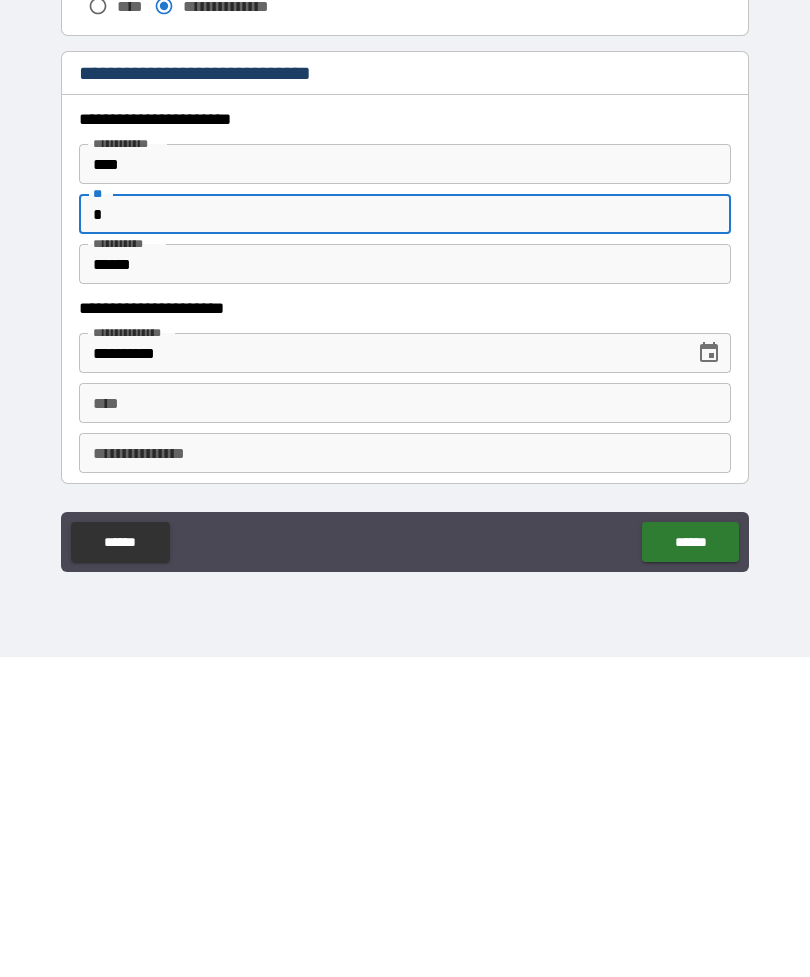 scroll, scrollTop: 1591, scrollLeft: 0, axis: vertical 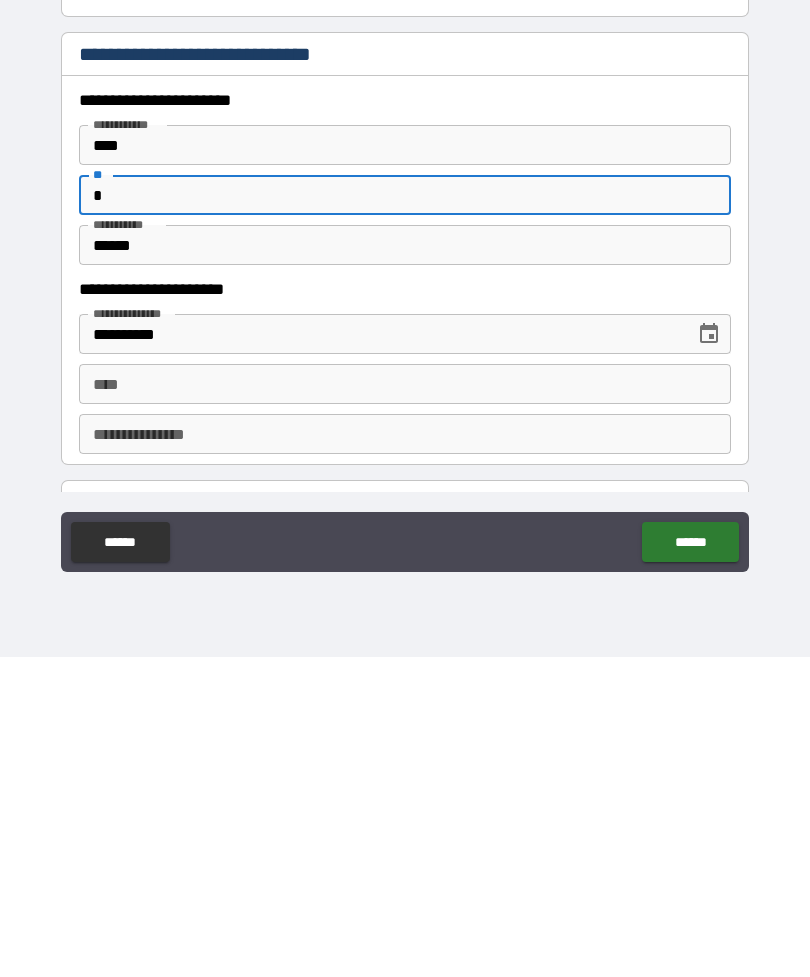 type on "*" 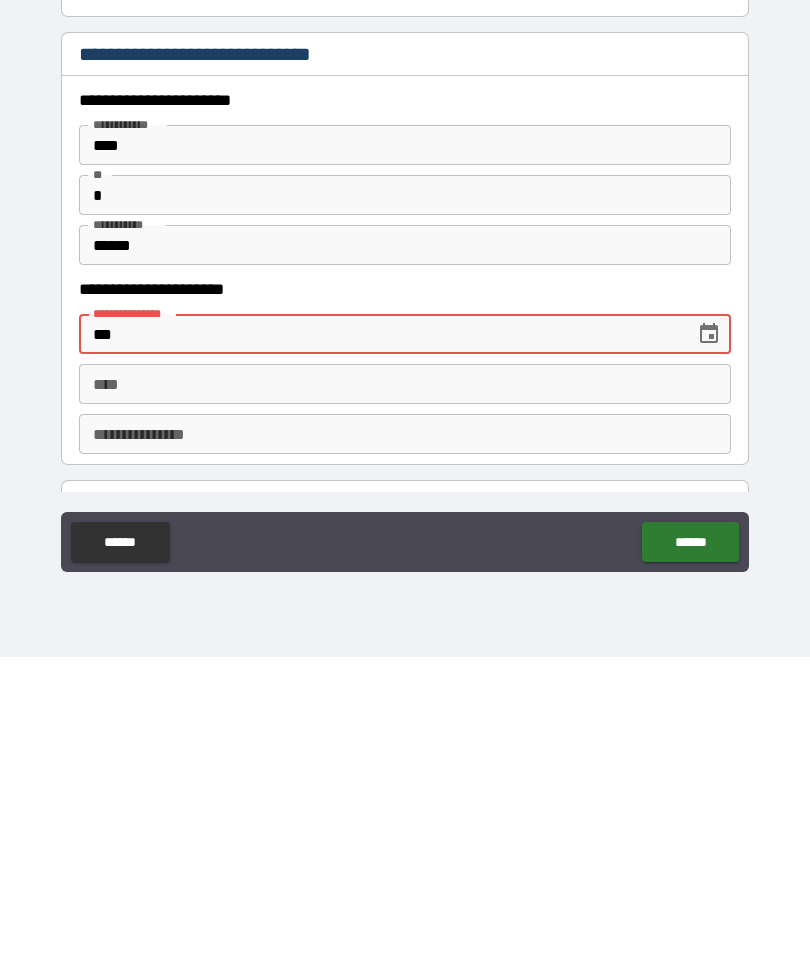 type on "*" 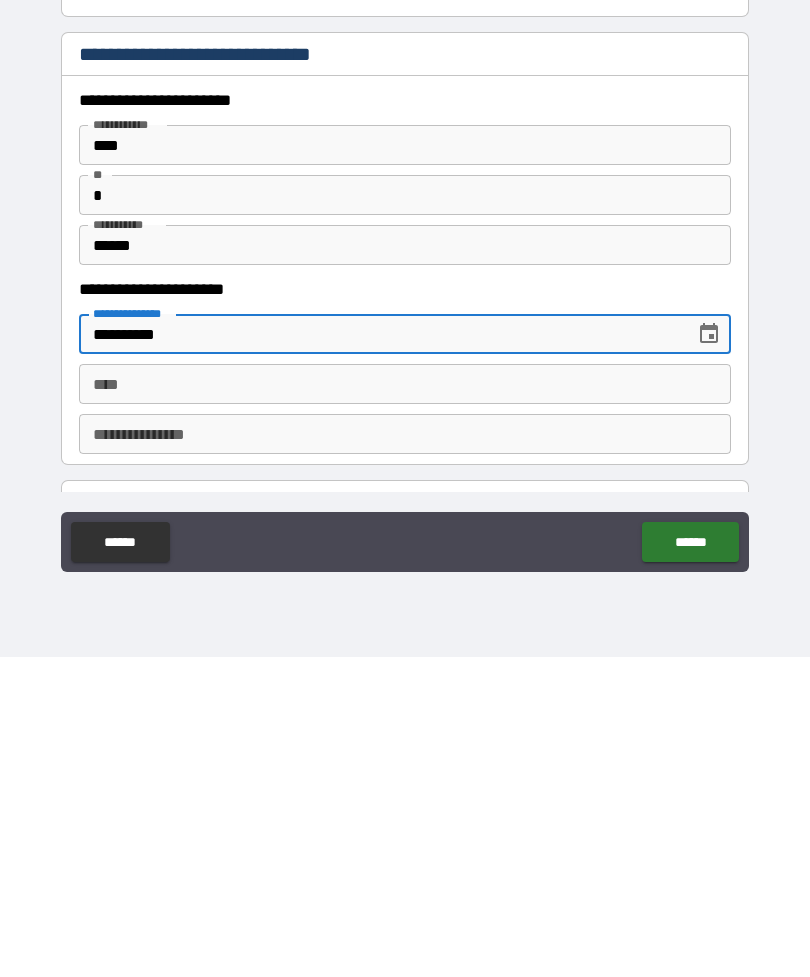 type on "**********" 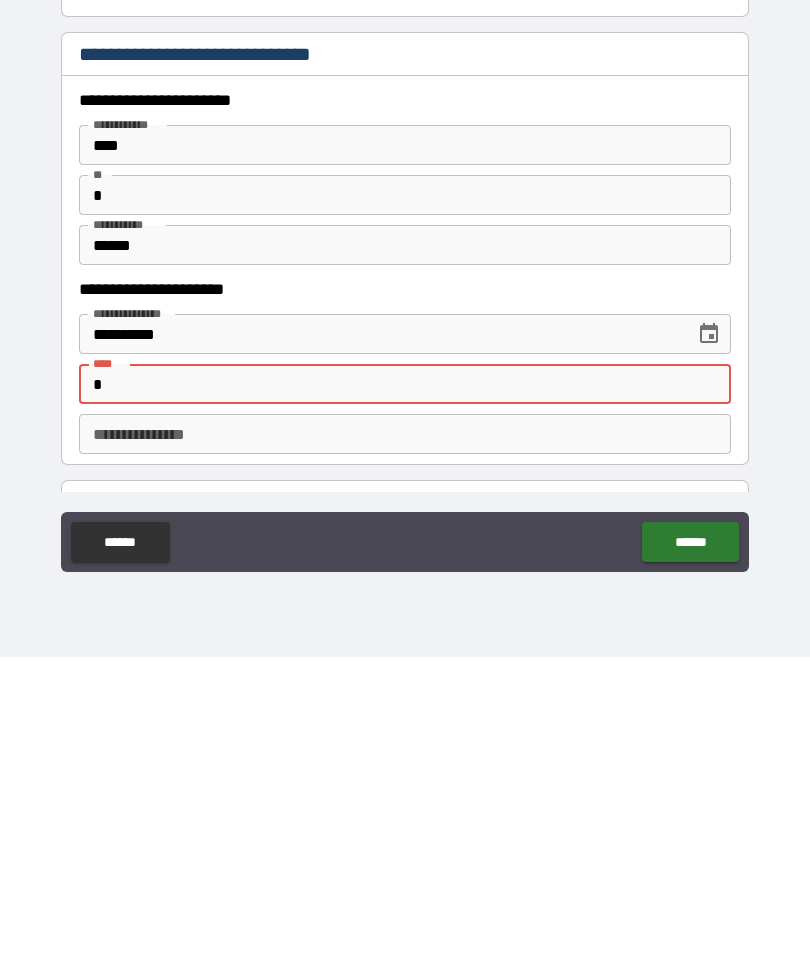 click on "******   ******" at bounding box center (405, 864) 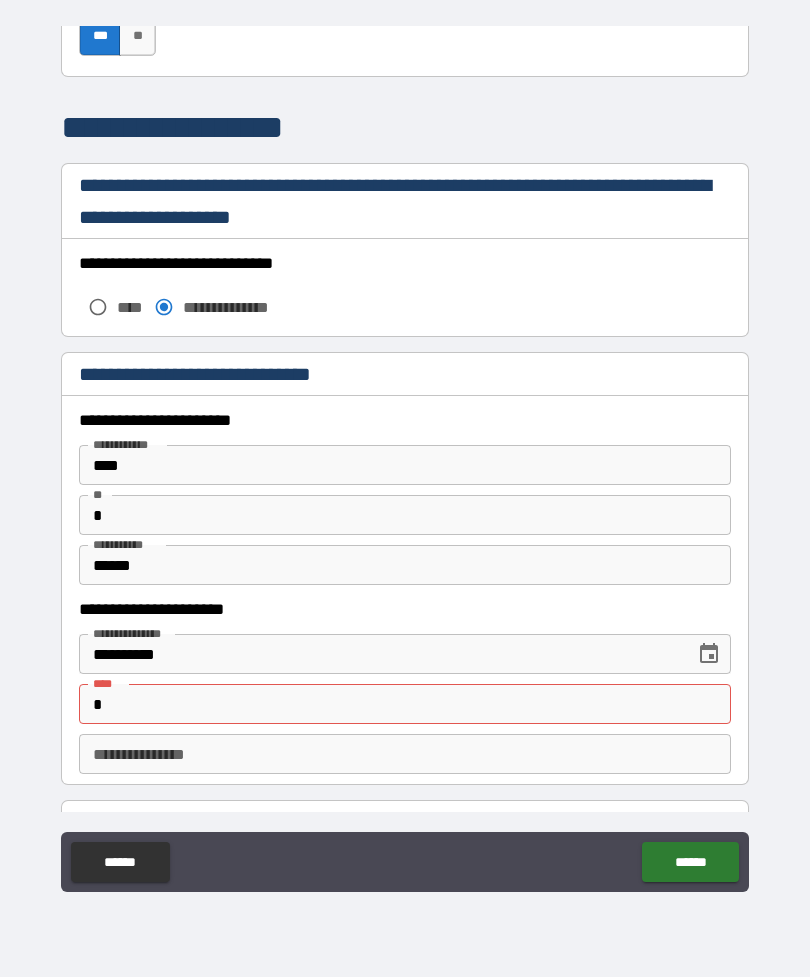 click on "*" at bounding box center (405, 704) 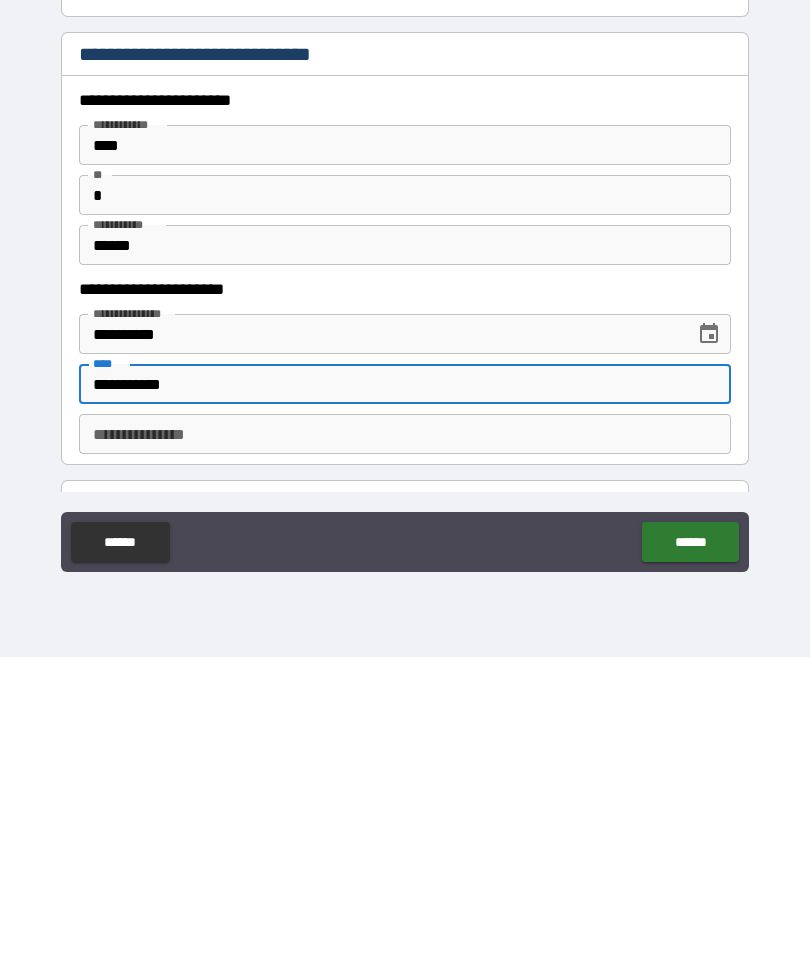 type on "**********" 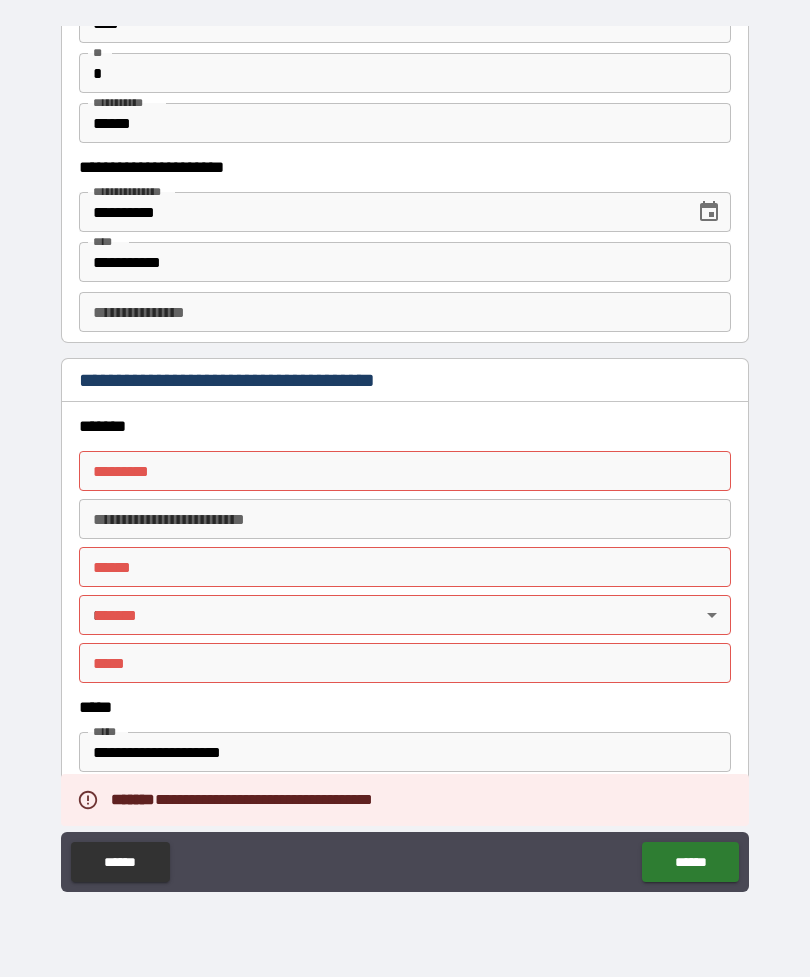 scroll, scrollTop: 2058, scrollLeft: 0, axis: vertical 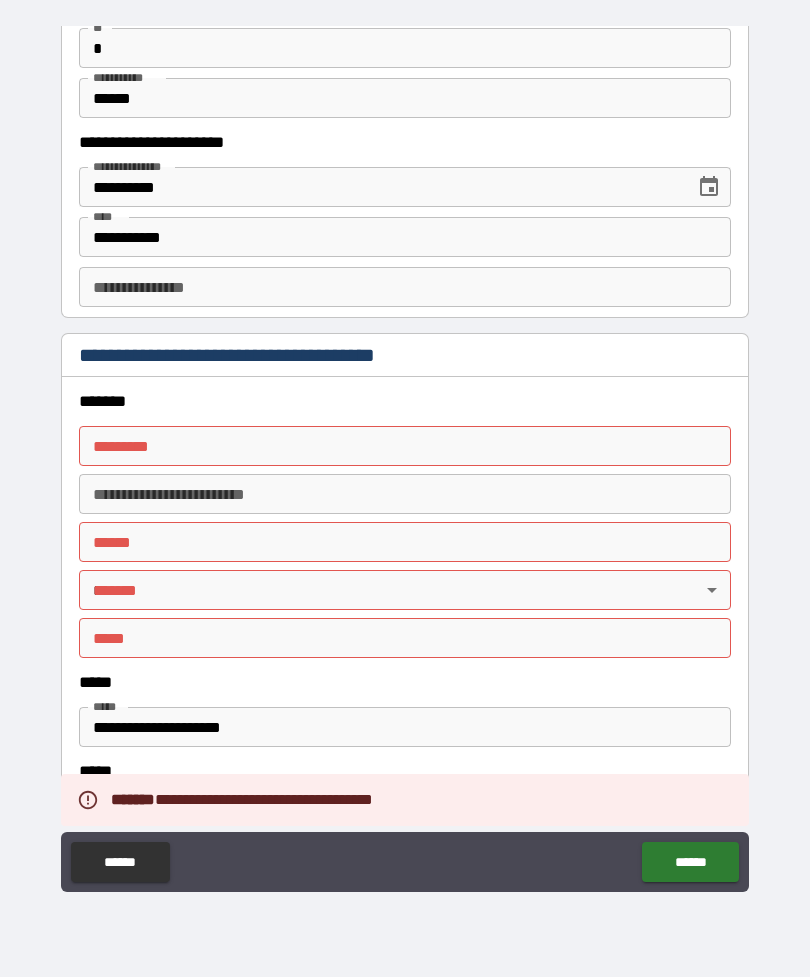 click on "*******   * *******   *" at bounding box center (405, 446) 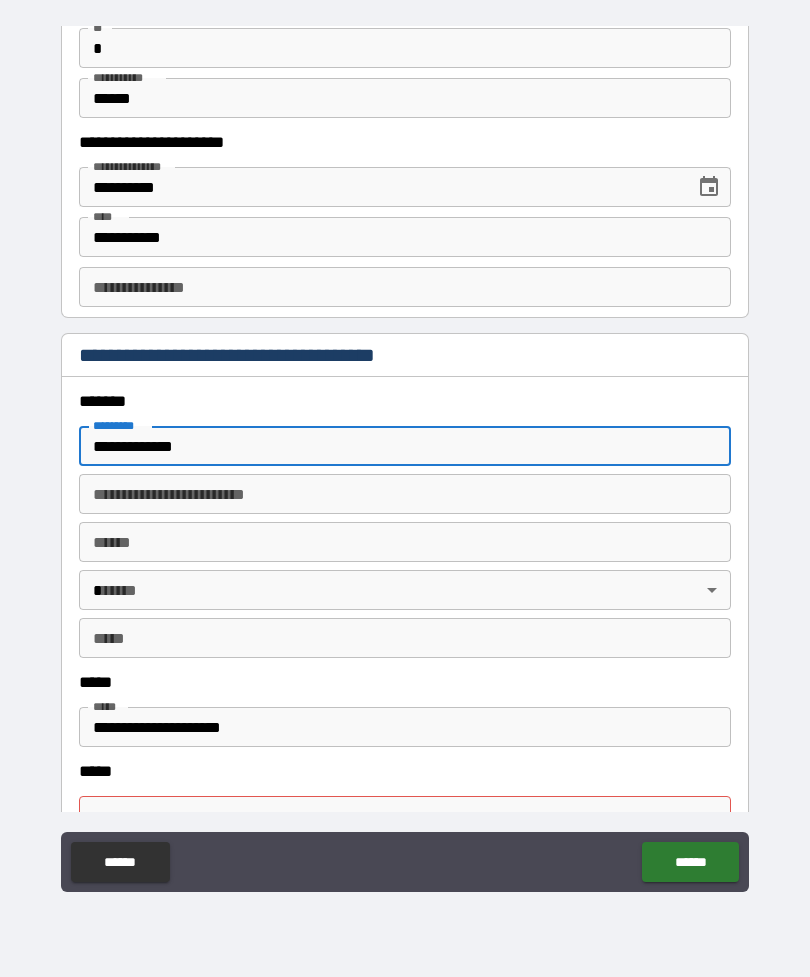 type on "*****" 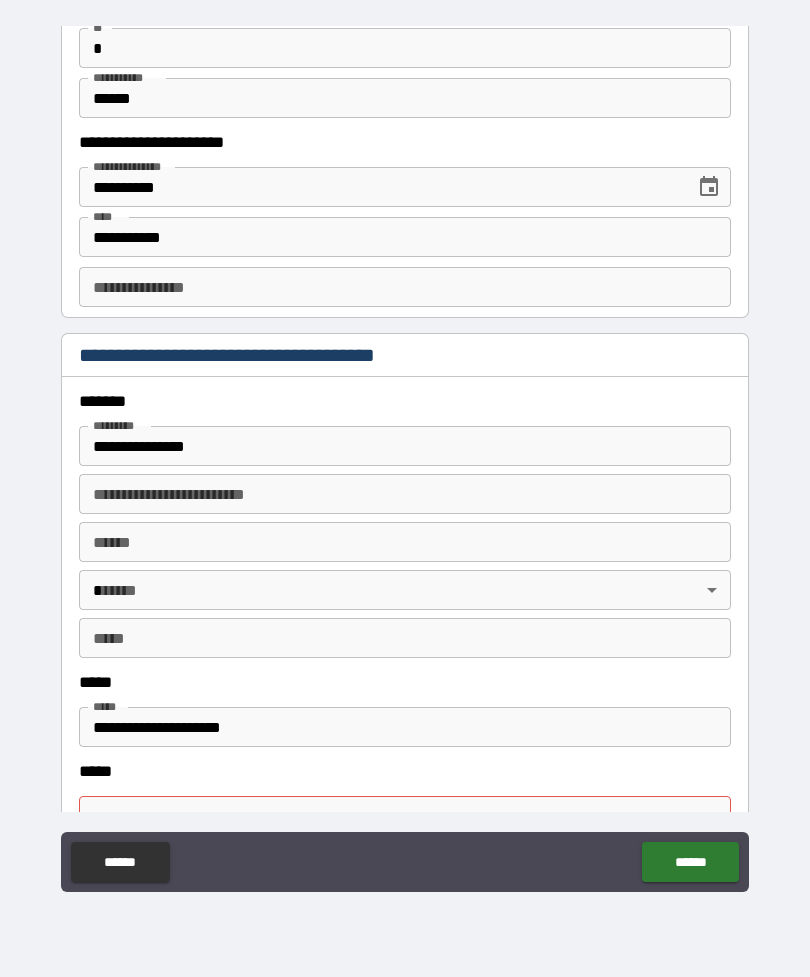 click on "**********" at bounding box center (405, 446) 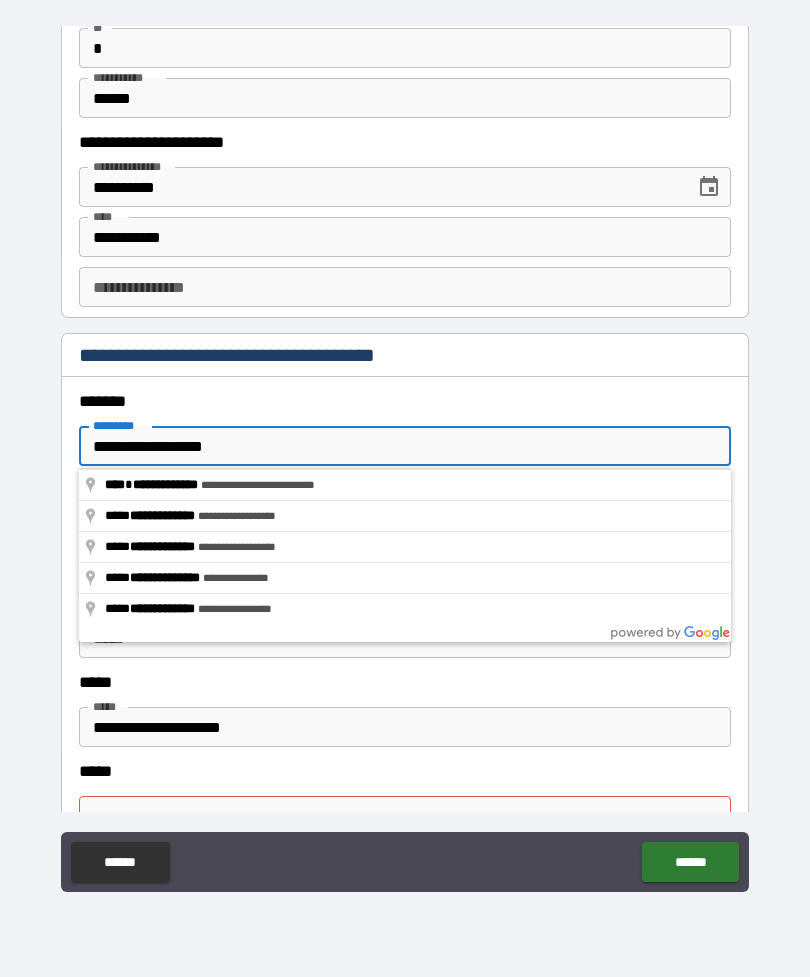 type on "**********" 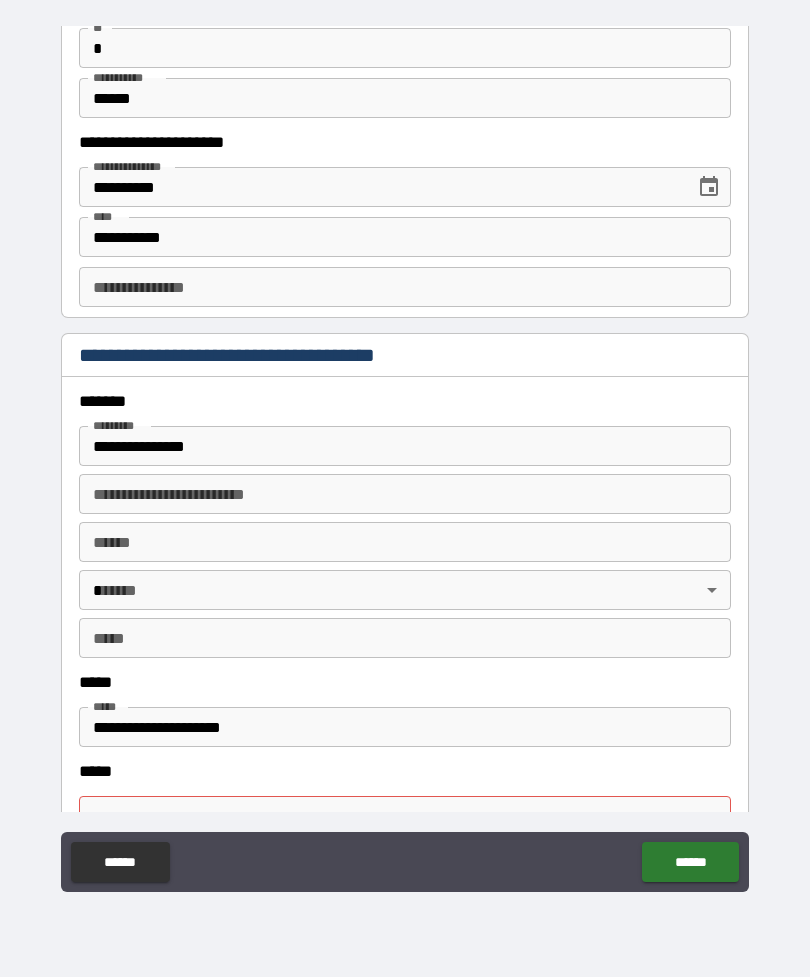 click on "****   * ****   *" at bounding box center [405, 542] 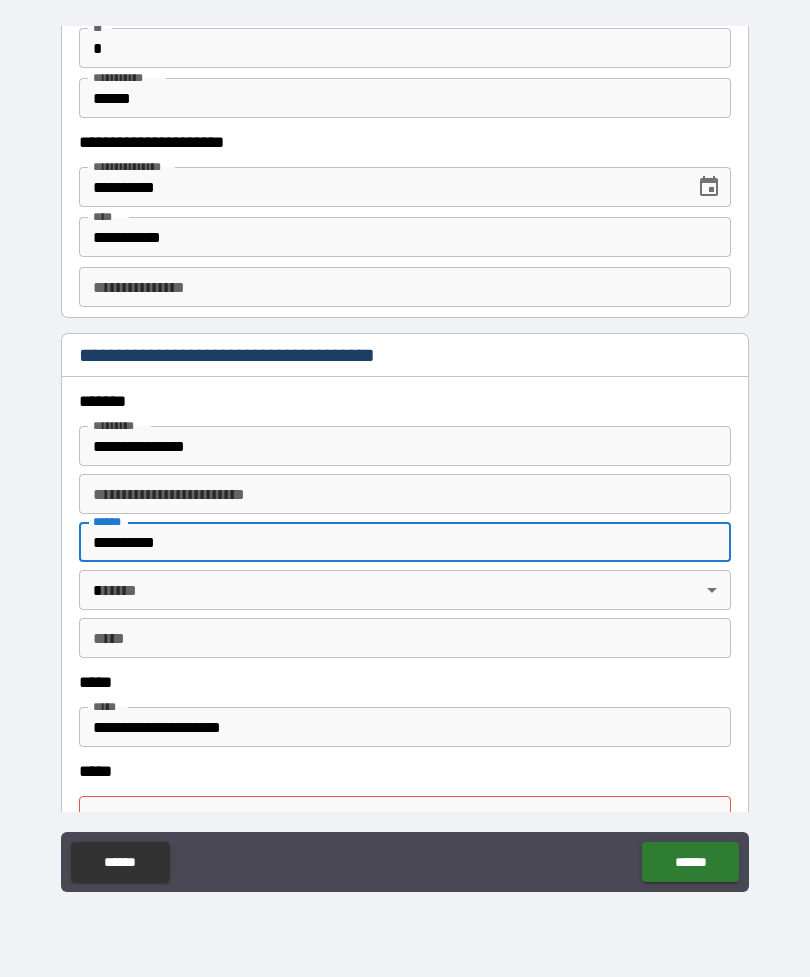 type on "**********" 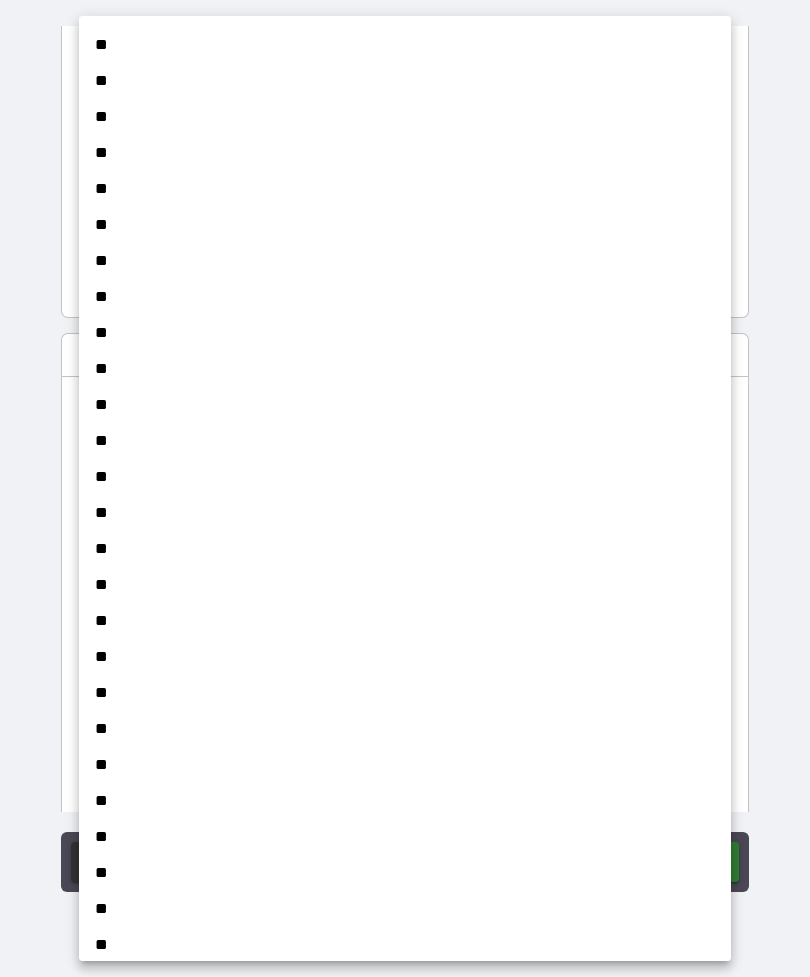 scroll, scrollTop: 1153, scrollLeft: 0, axis: vertical 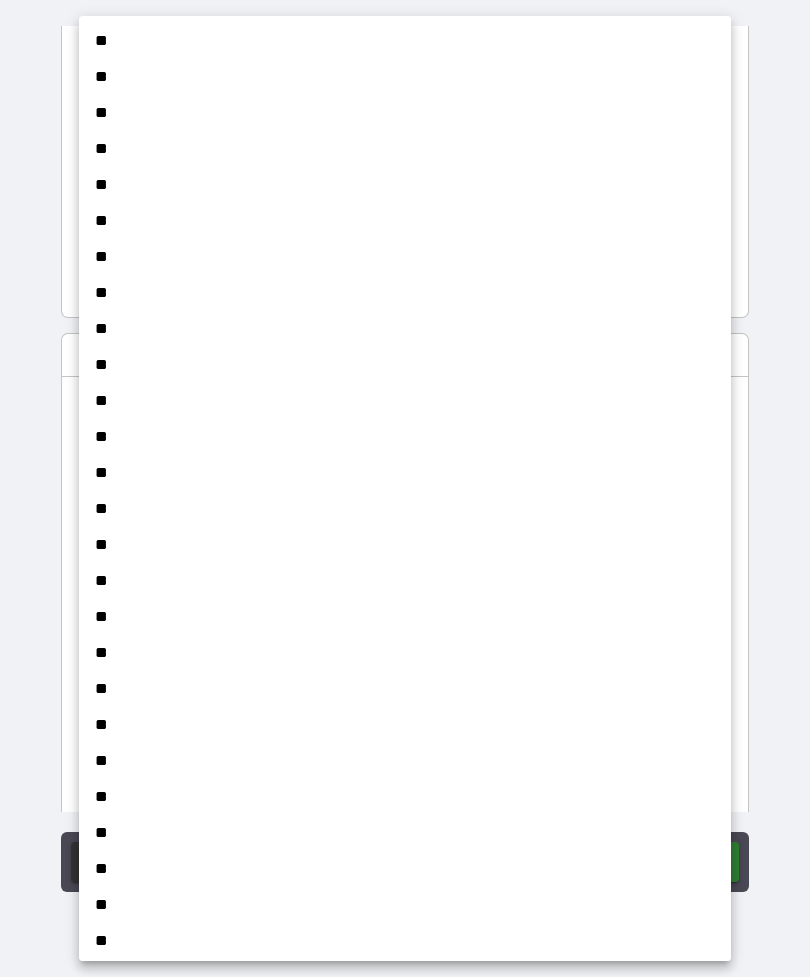 click on "**" at bounding box center [405, 473] 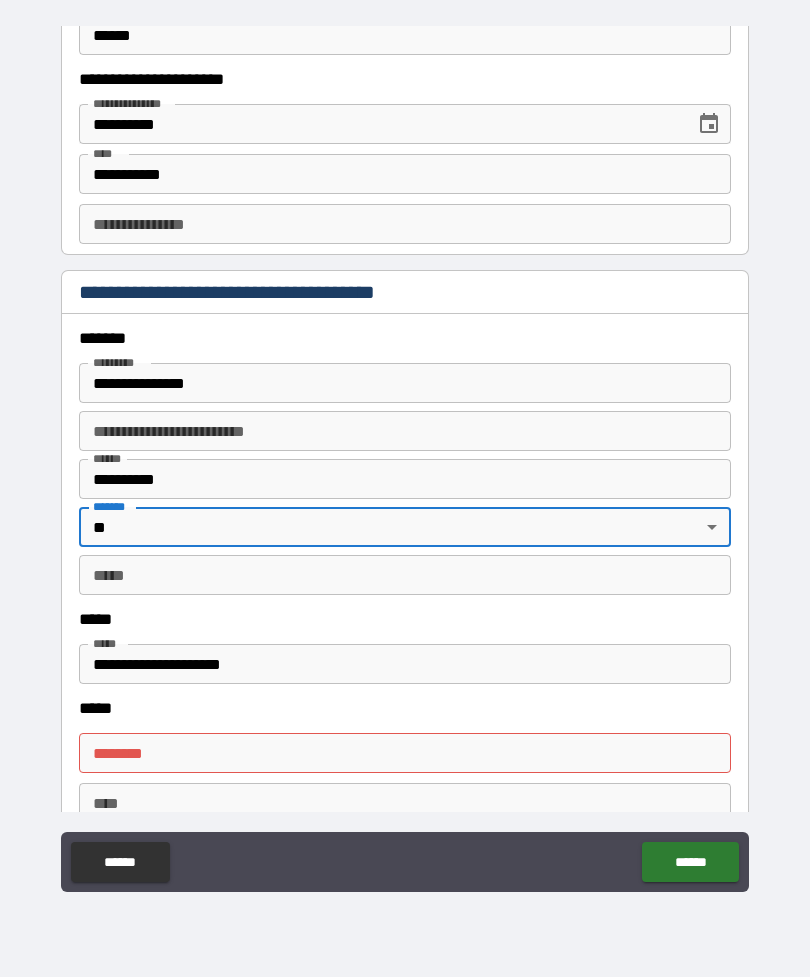 scroll, scrollTop: 2153, scrollLeft: 0, axis: vertical 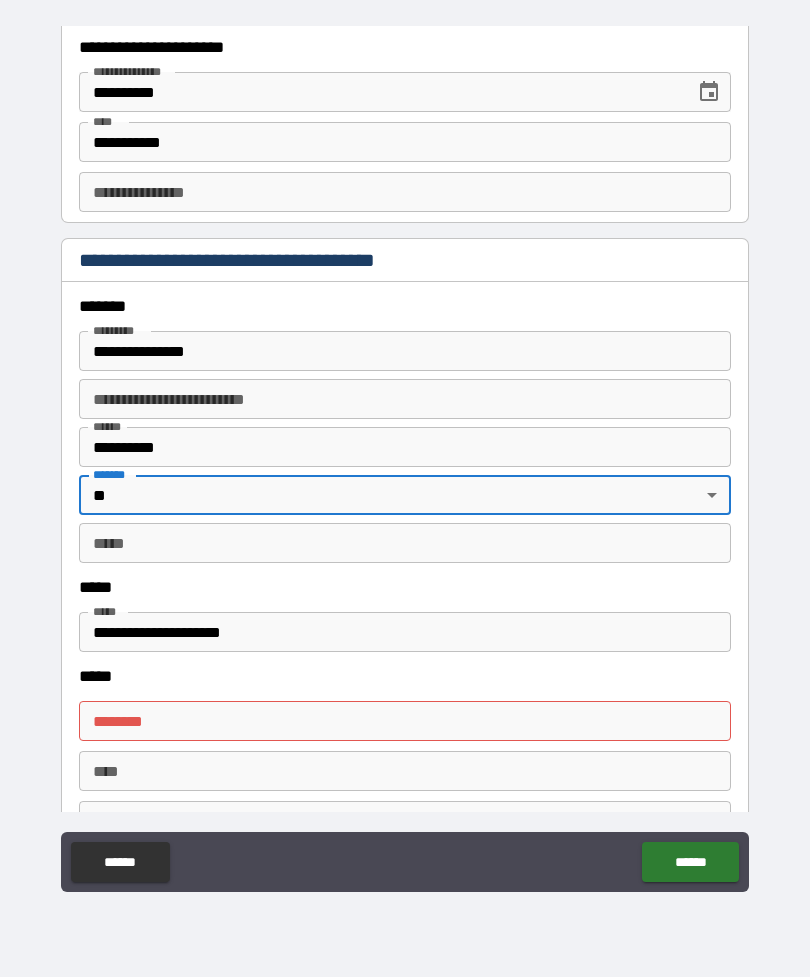 click on "******   *" at bounding box center [405, 721] 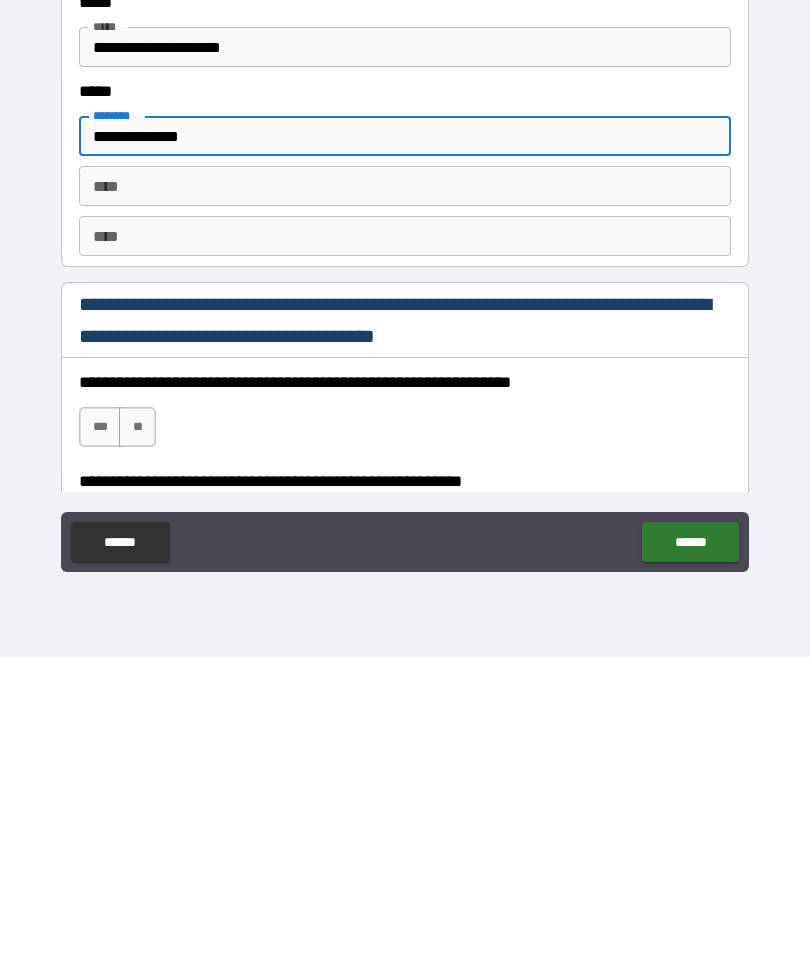 scroll, scrollTop: 2419, scrollLeft: 0, axis: vertical 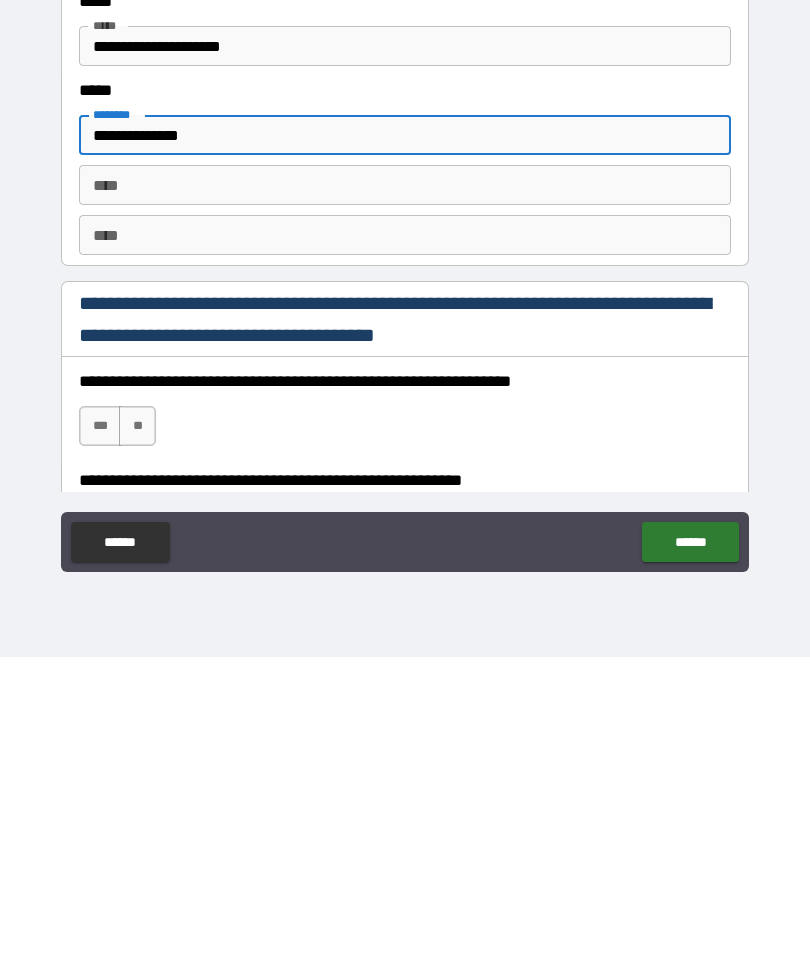 type on "**********" 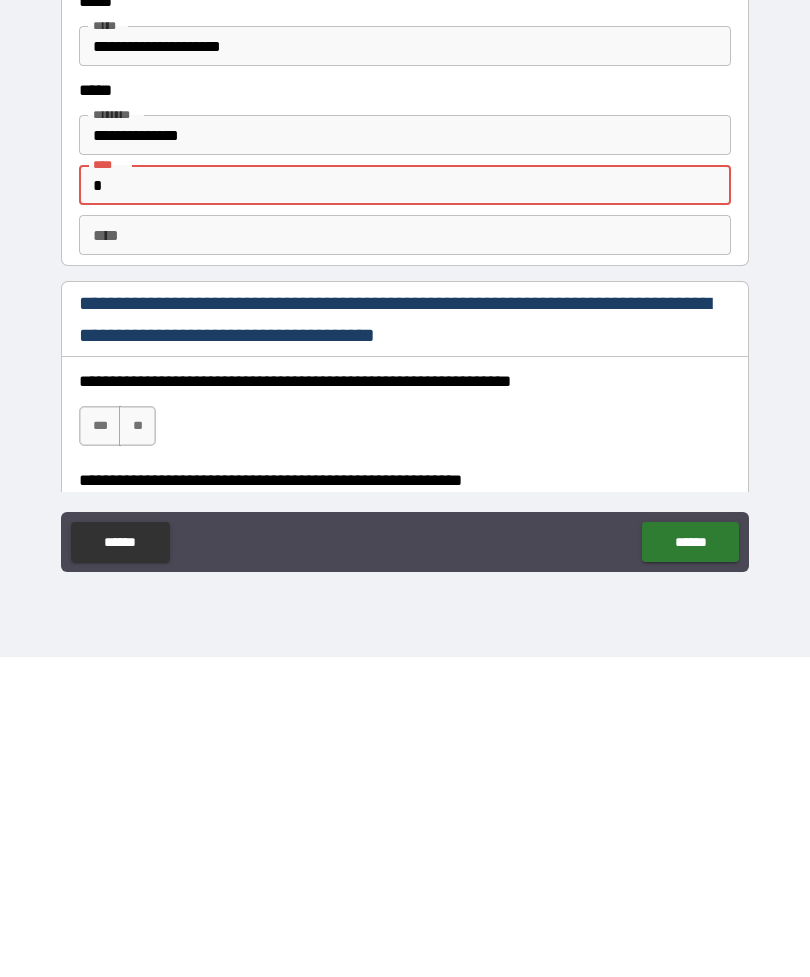 type on "*" 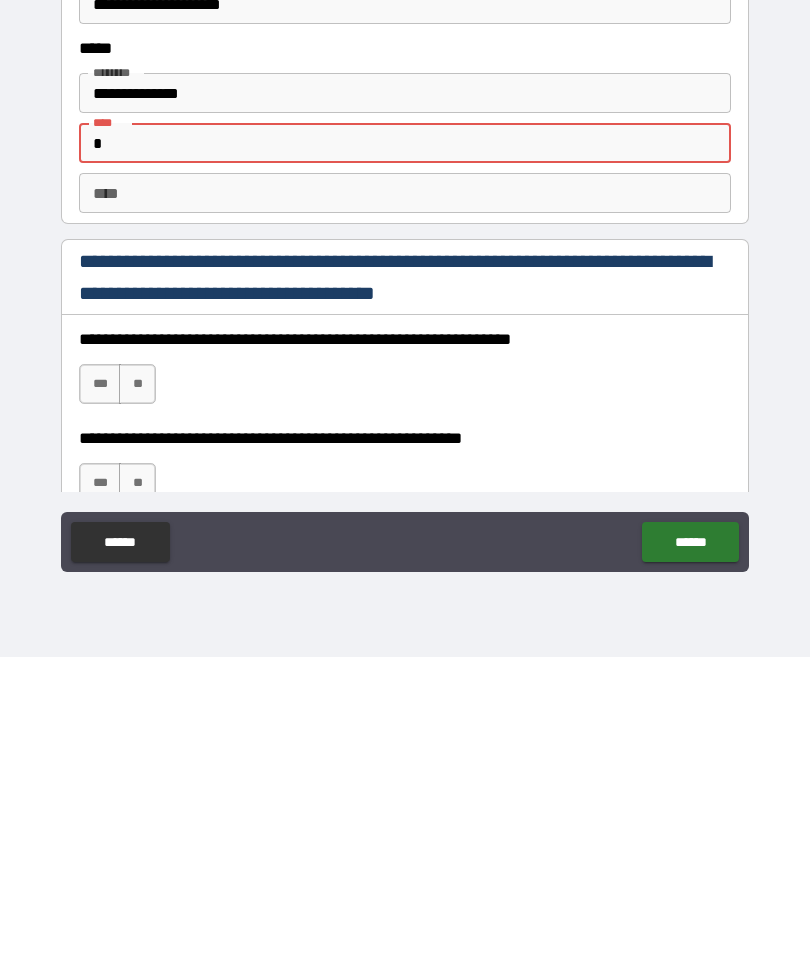 scroll, scrollTop: 2474, scrollLeft: 0, axis: vertical 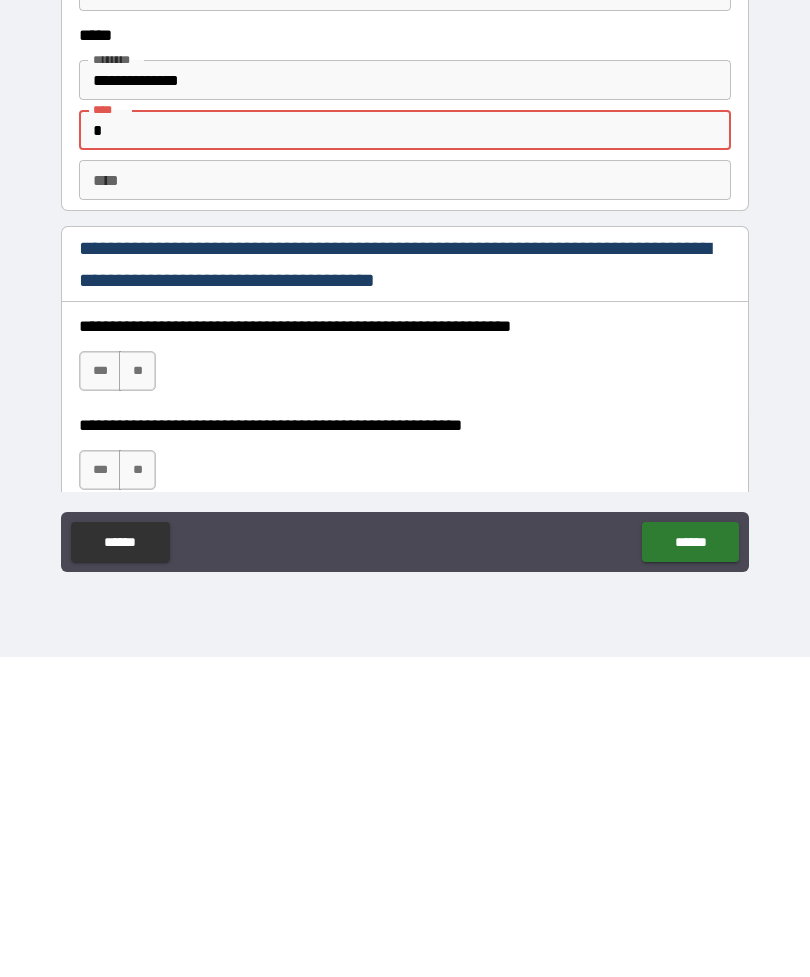 click on "***" at bounding box center [100, 691] 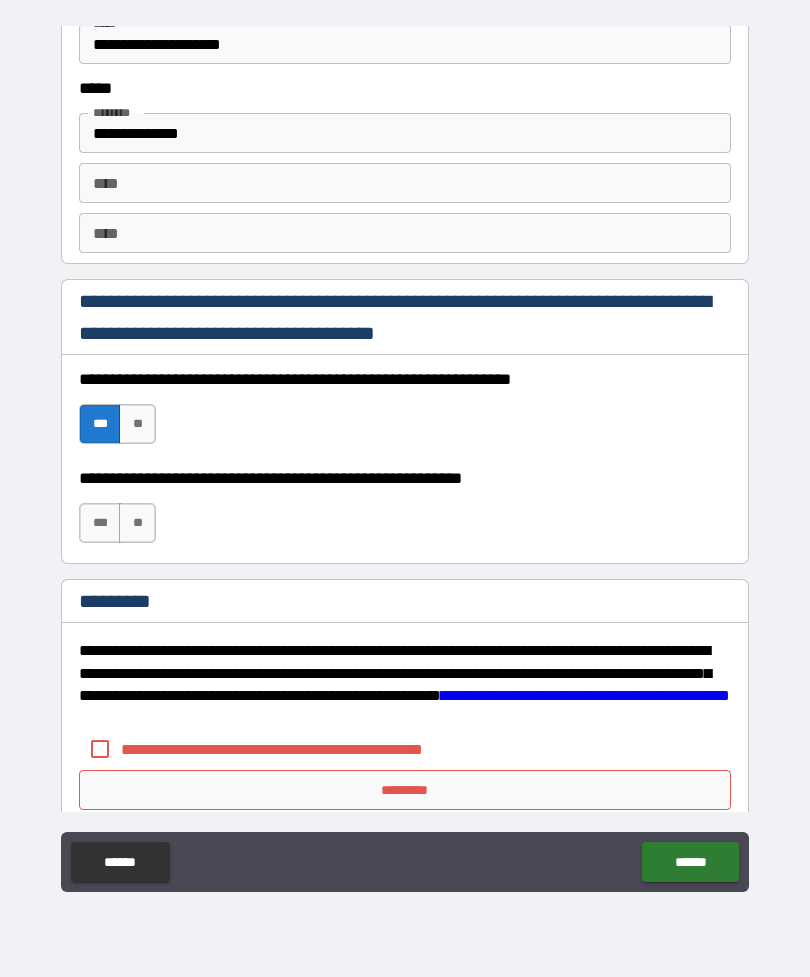 scroll, scrollTop: 2767, scrollLeft: 0, axis: vertical 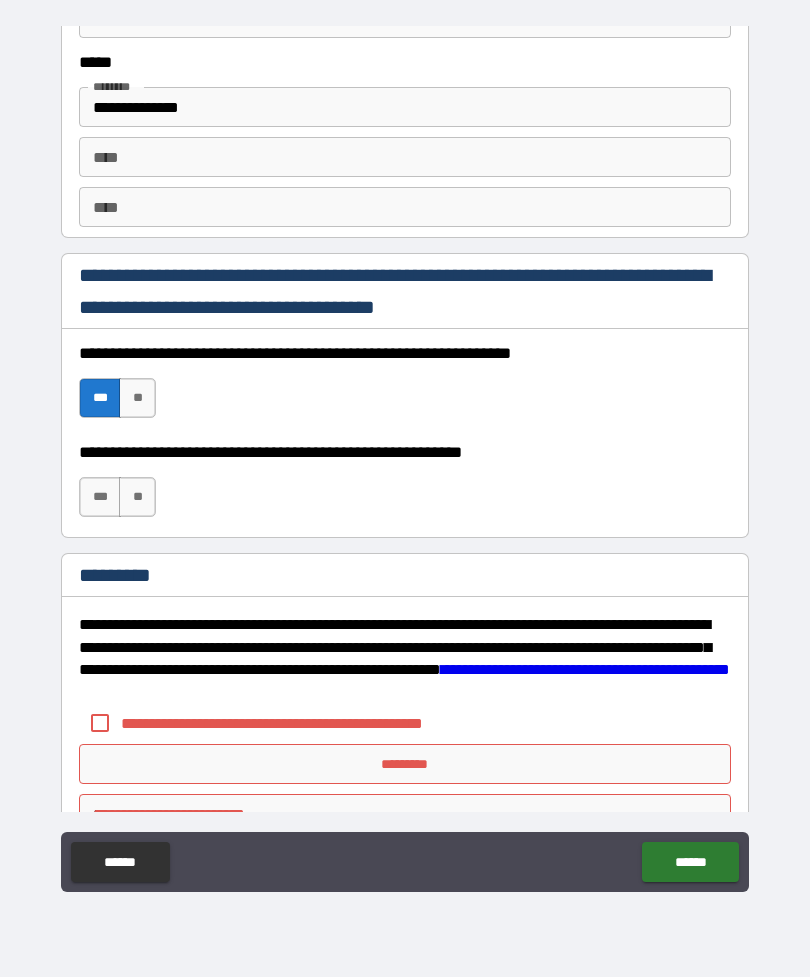 click on "***" at bounding box center (100, 497) 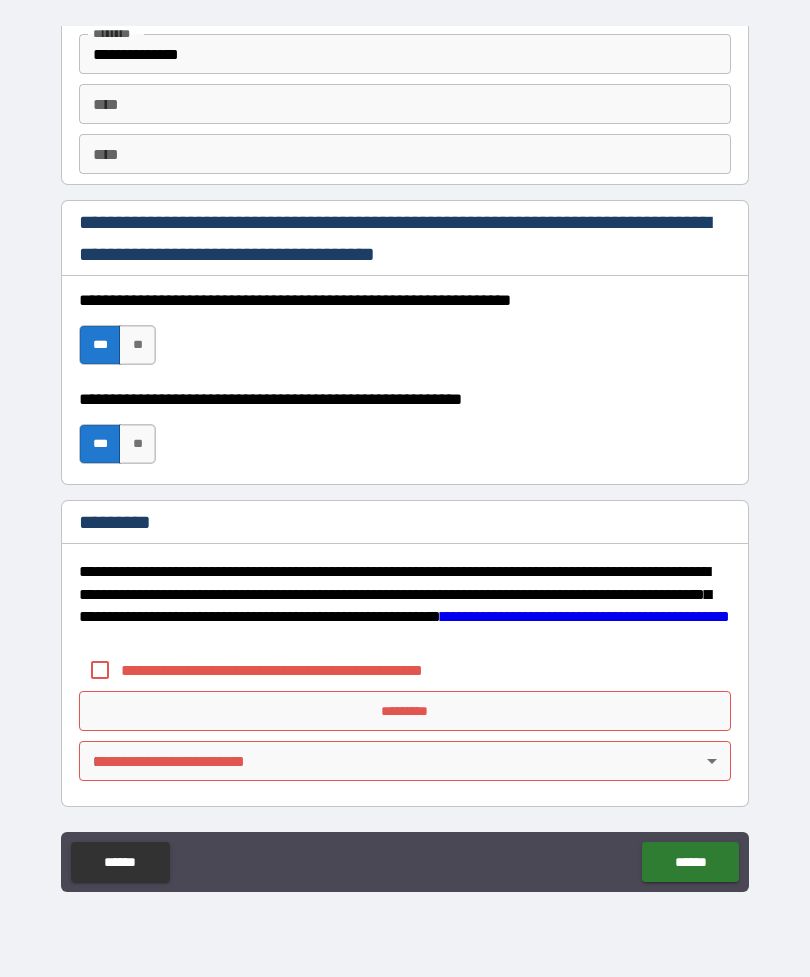 scroll, scrollTop: 2820, scrollLeft: 0, axis: vertical 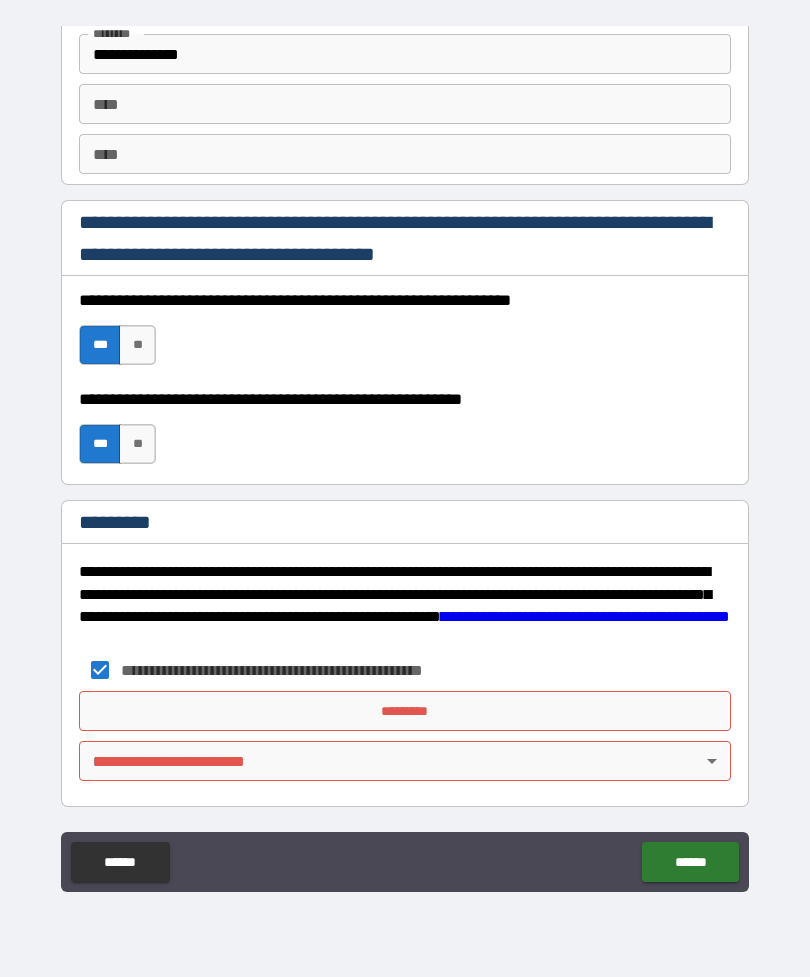 click on "*********" at bounding box center [405, 711] 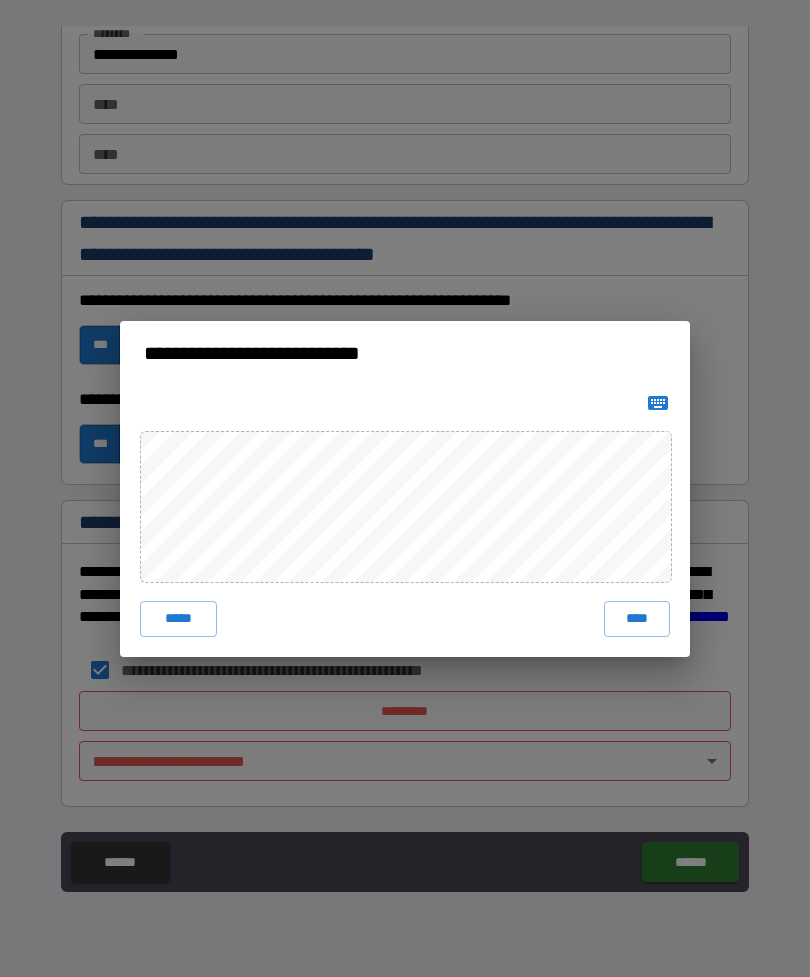 click on "****" at bounding box center [637, 619] 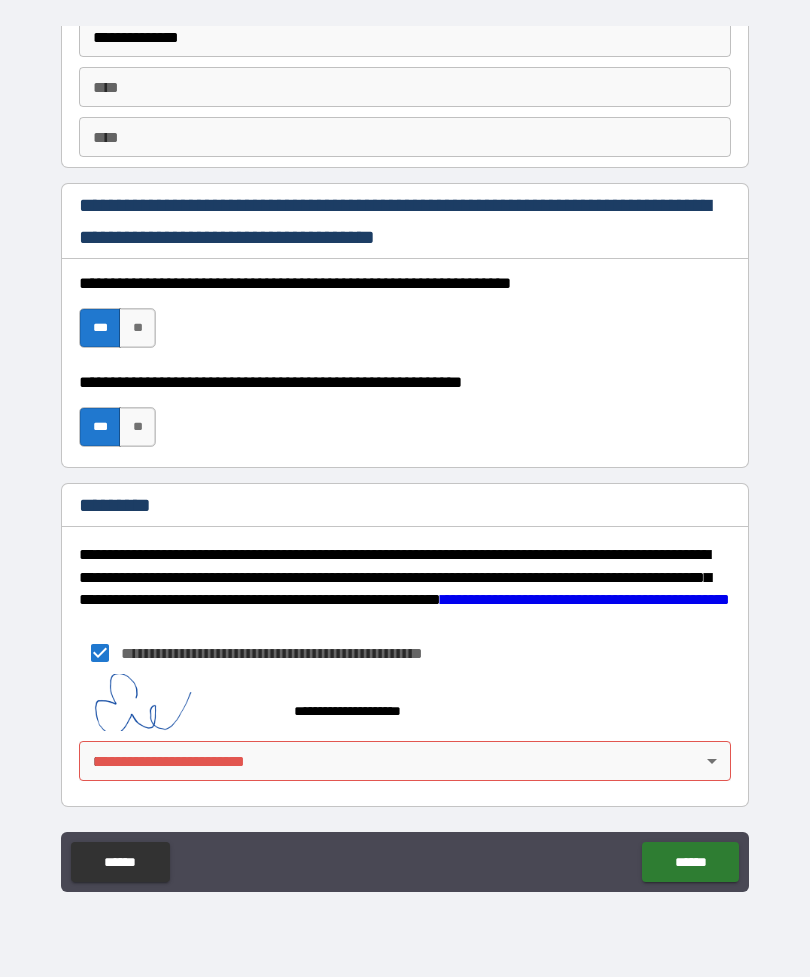 scroll, scrollTop: 2837, scrollLeft: 0, axis: vertical 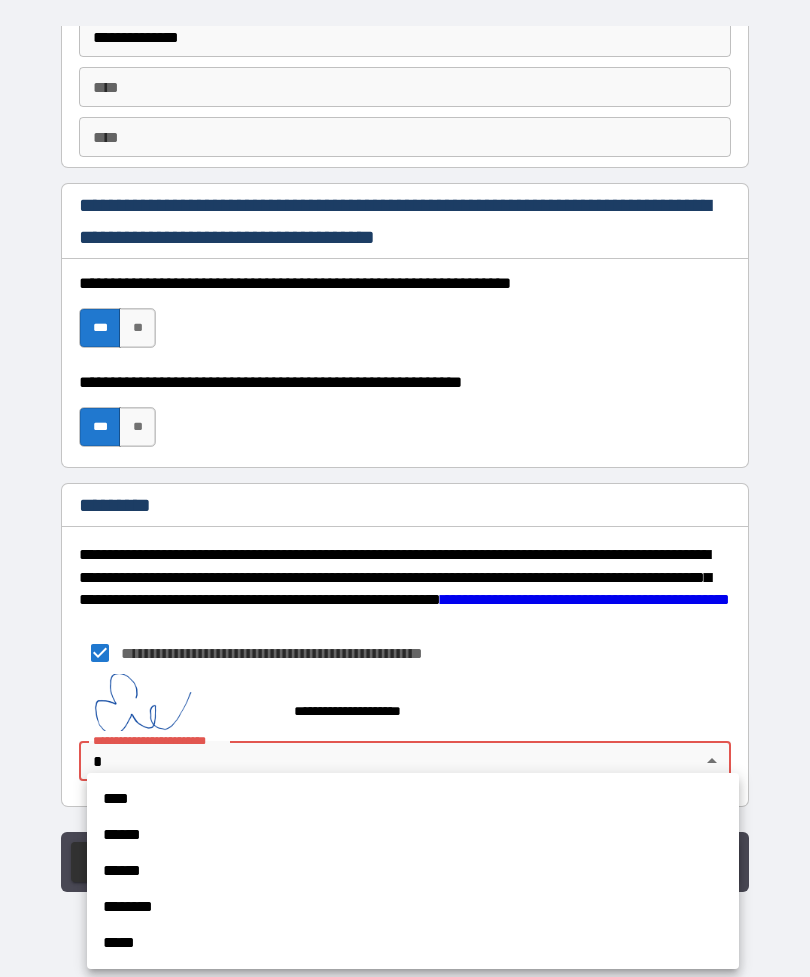 click on "****" at bounding box center (413, 799) 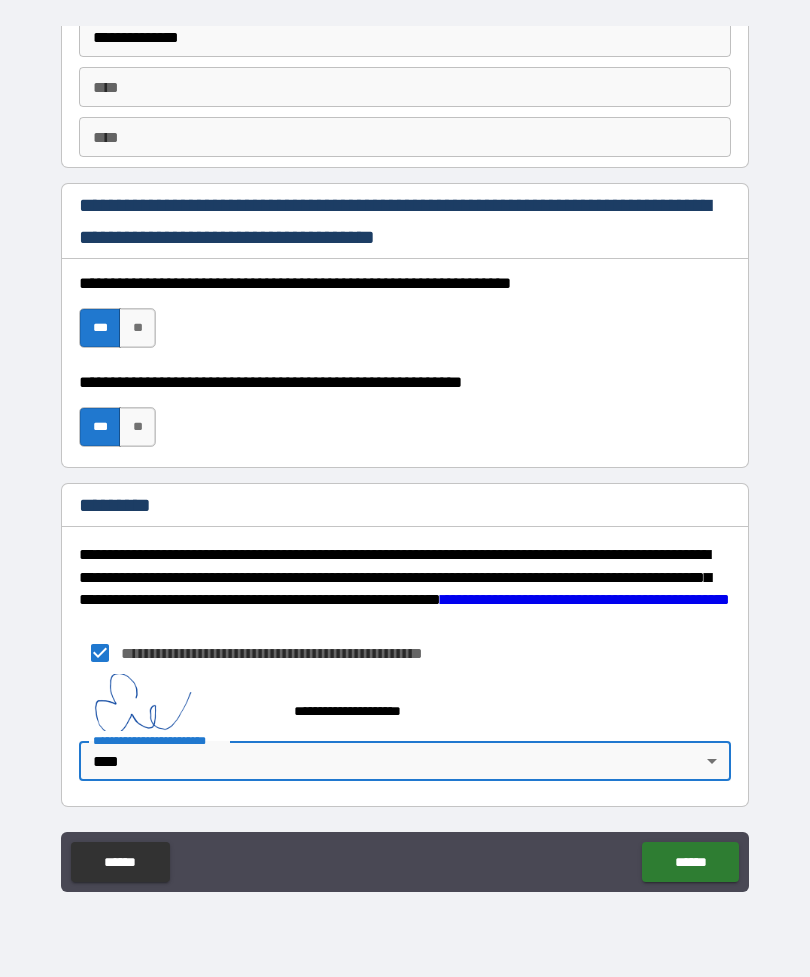 type on "*" 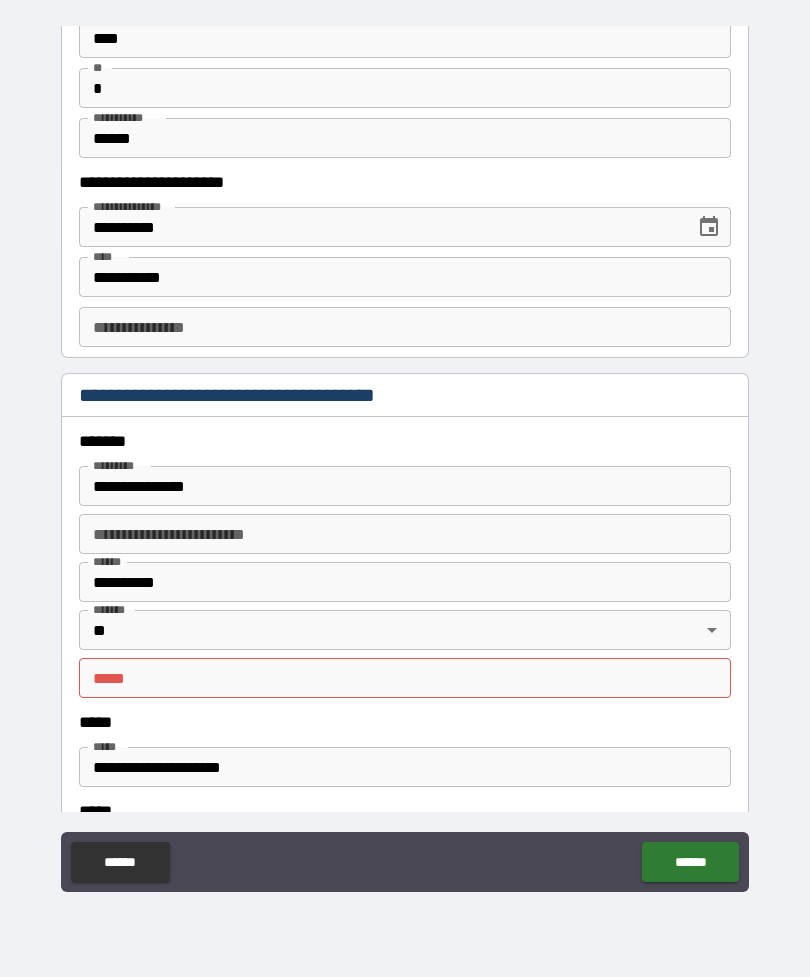 scroll, scrollTop: 2053, scrollLeft: 0, axis: vertical 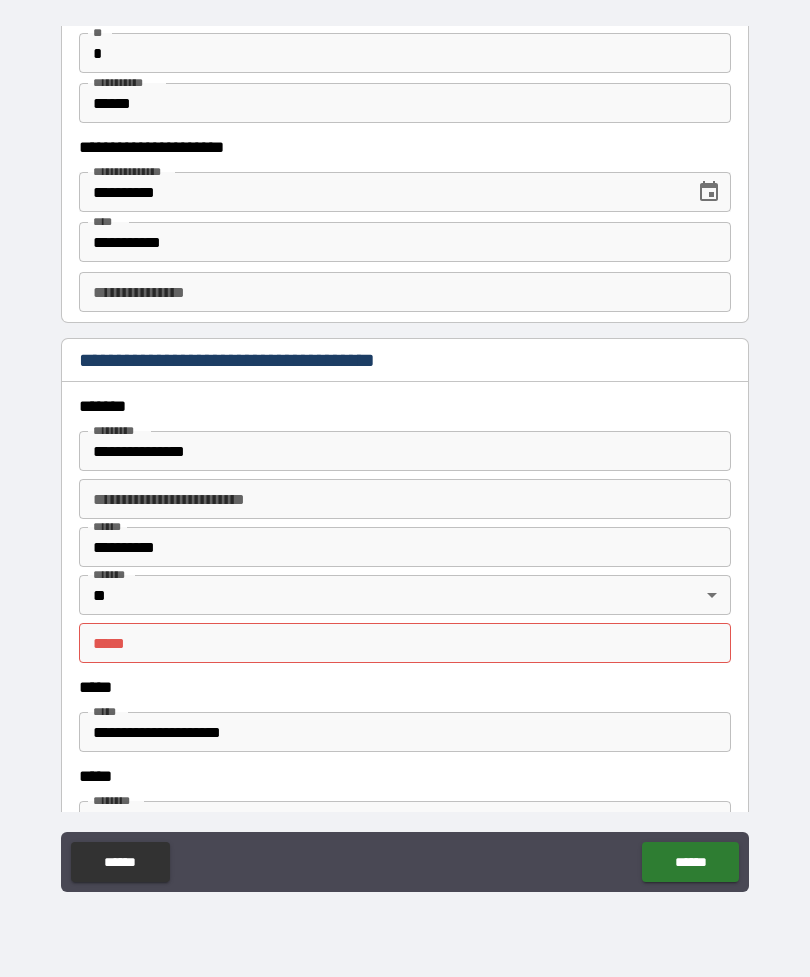 click on "***   * ***   *" at bounding box center (405, 643) 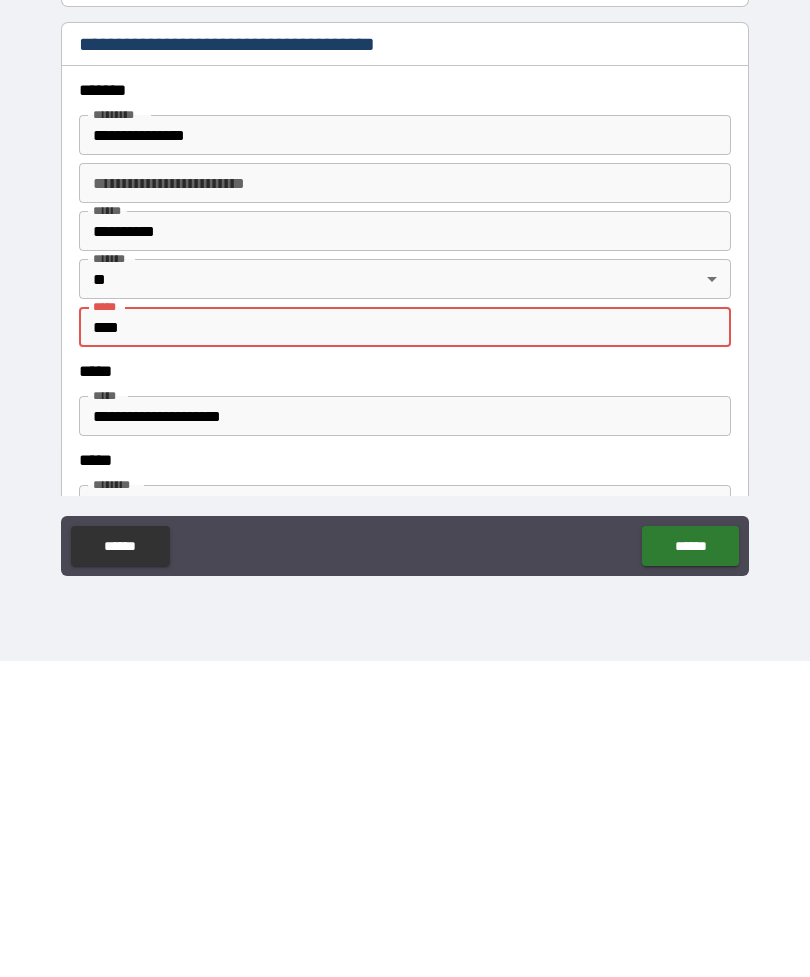type on "*****" 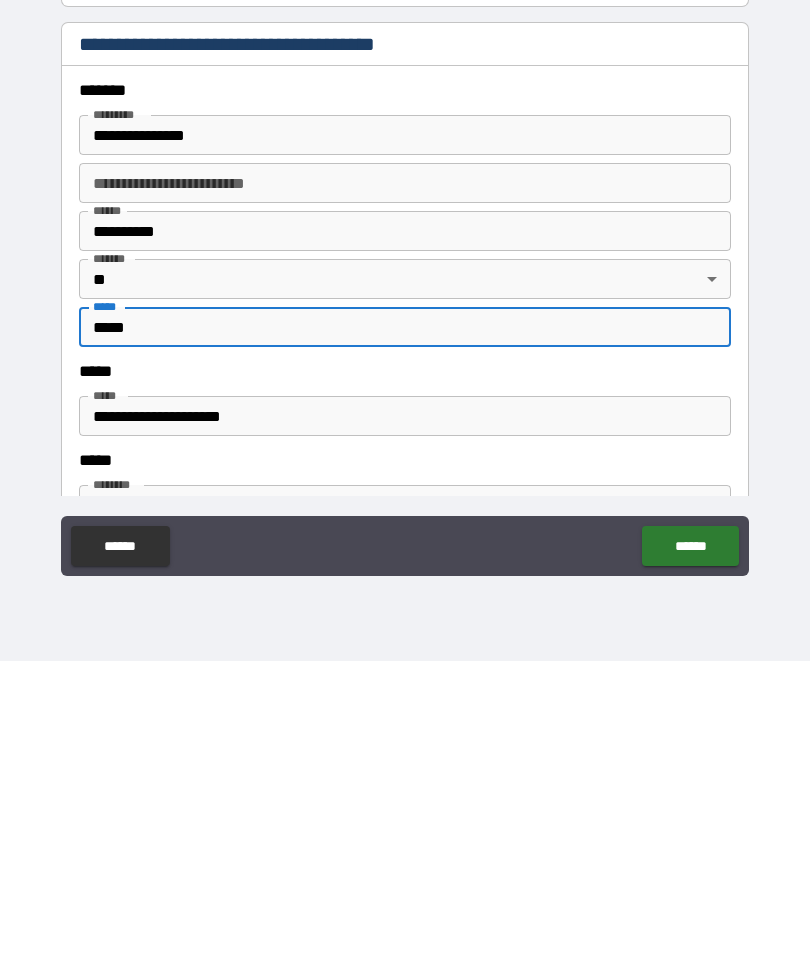 click on "******" at bounding box center [690, 862] 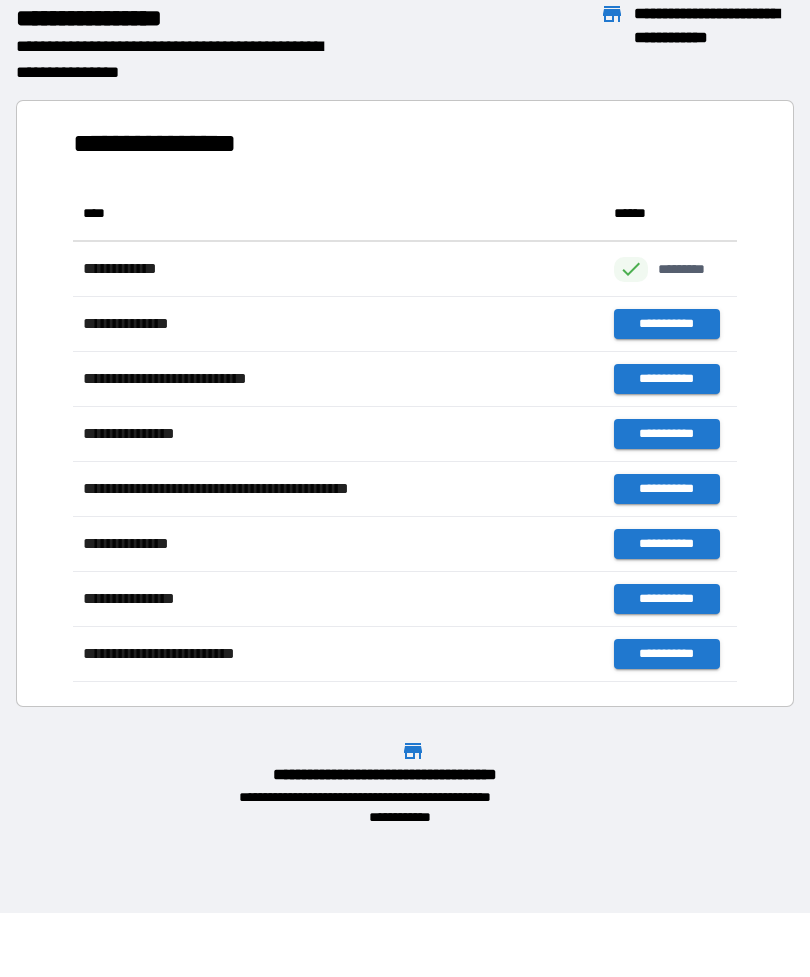 scroll, scrollTop: 1, scrollLeft: 1, axis: both 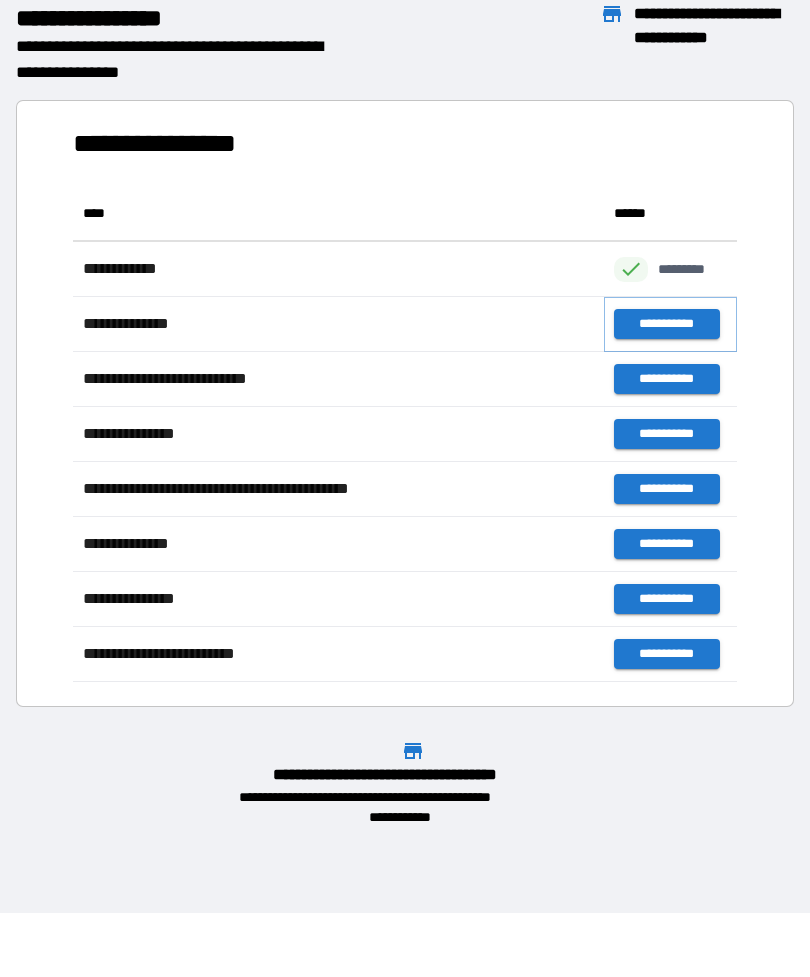 click on "**********" at bounding box center [666, 324] 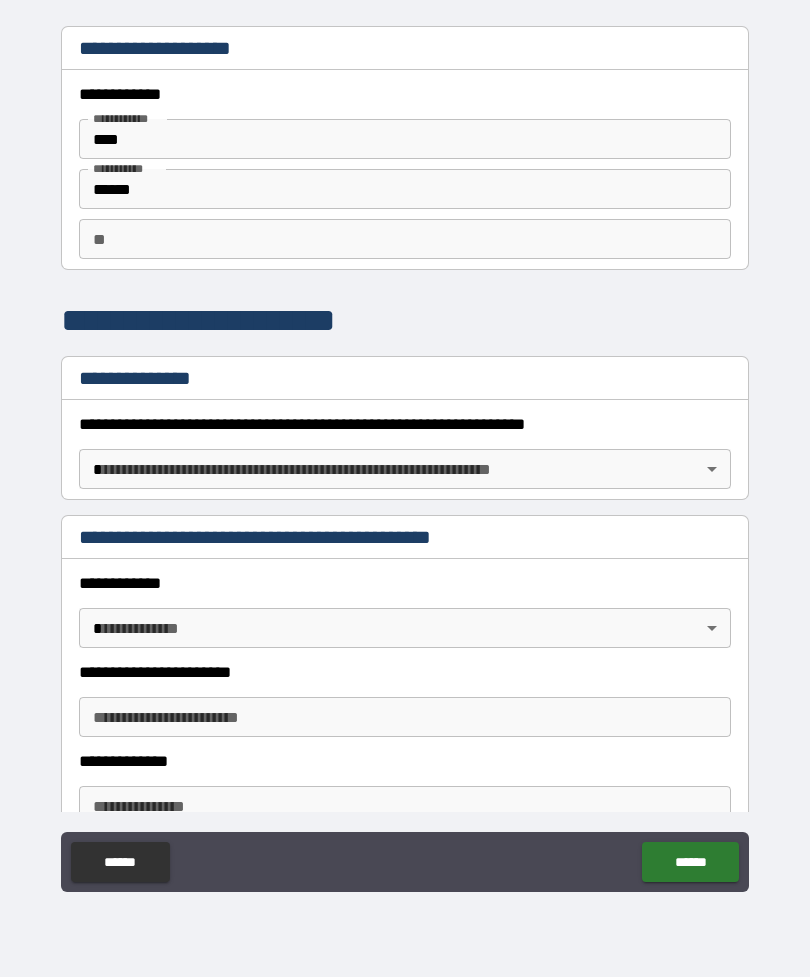 click on "**********" at bounding box center (405, 456) 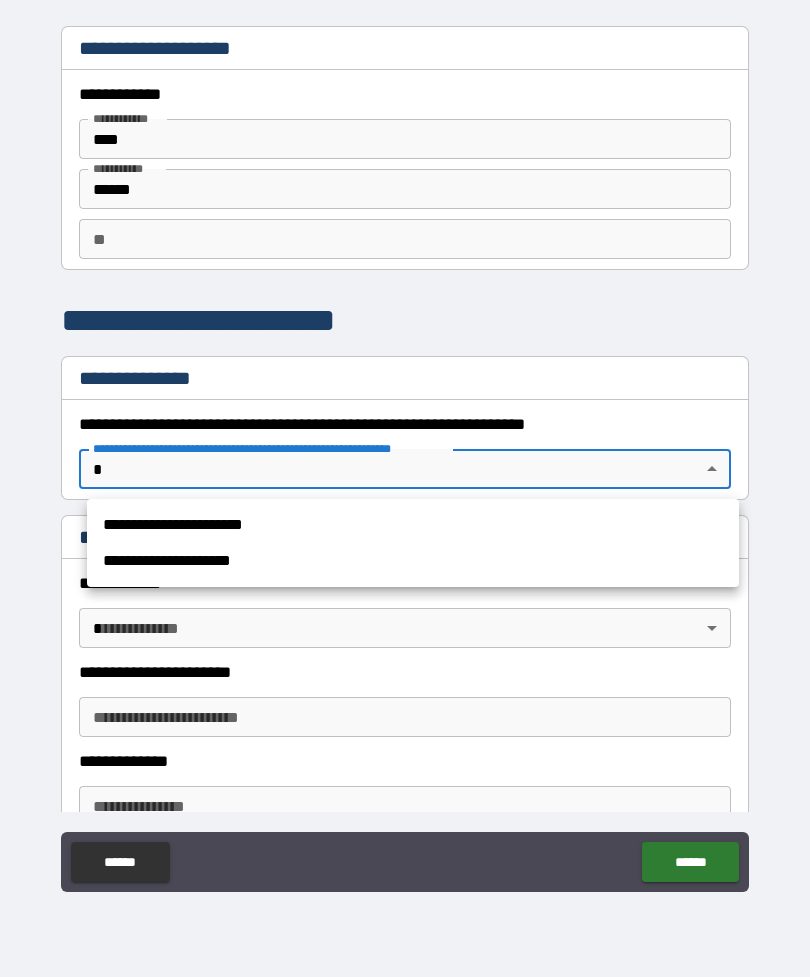 click on "**********" at bounding box center [413, 525] 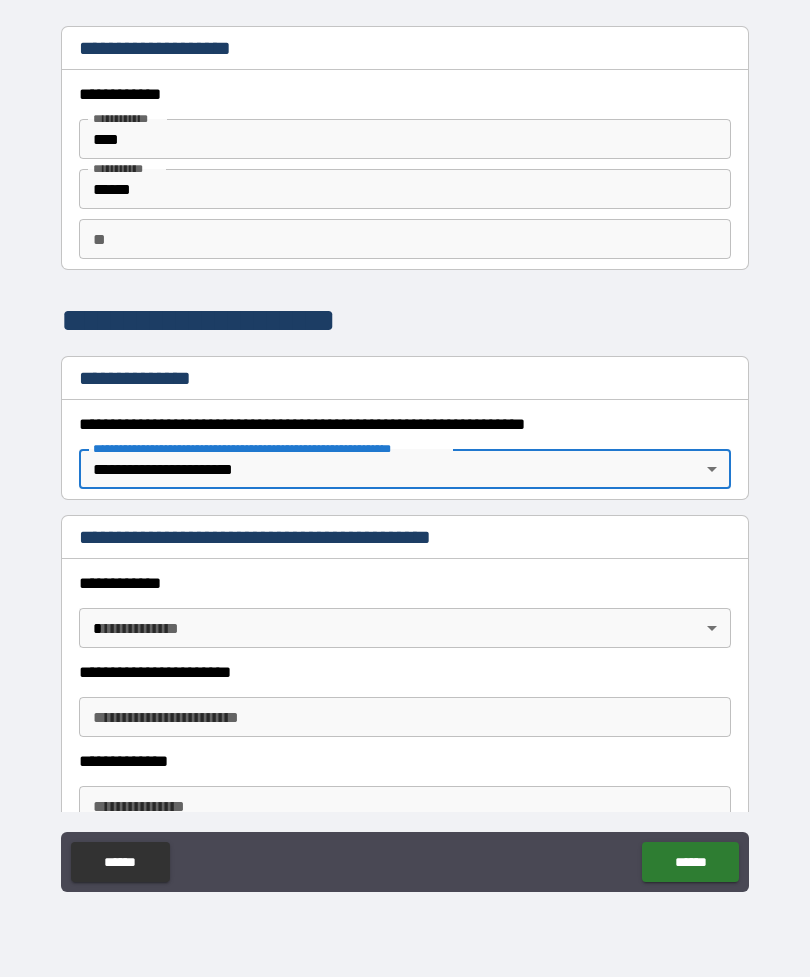 type on "*" 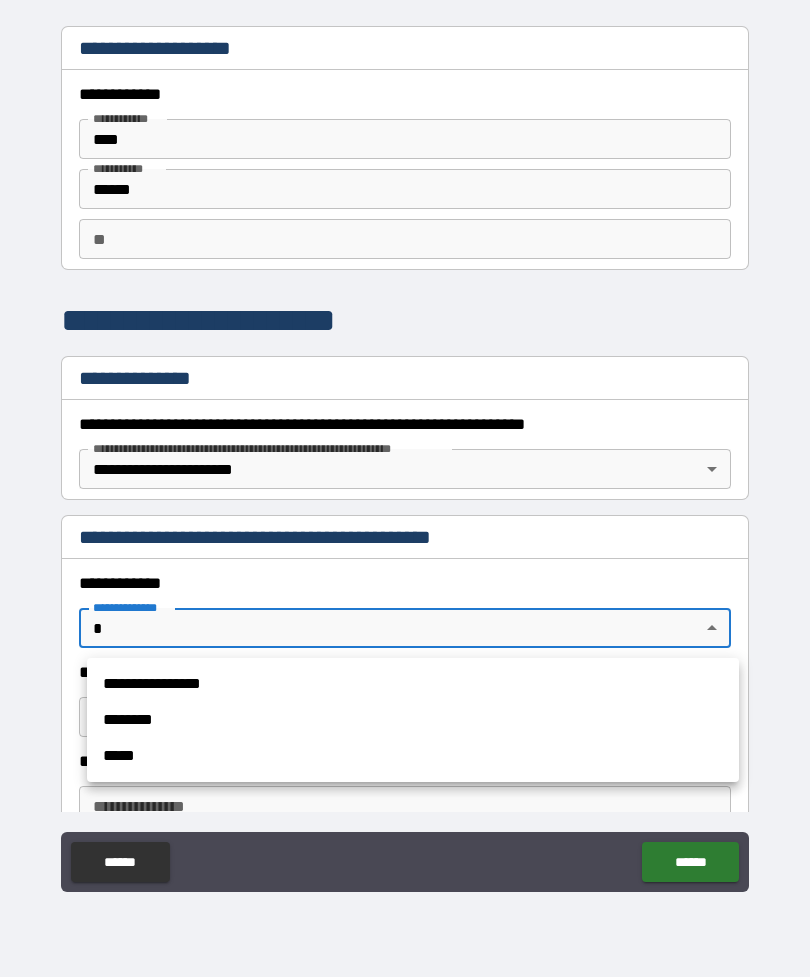 click on "********" at bounding box center (413, 720) 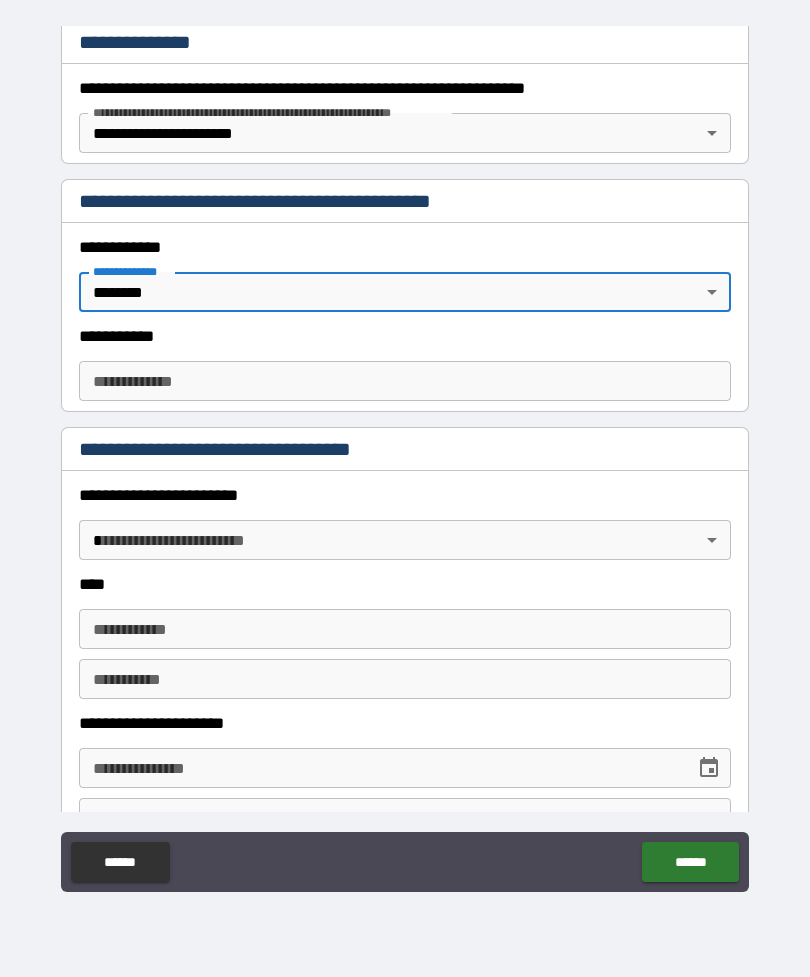 scroll, scrollTop: 338, scrollLeft: 0, axis: vertical 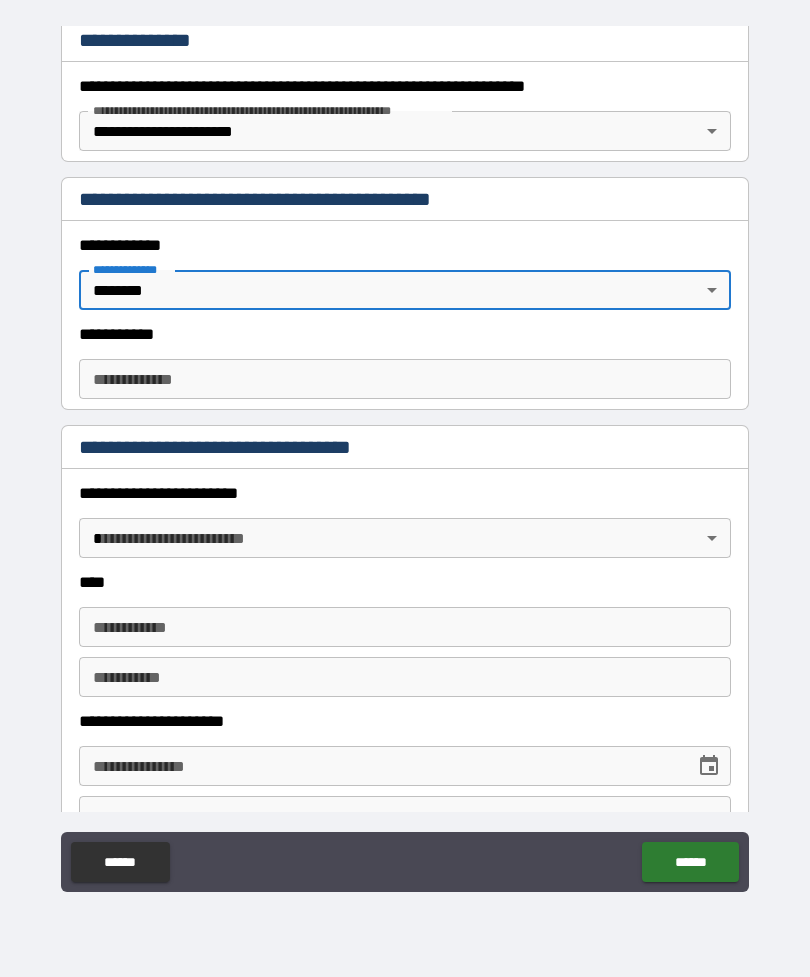 click on "**********" at bounding box center [405, 456] 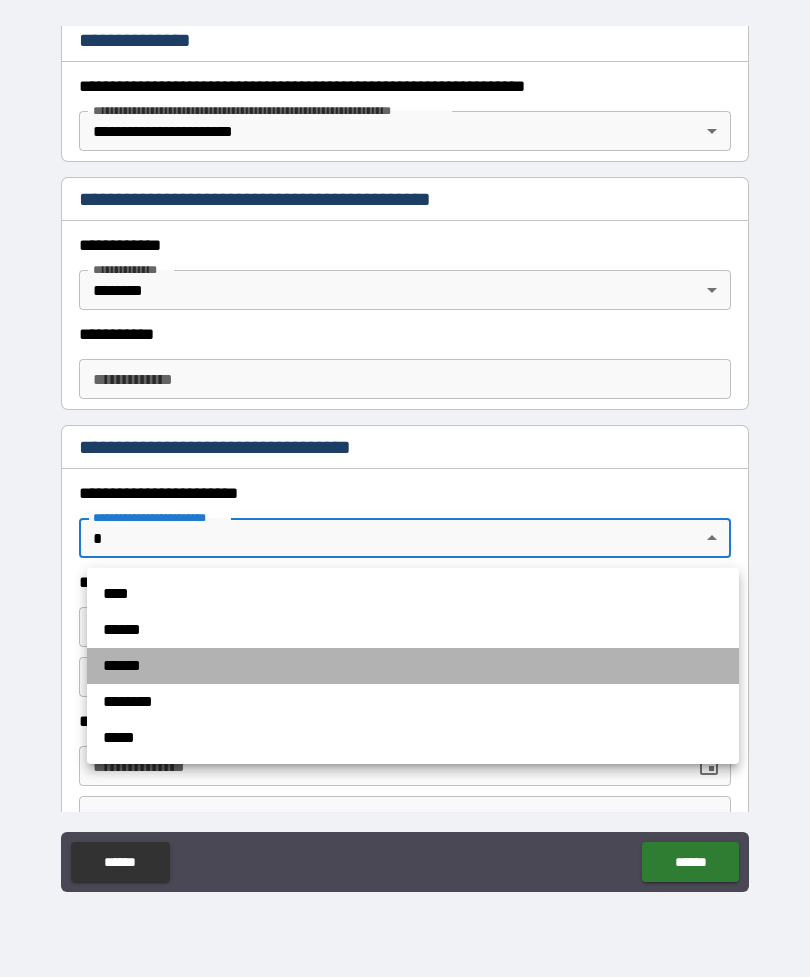 click on "******" at bounding box center [413, 666] 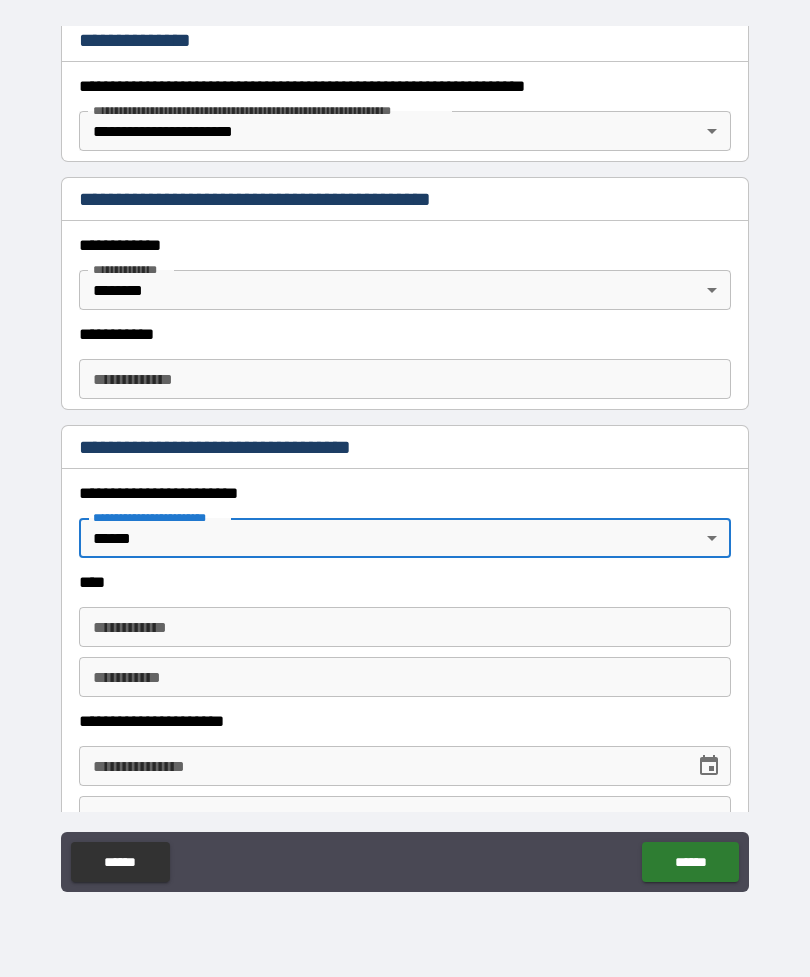 type on "*" 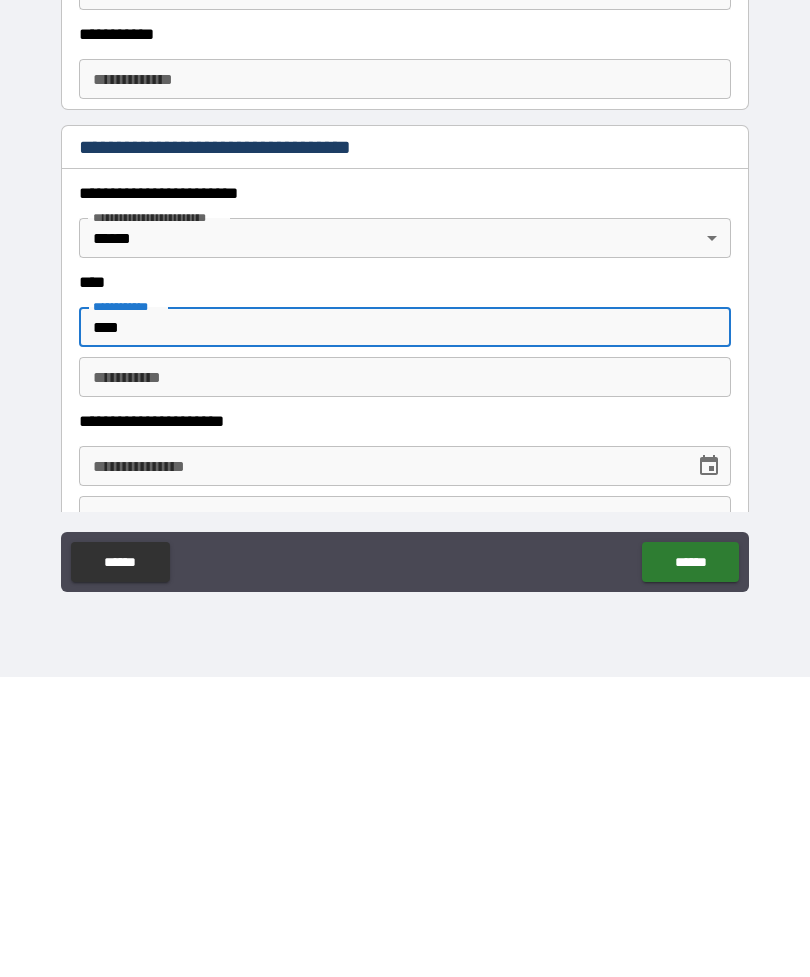 type on "****" 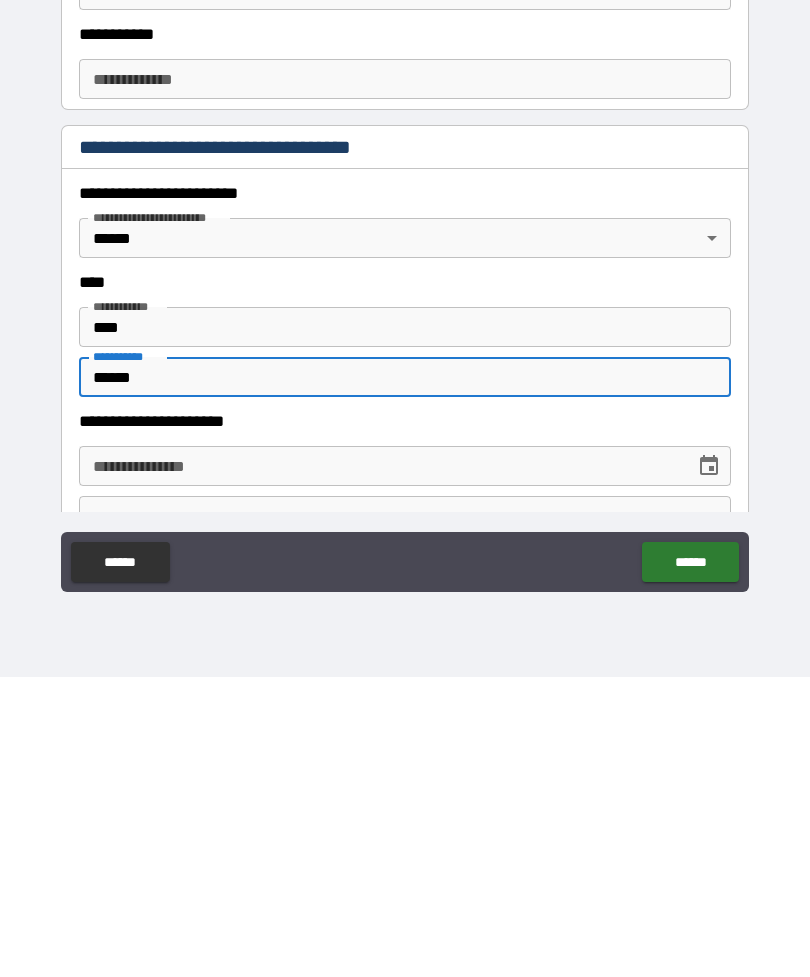 type on "******" 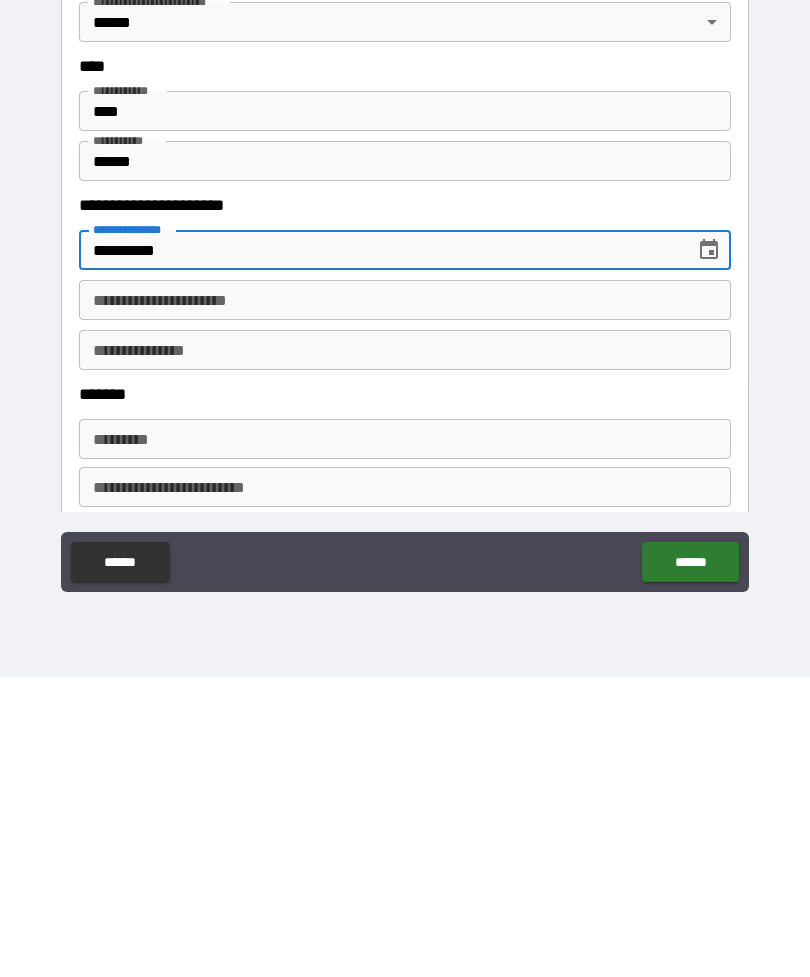 scroll, scrollTop: 556, scrollLeft: 0, axis: vertical 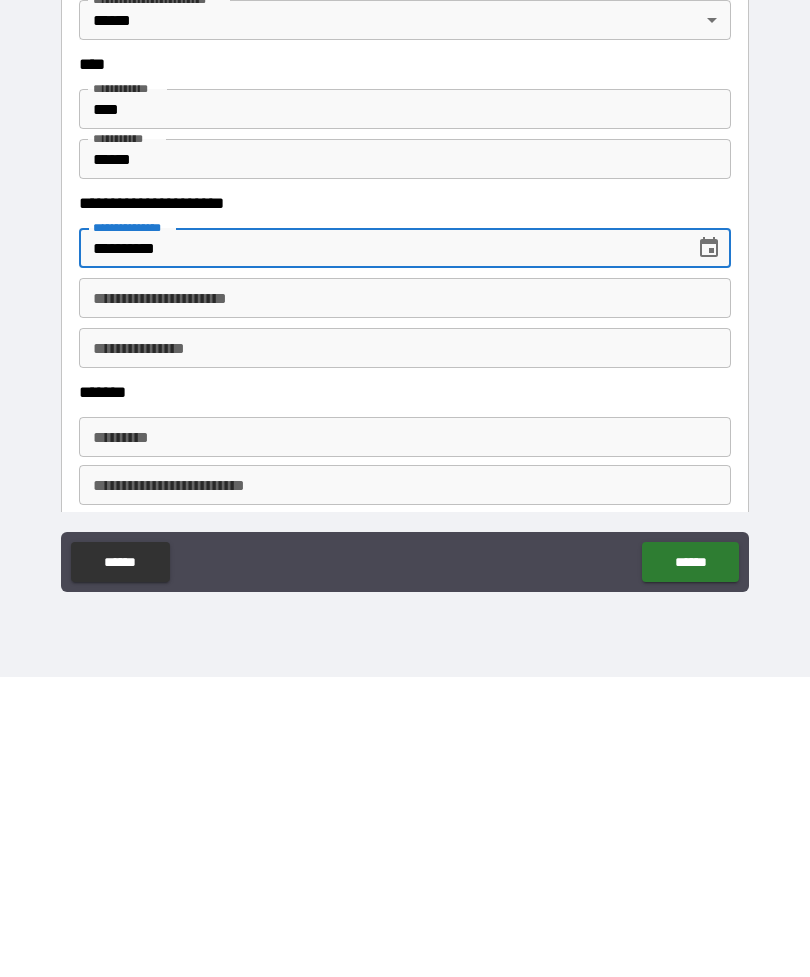type on "**********" 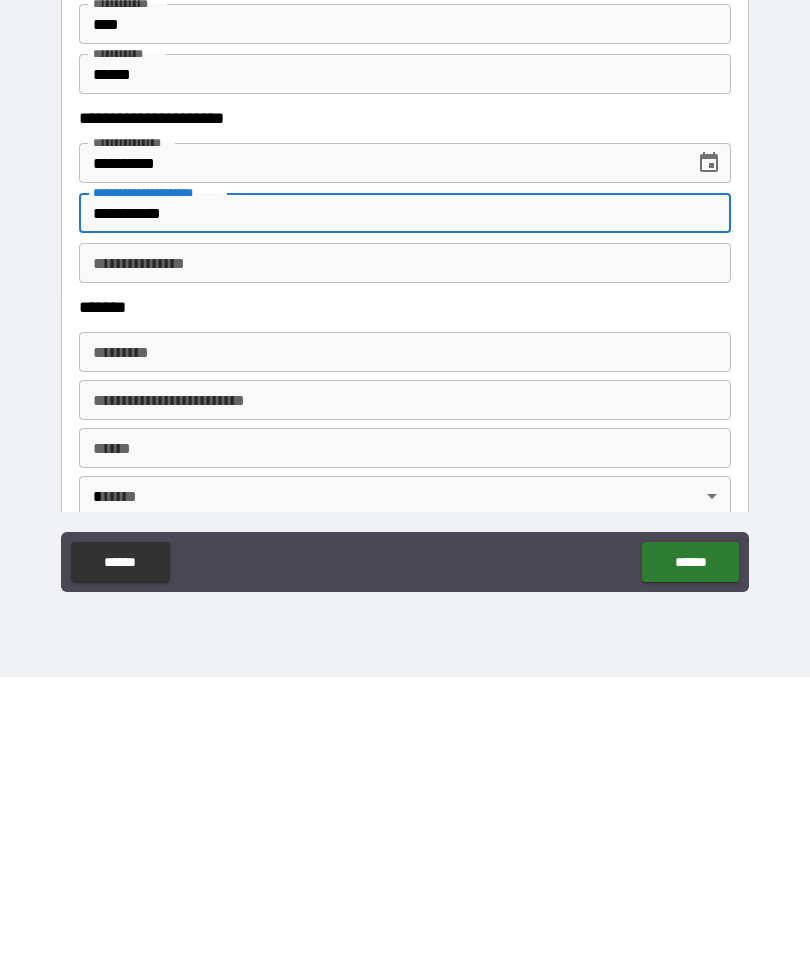 scroll, scrollTop: 664, scrollLeft: 0, axis: vertical 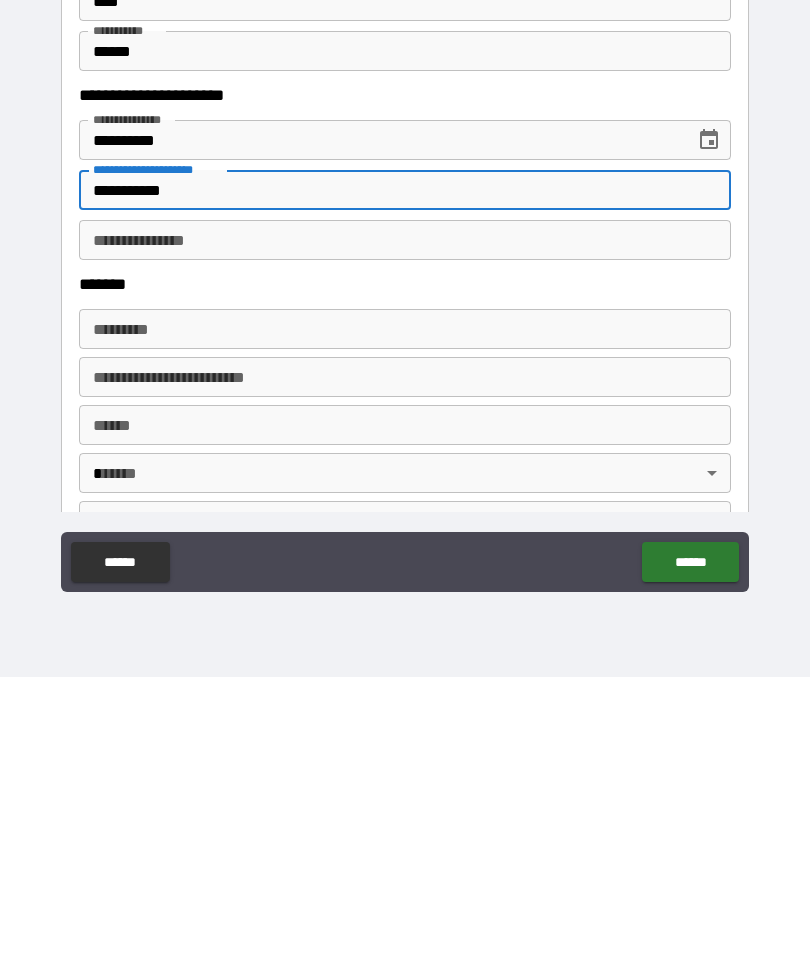 type on "**********" 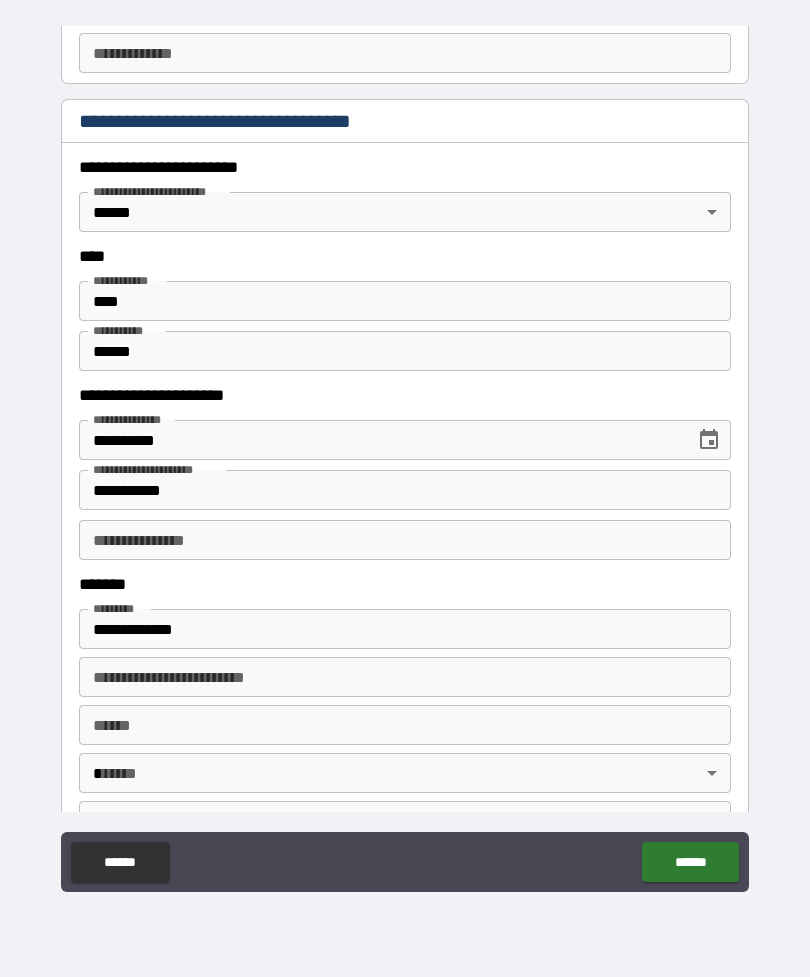 type on "**********" 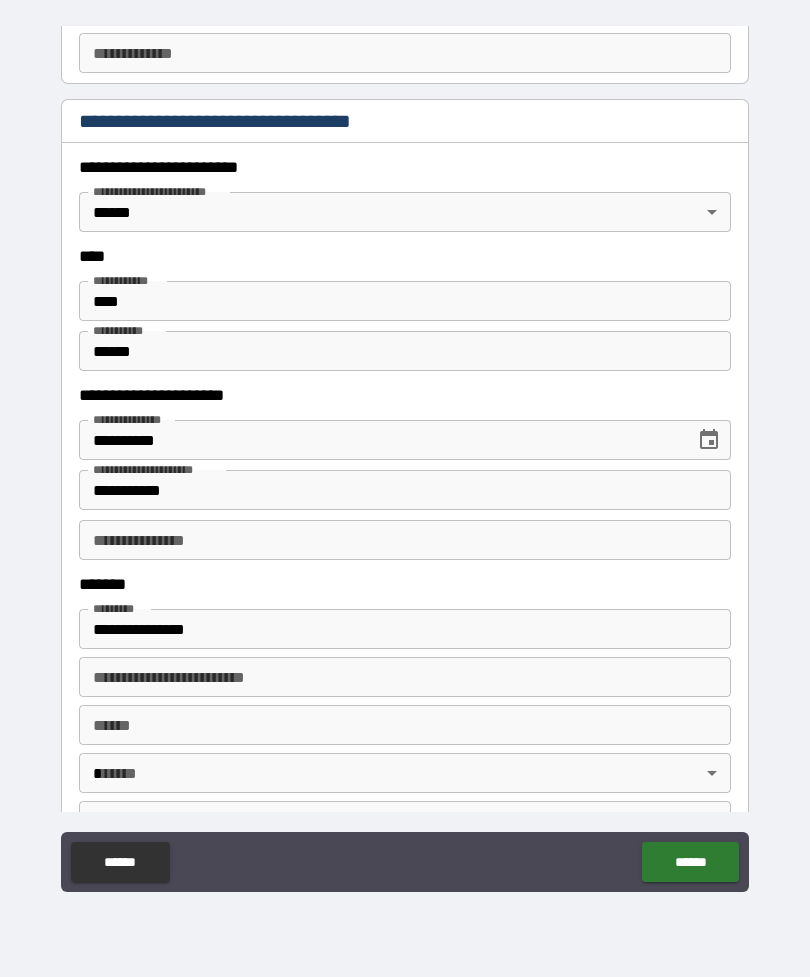 click on "****   *" at bounding box center (405, 725) 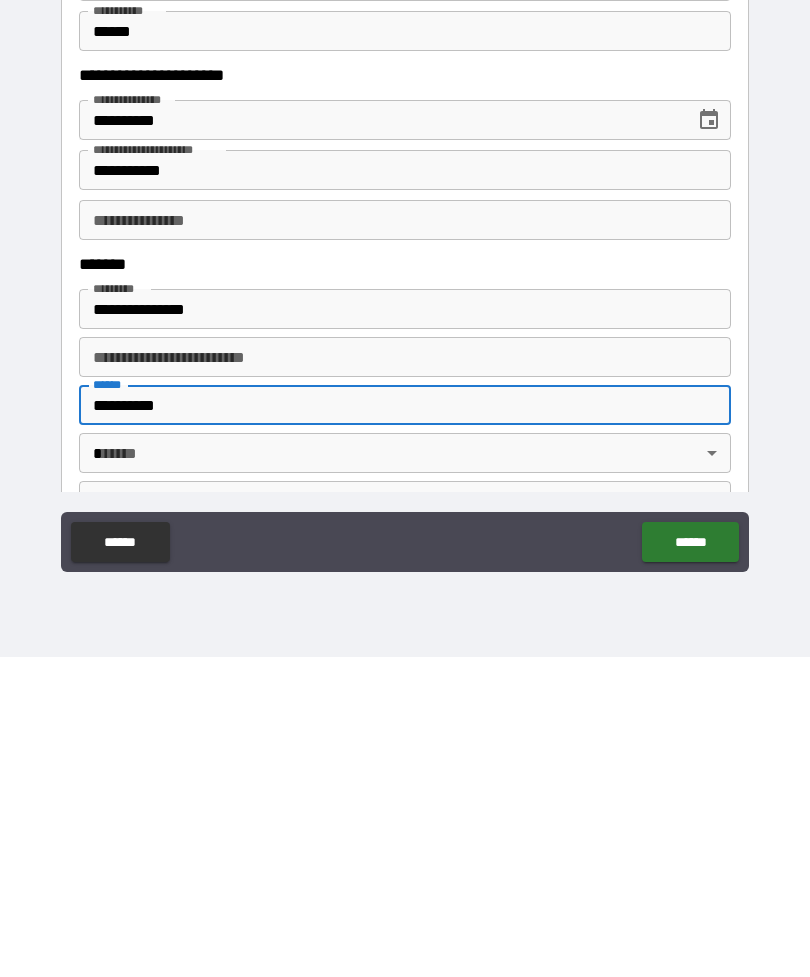 type on "**********" 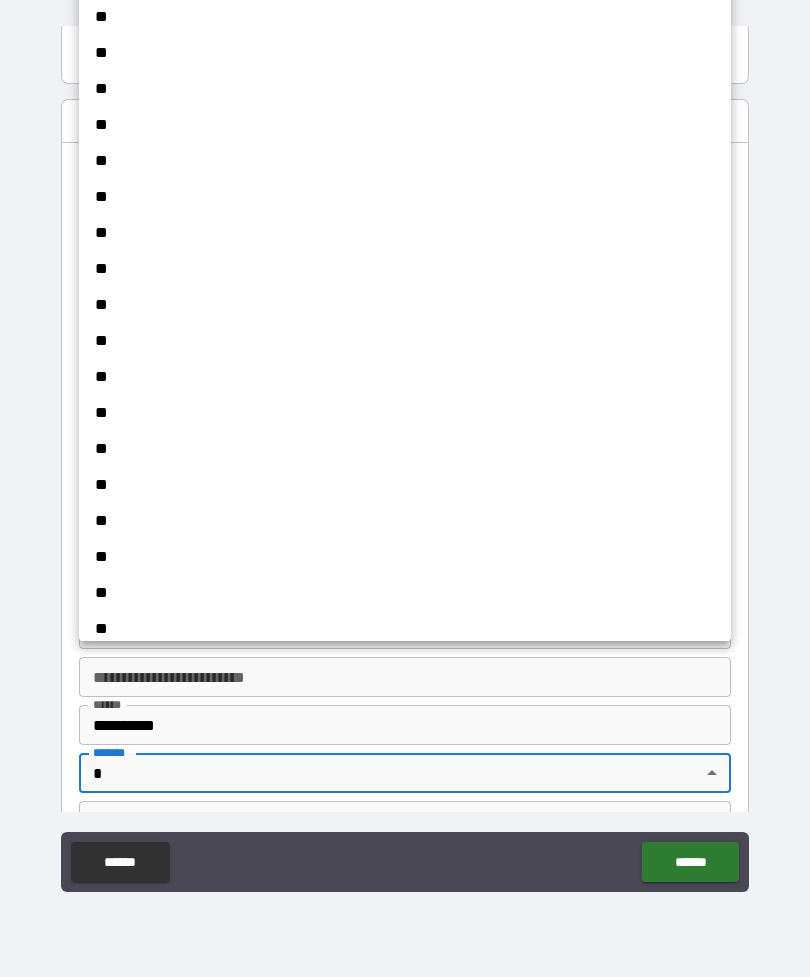 scroll, scrollTop: 783, scrollLeft: 0, axis: vertical 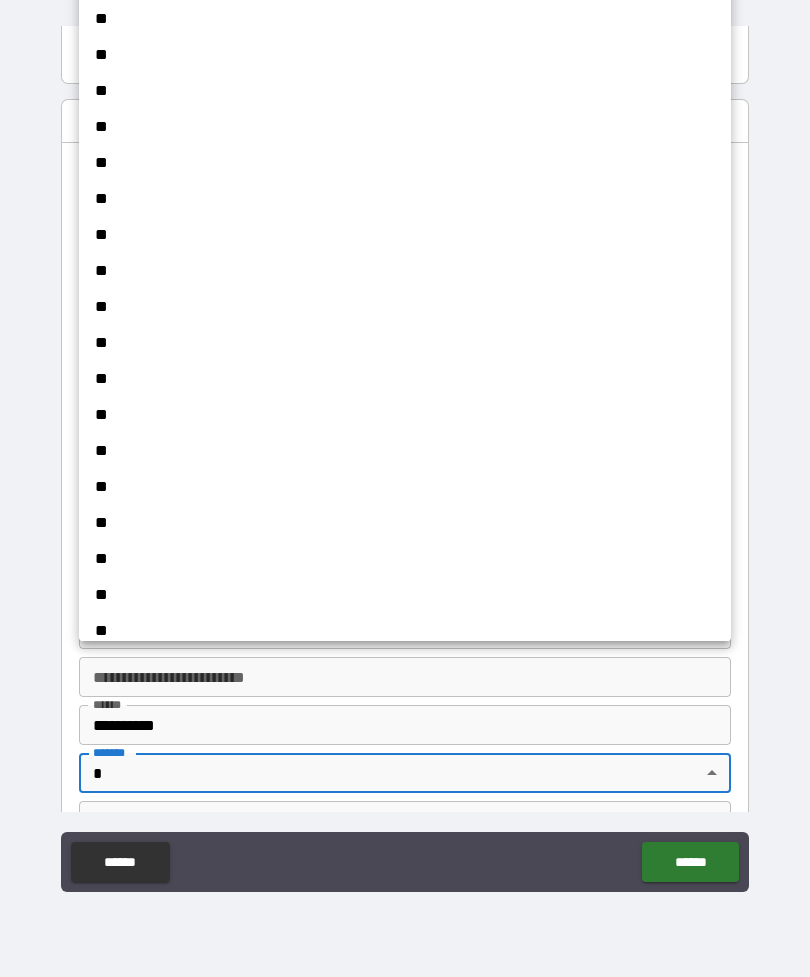 click on "**" at bounding box center [405, 523] 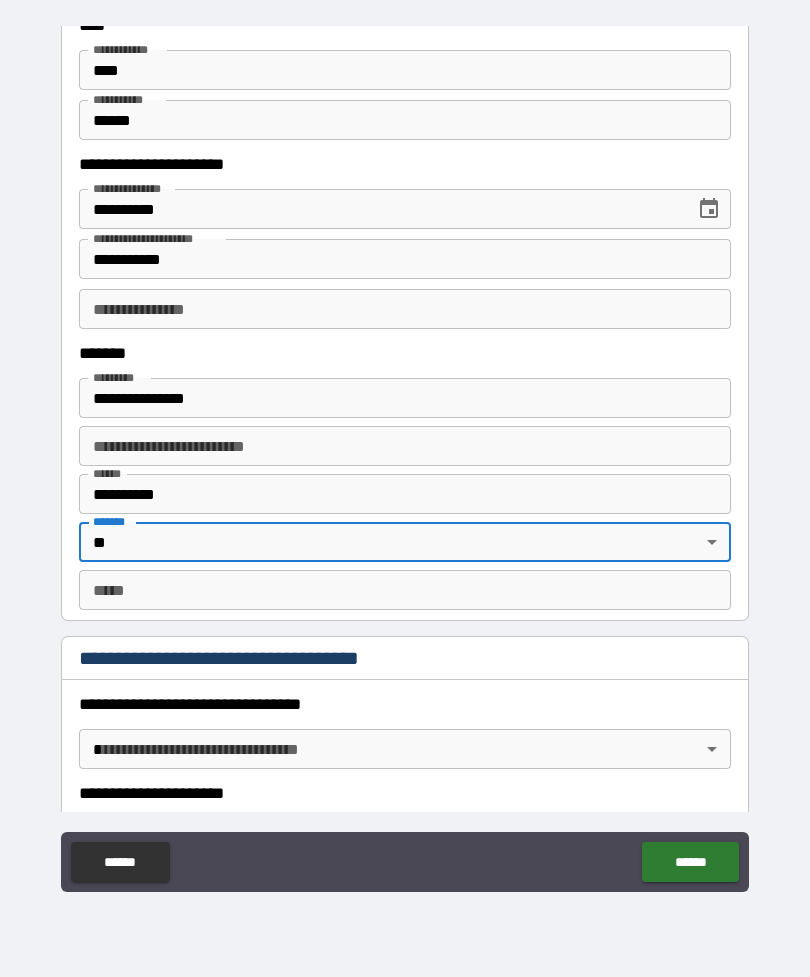 scroll, scrollTop: 901, scrollLeft: 0, axis: vertical 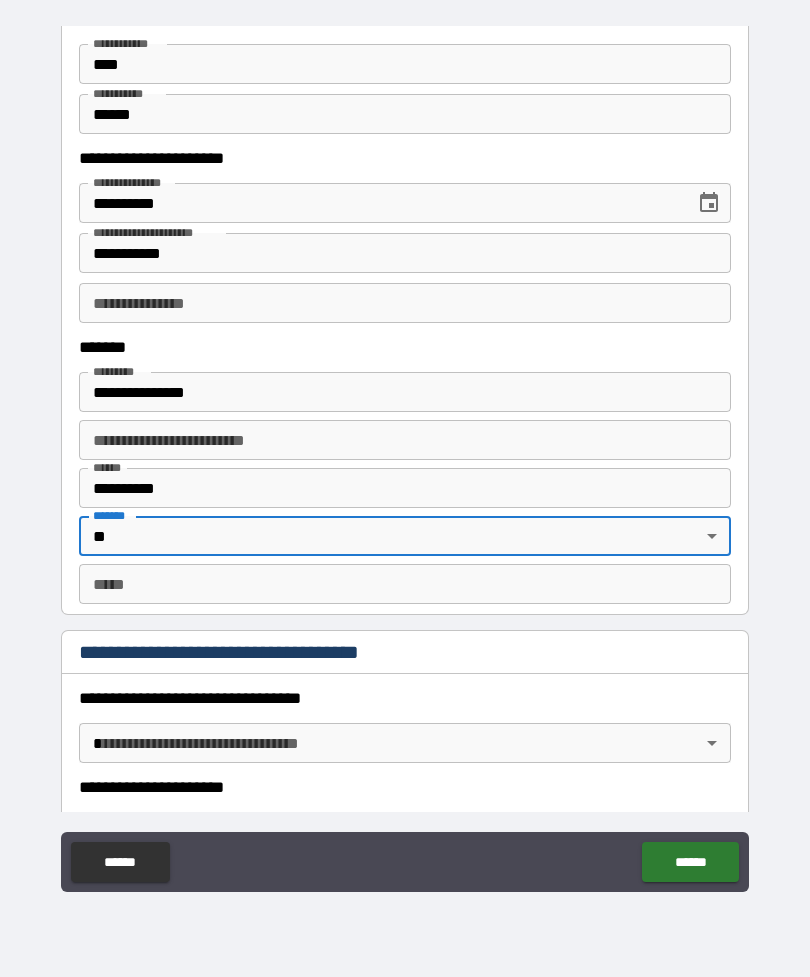 click on "***   *" at bounding box center (405, 584) 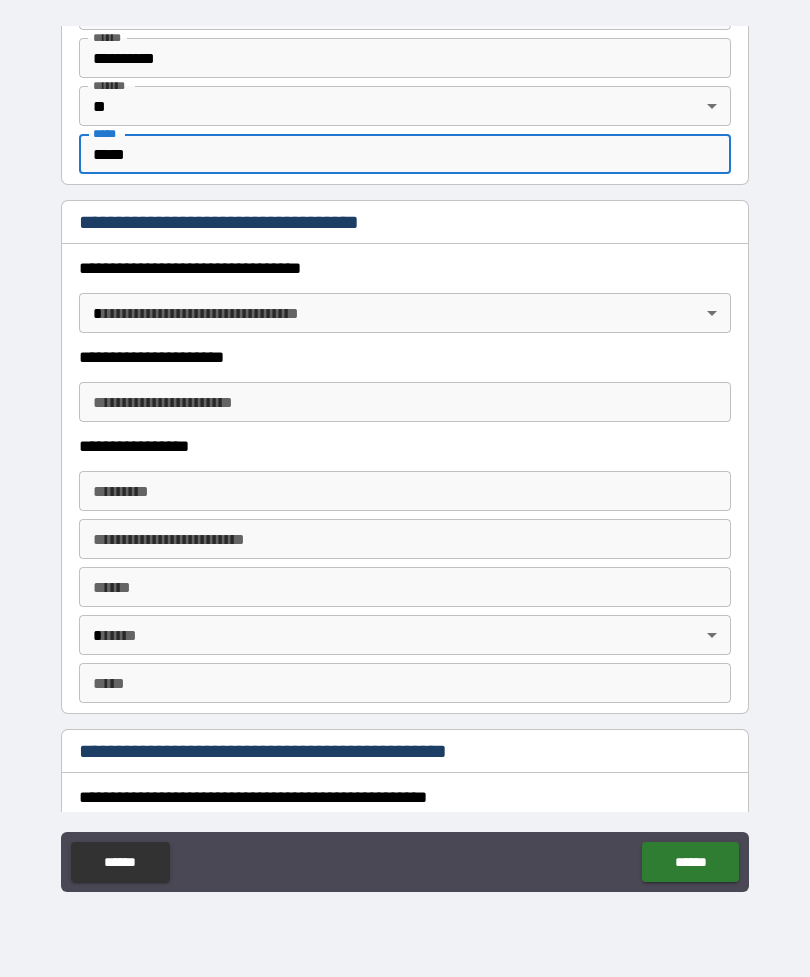 scroll, scrollTop: 1346, scrollLeft: 0, axis: vertical 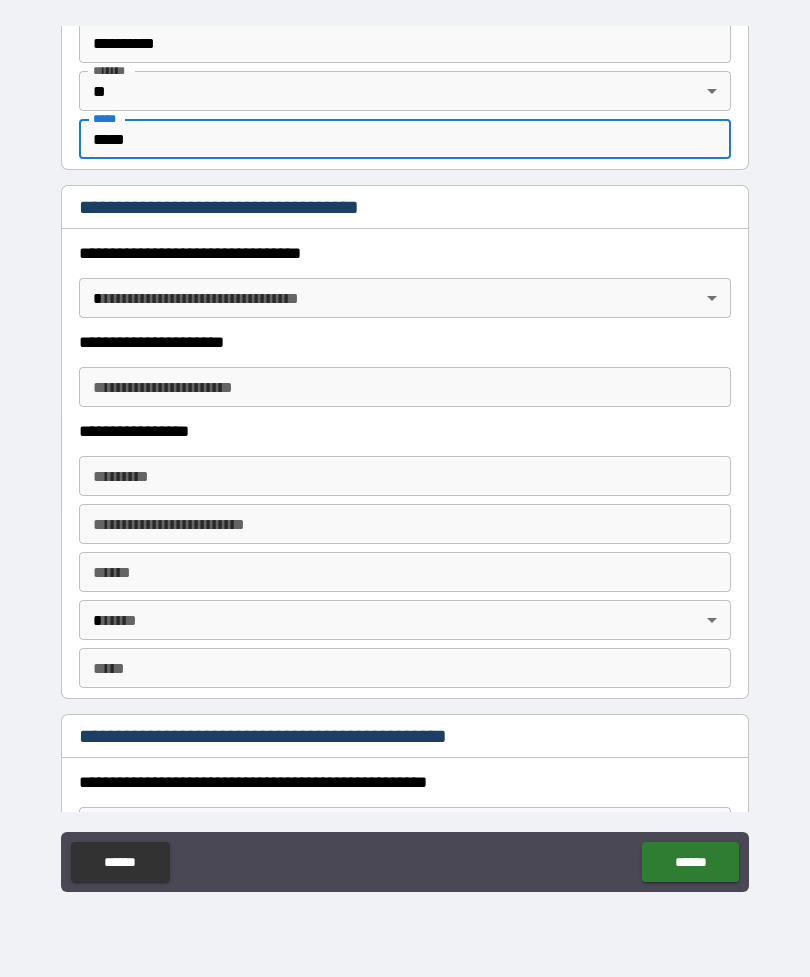 type on "*****" 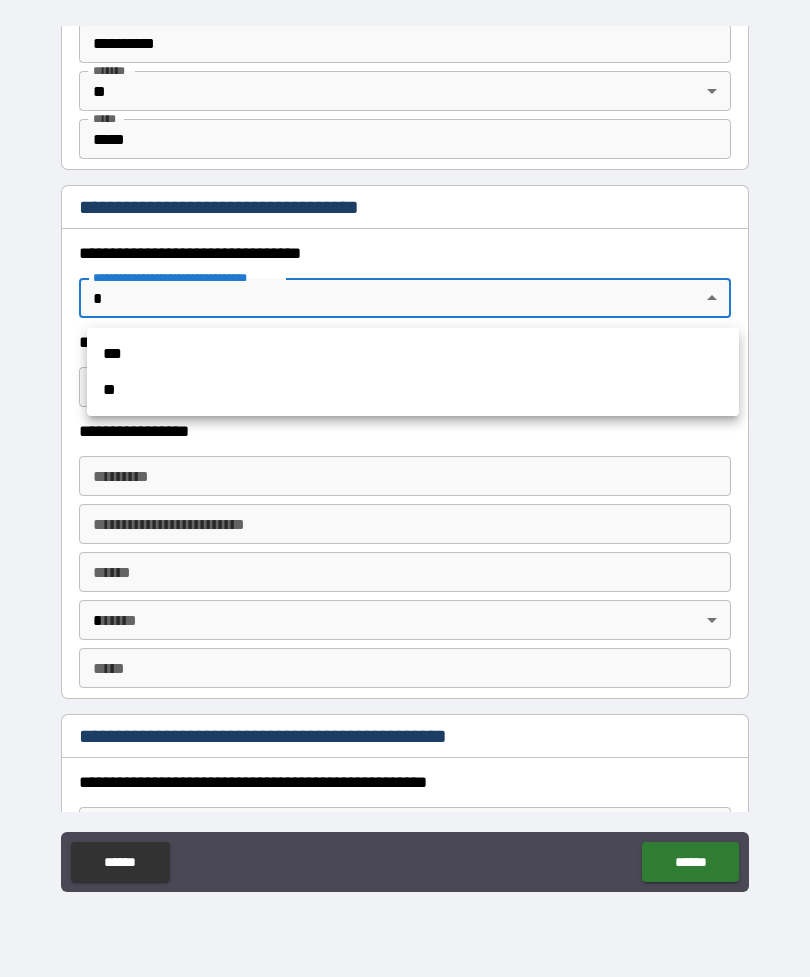click on "***" at bounding box center [413, 354] 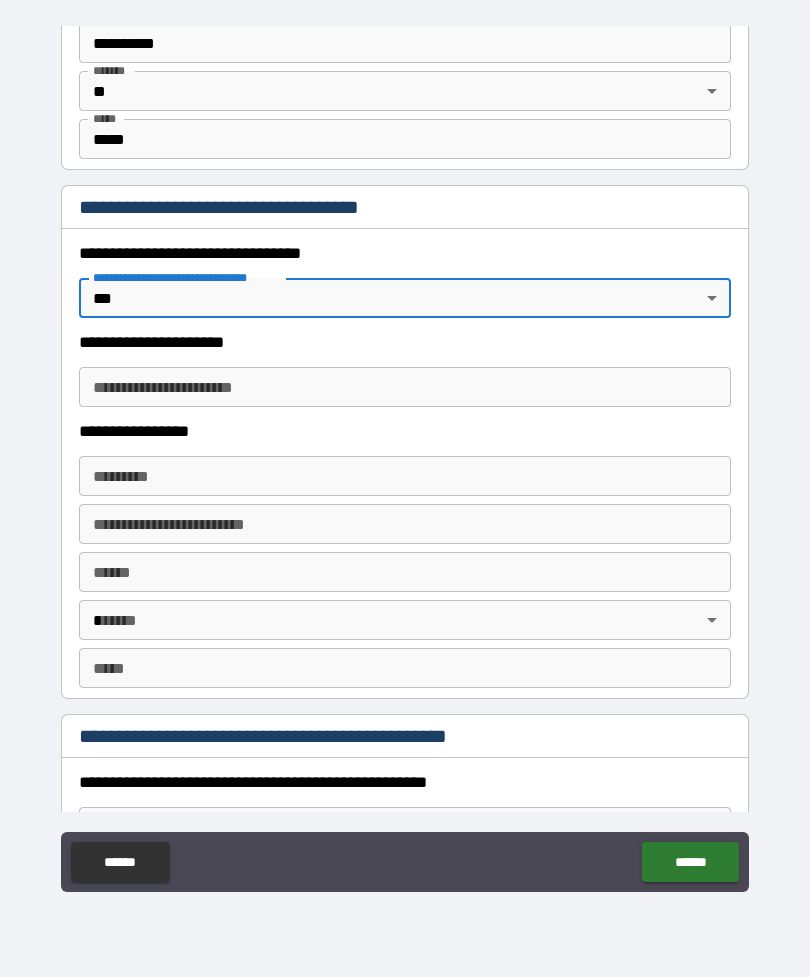 click on "**********" at bounding box center [405, 387] 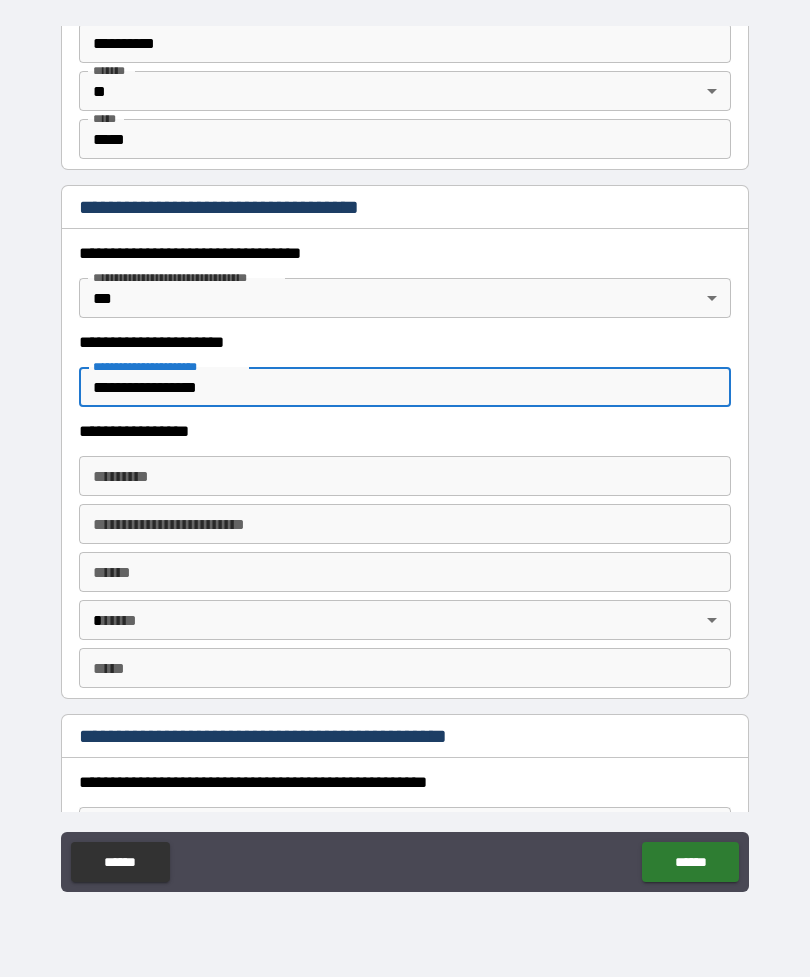 type on "**********" 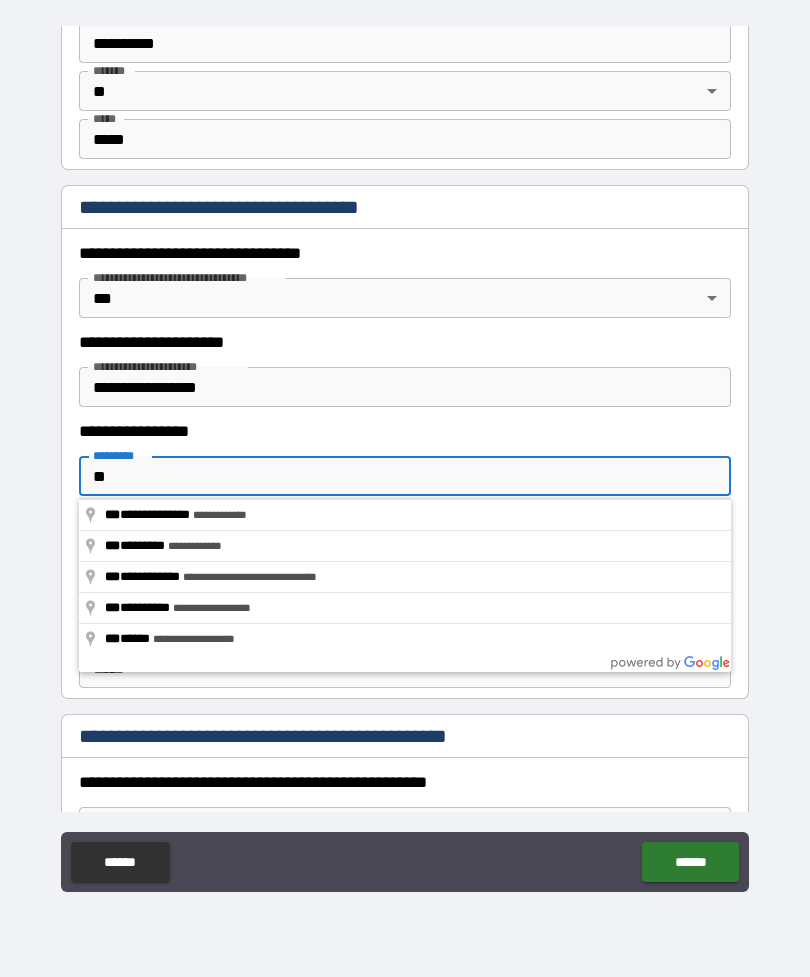 type on "*" 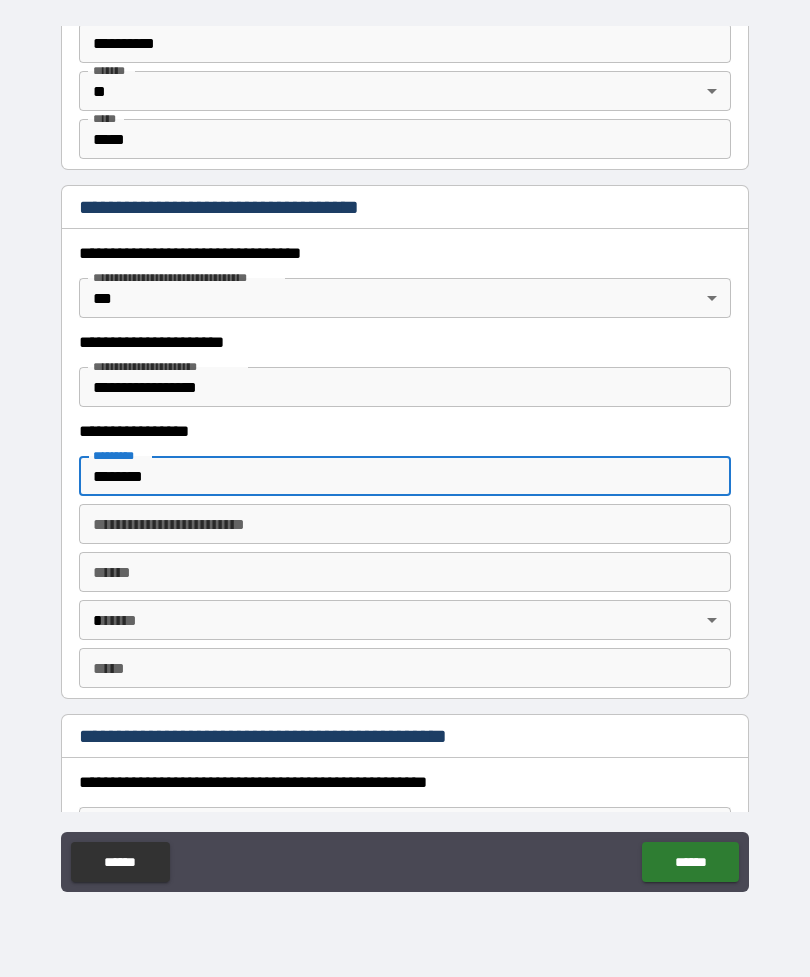 type on "********" 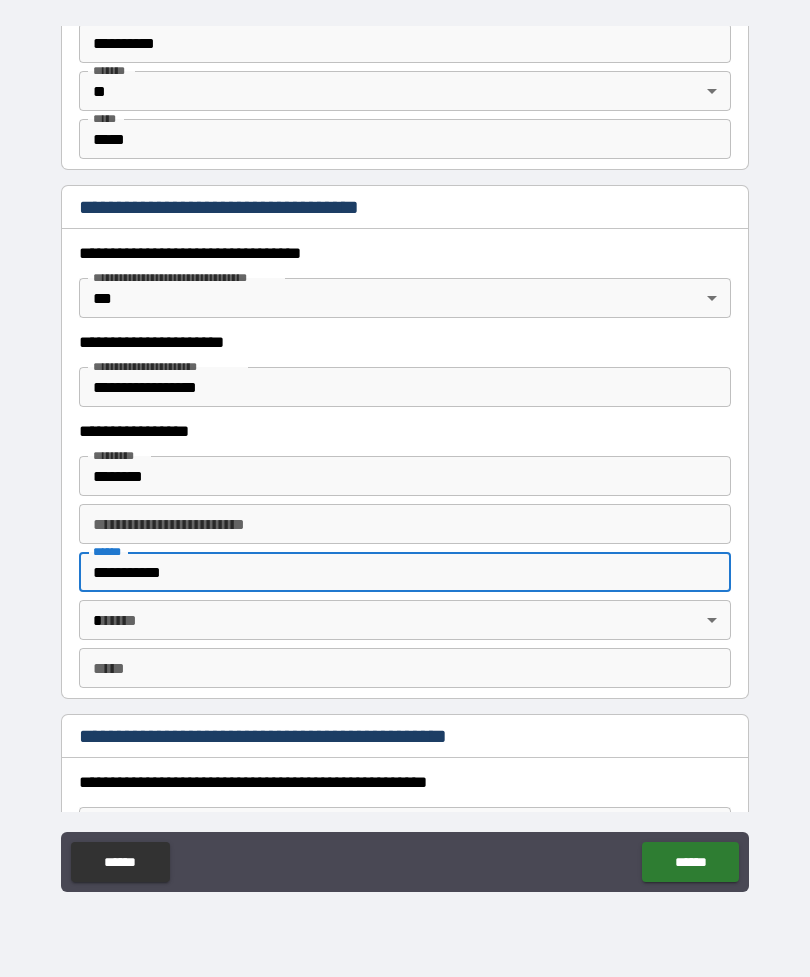 type on "**********" 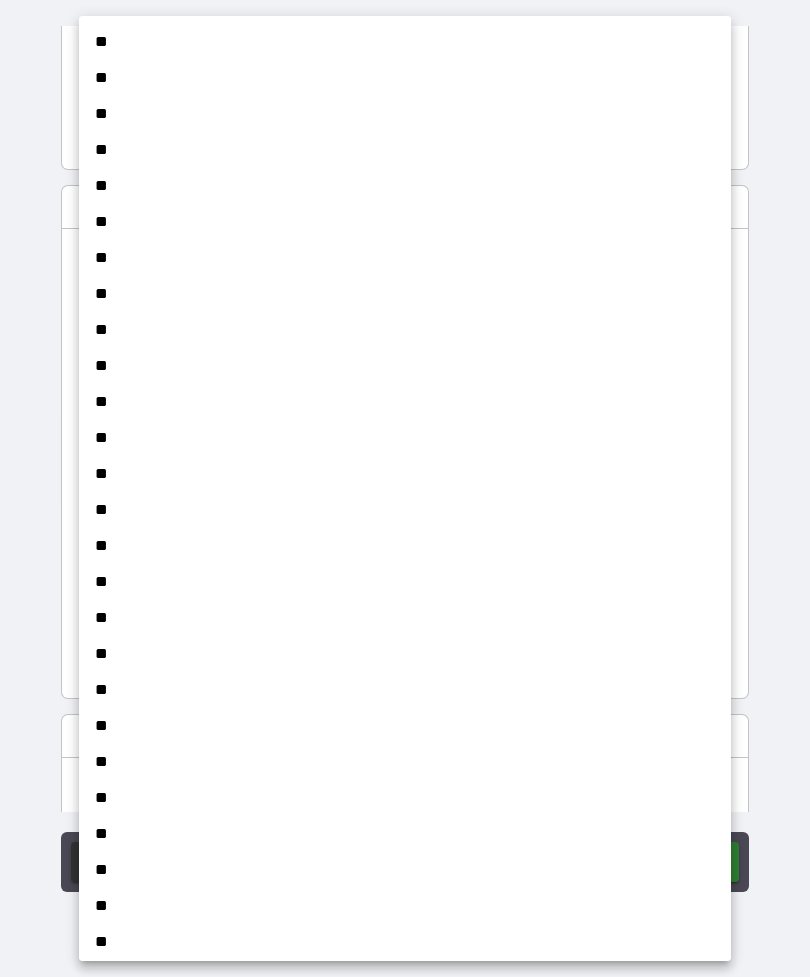 click on "**" at bounding box center [405, 222] 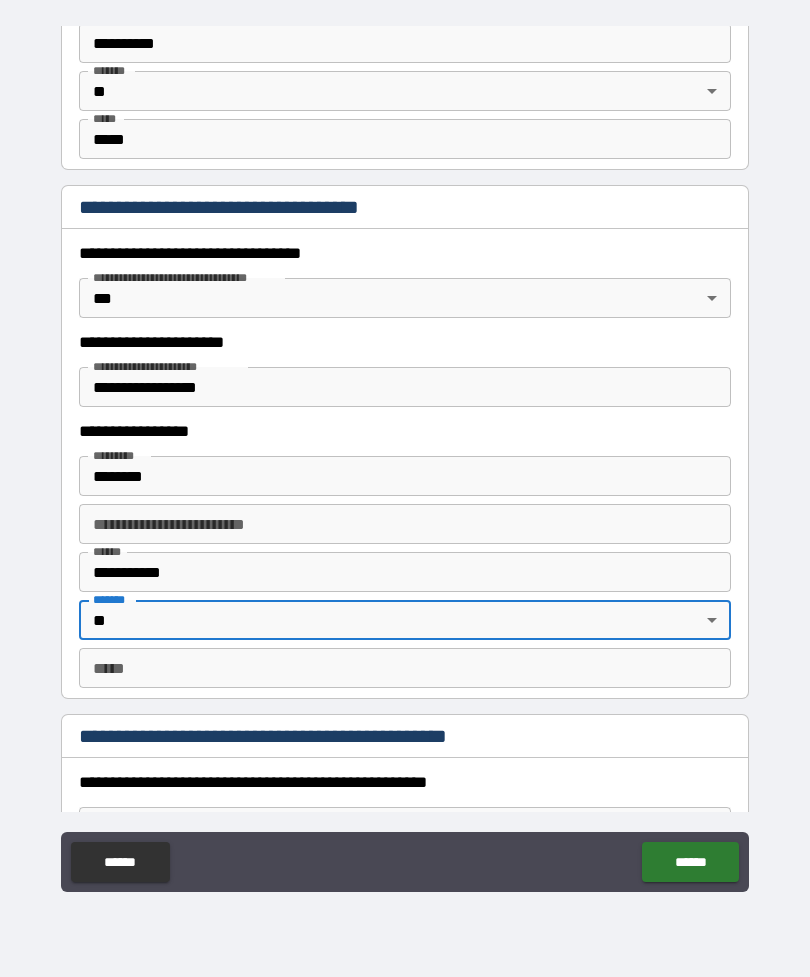 click on "***   *" at bounding box center (405, 668) 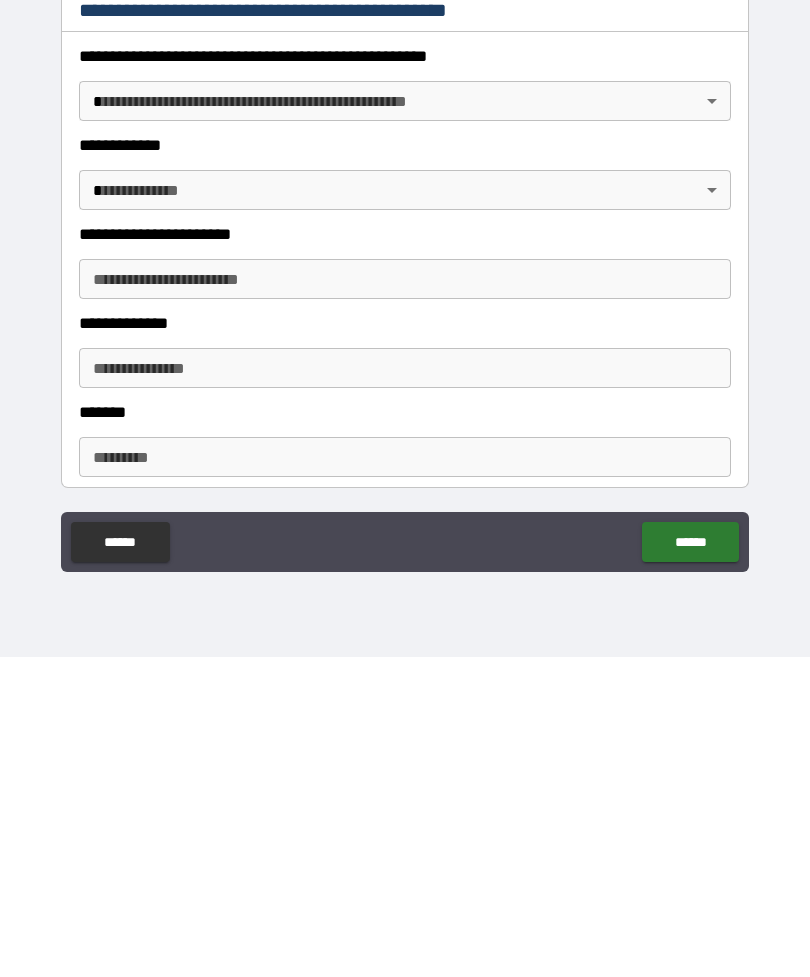 scroll, scrollTop: 1748, scrollLeft: 0, axis: vertical 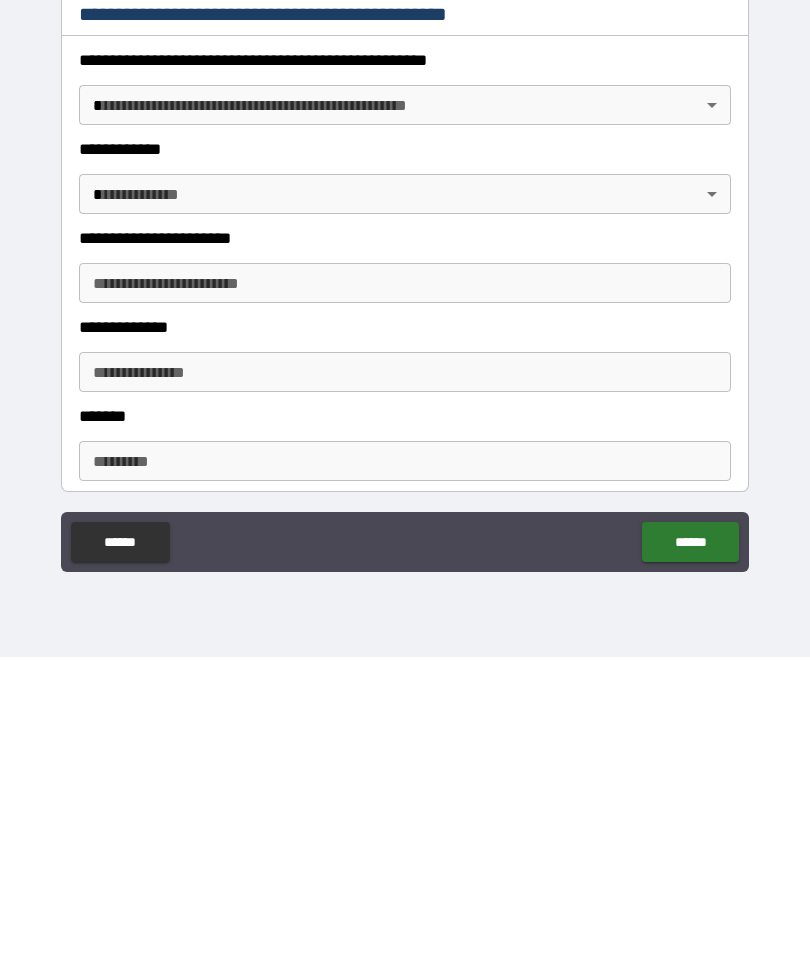 click on "**********" at bounding box center [405, 456] 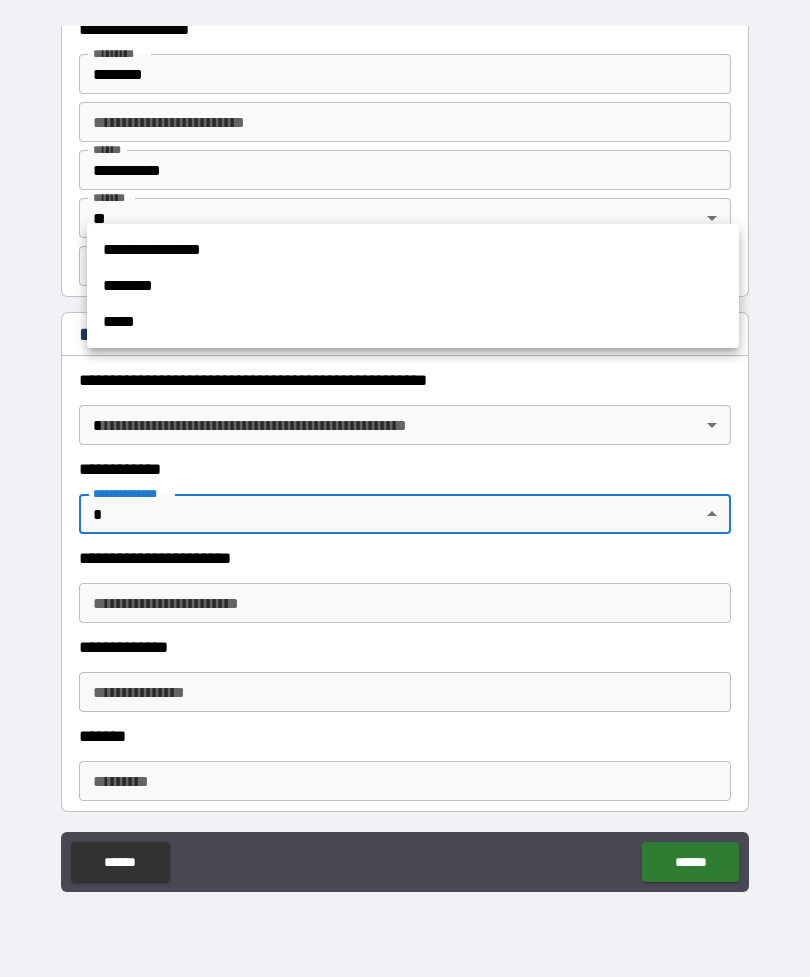 click on "**********" at bounding box center (413, 250) 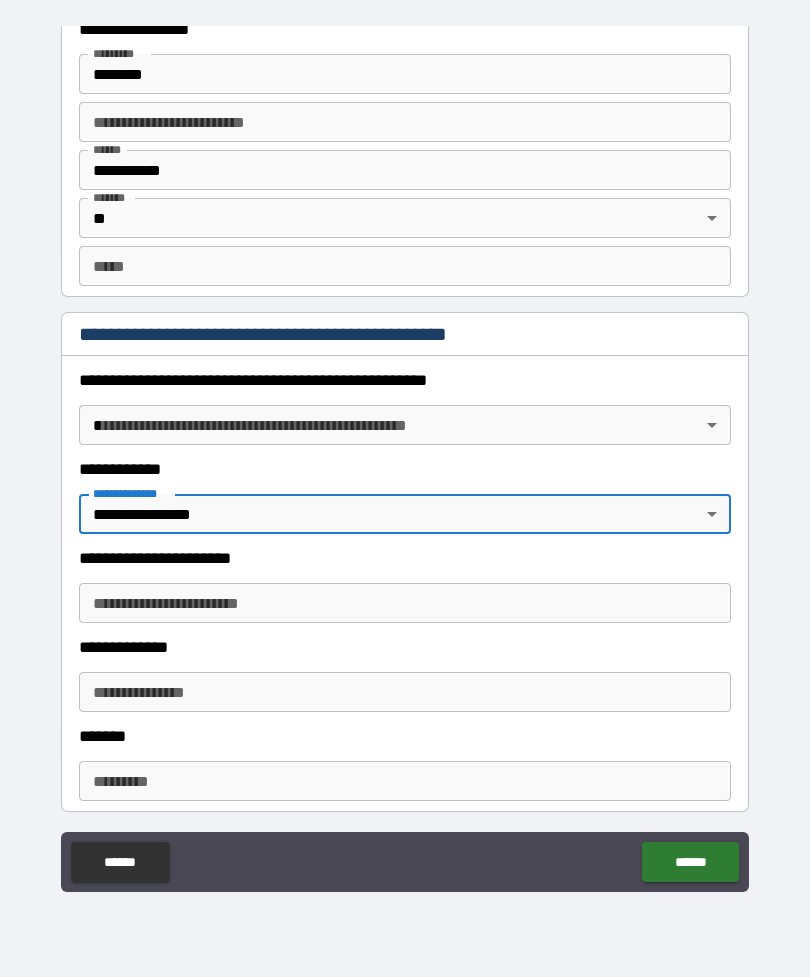 click on "**********" at bounding box center (405, 456) 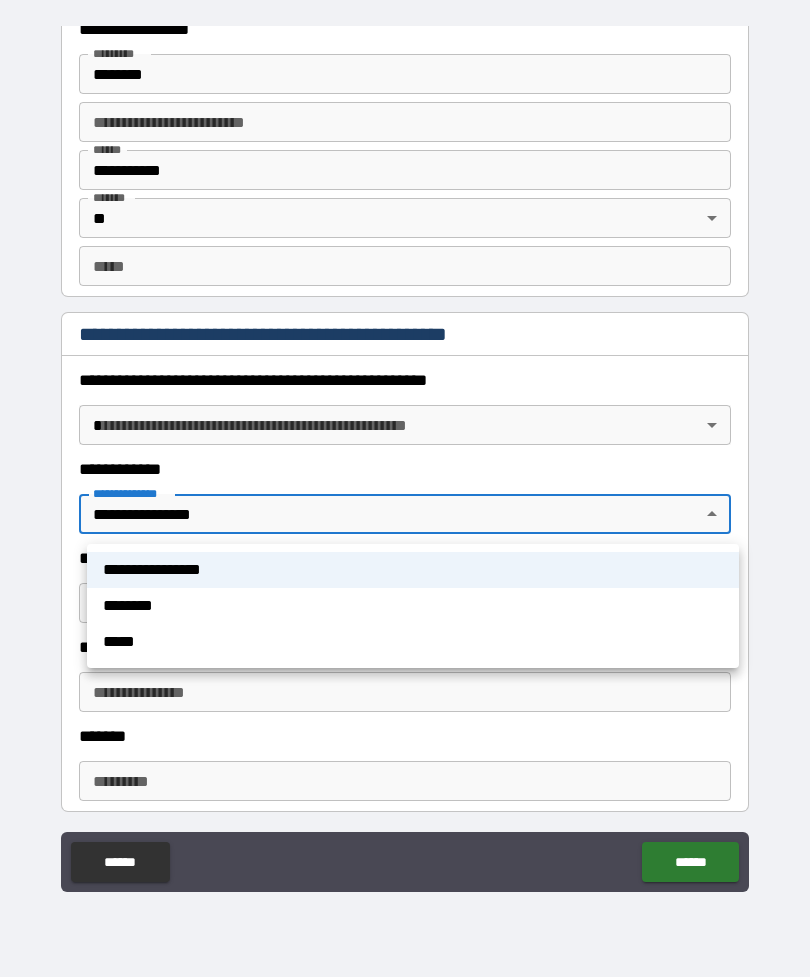 click at bounding box center [405, 488] 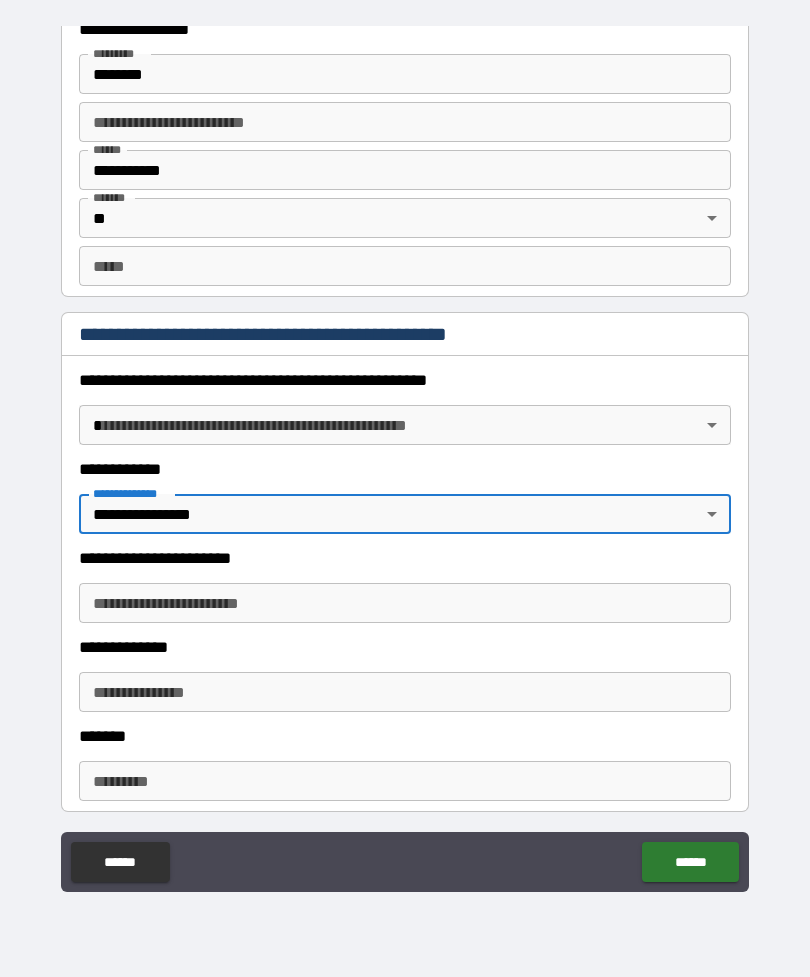 click on "**********" at bounding box center (405, 456) 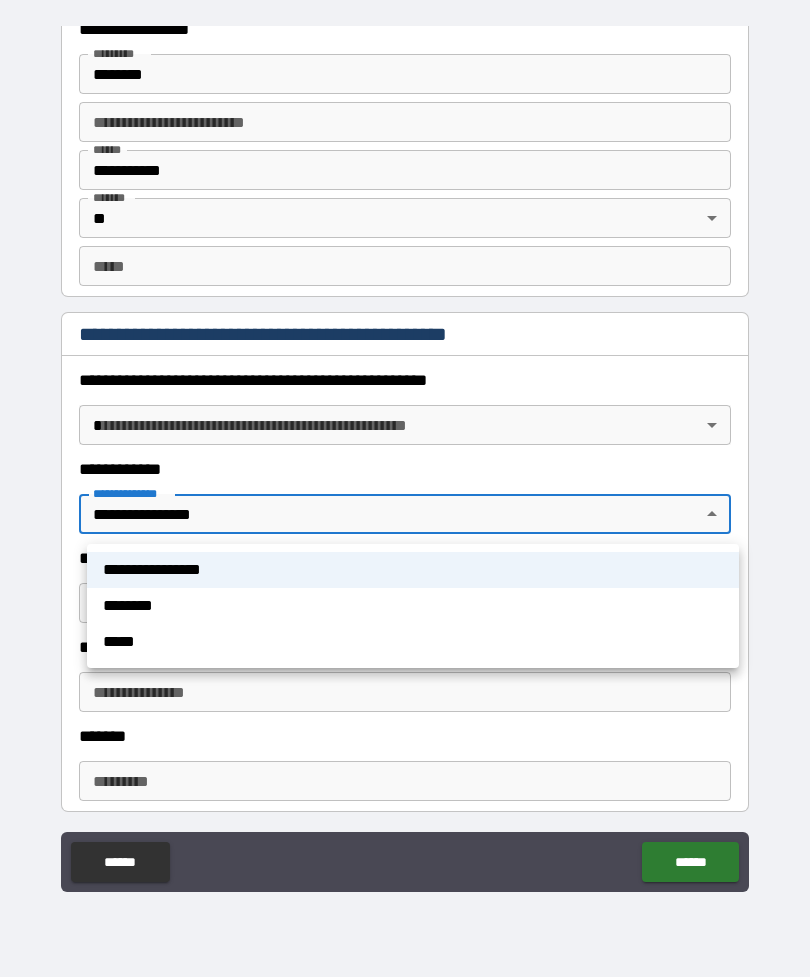click at bounding box center [405, 488] 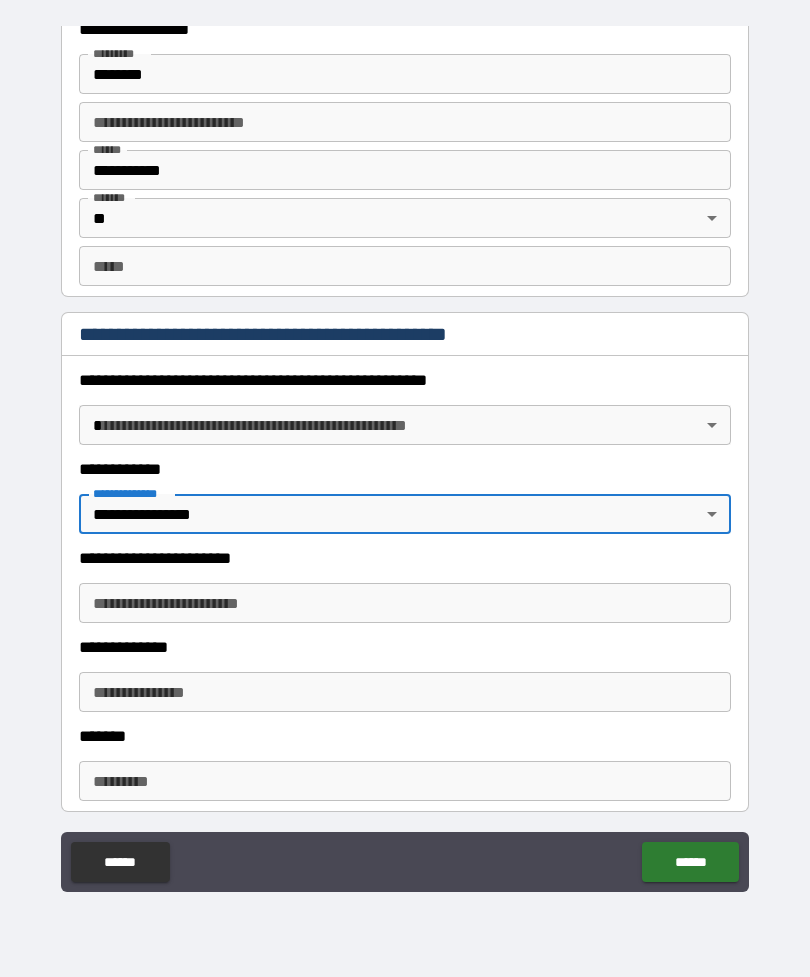 click on "******" at bounding box center (690, 862) 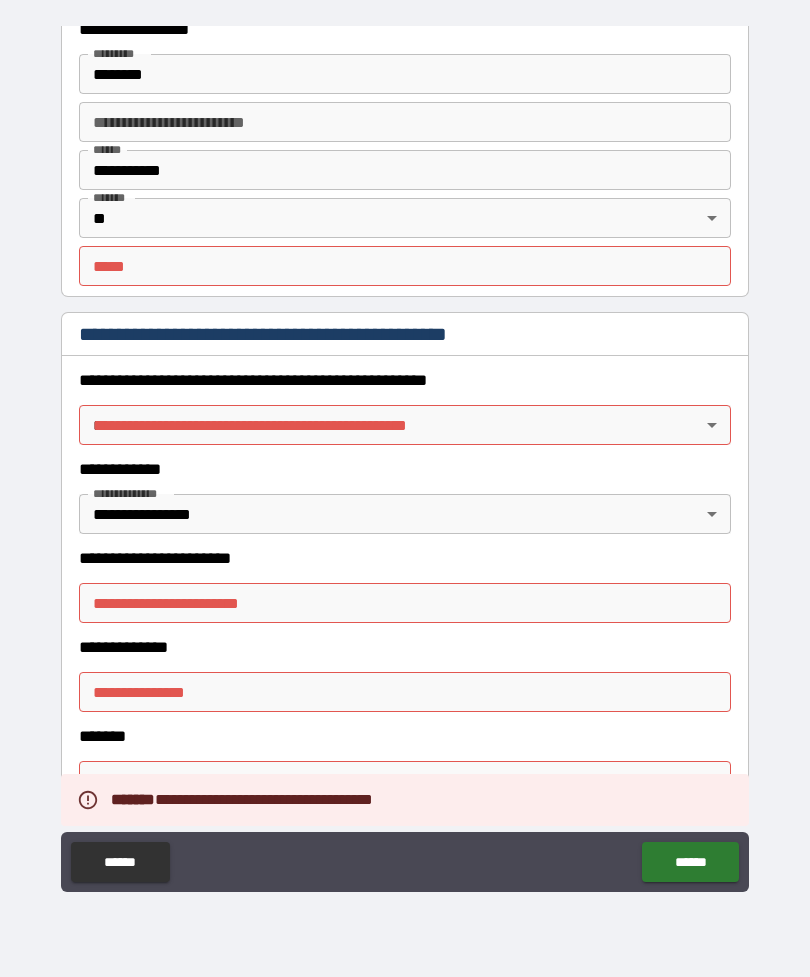 click on "**********" at bounding box center [405, 456] 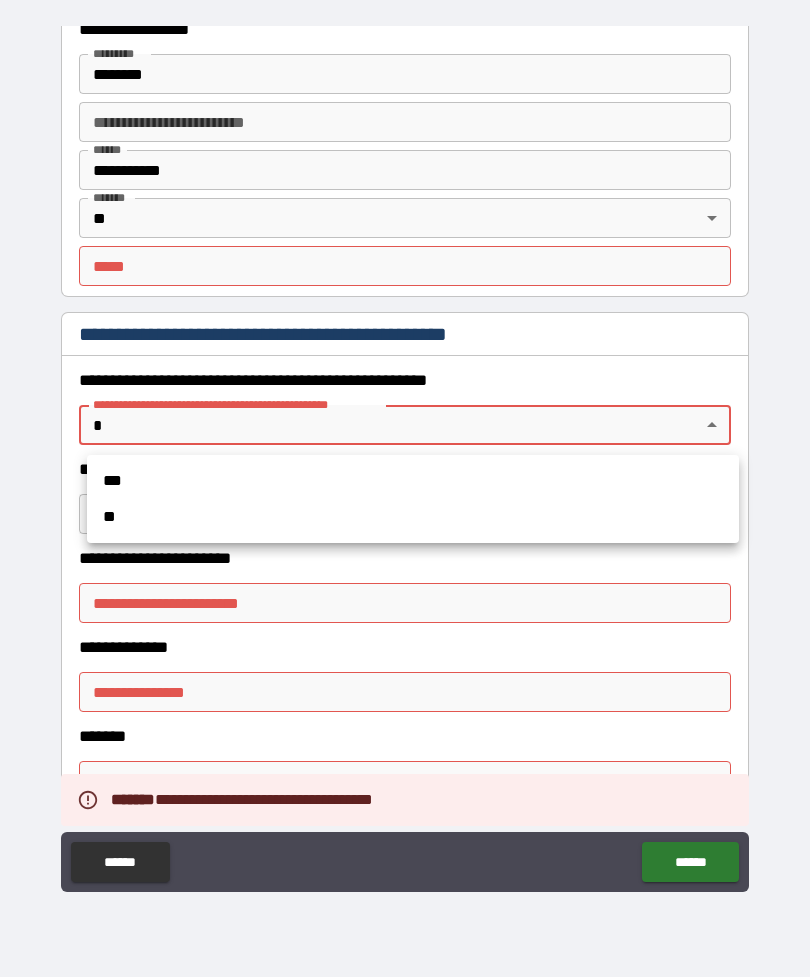 click on "**" at bounding box center [413, 517] 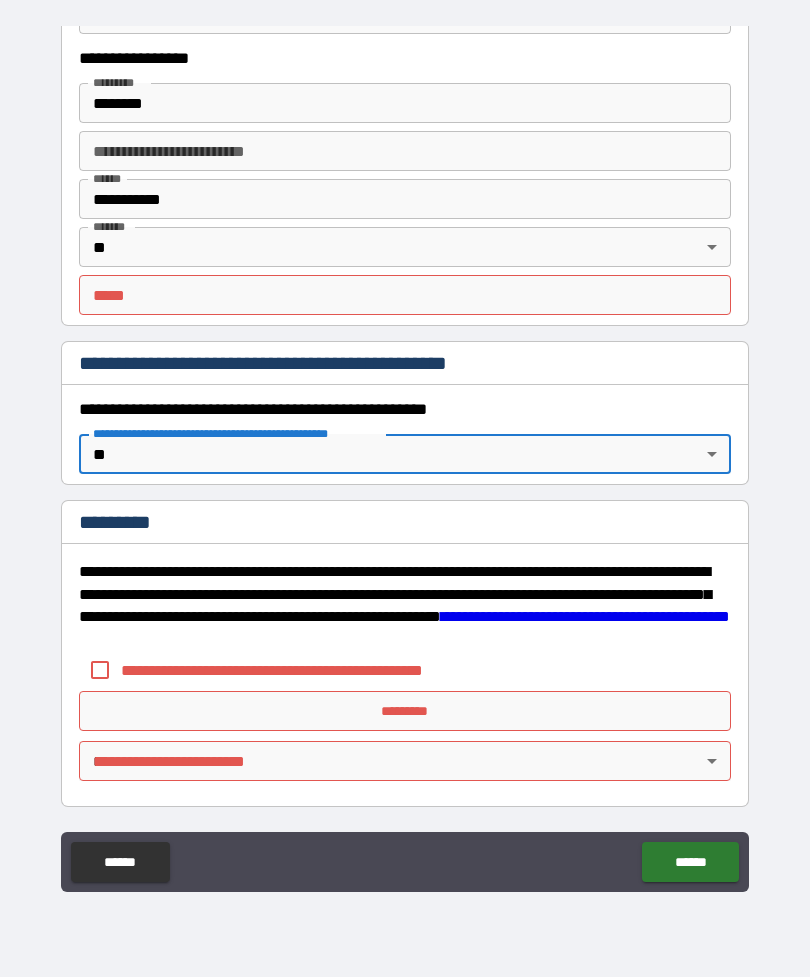scroll, scrollTop: 1719, scrollLeft: 0, axis: vertical 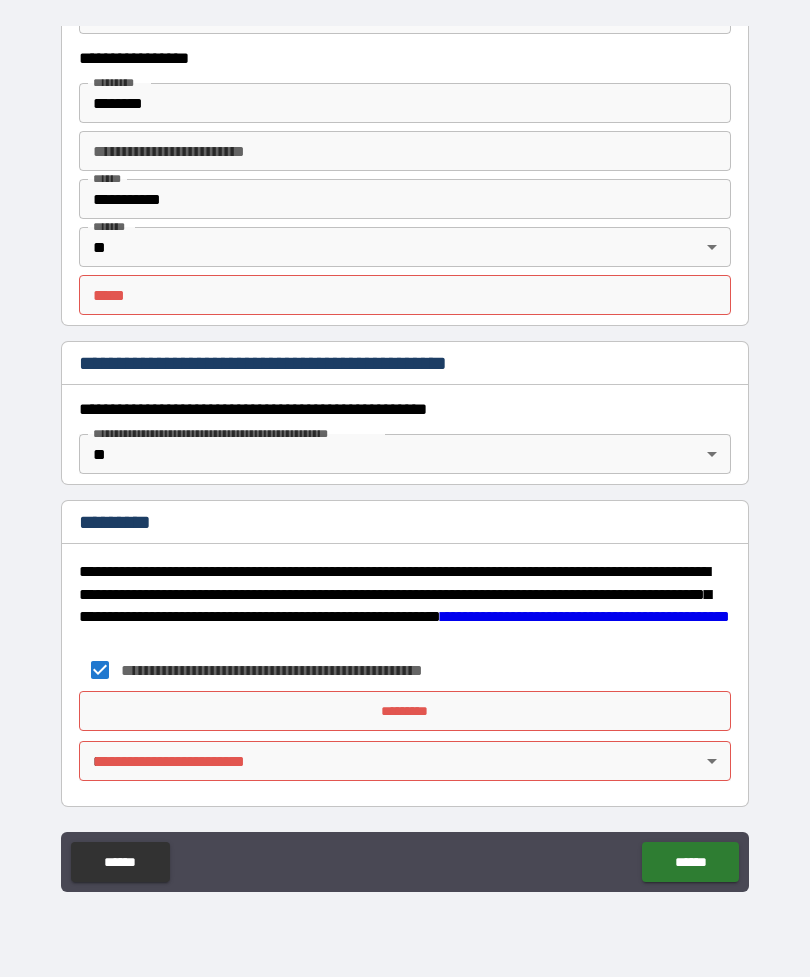 click on "*********" at bounding box center [405, 711] 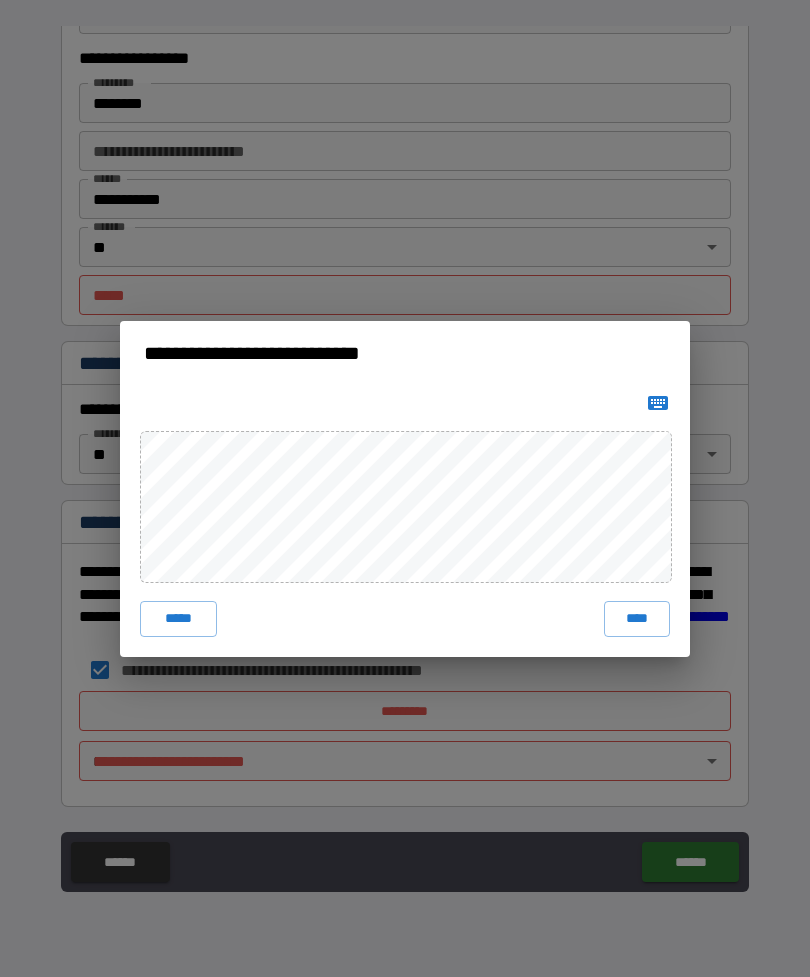 click on "****" at bounding box center [637, 619] 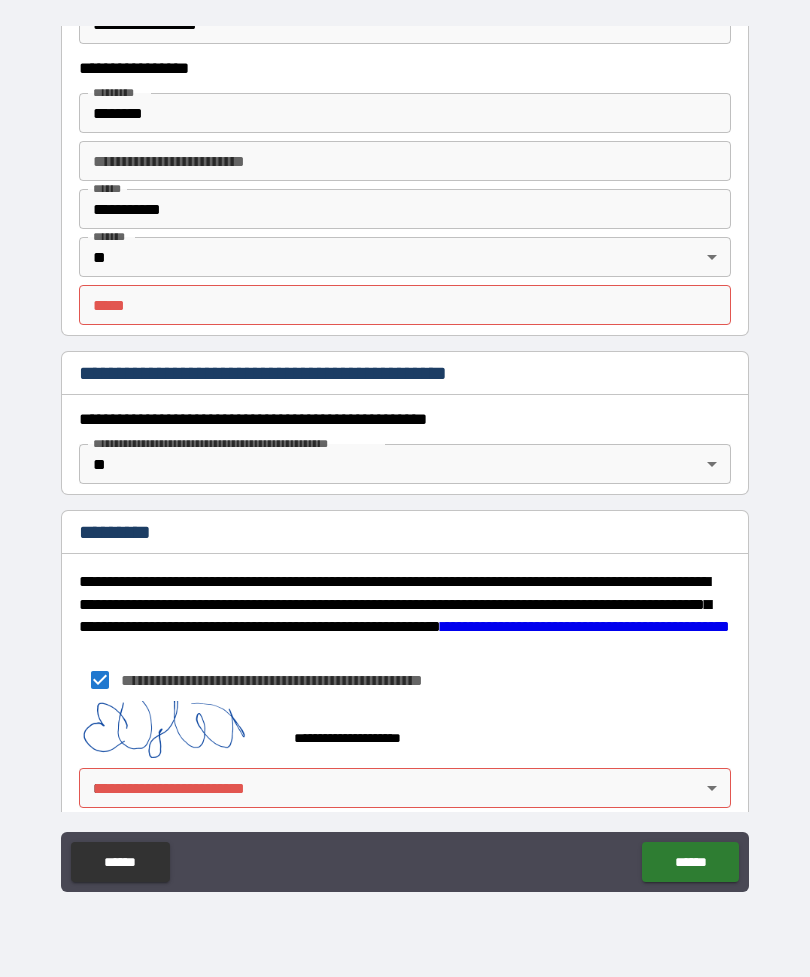 scroll, scrollTop: 1723, scrollLeft: 0, axis: vertical 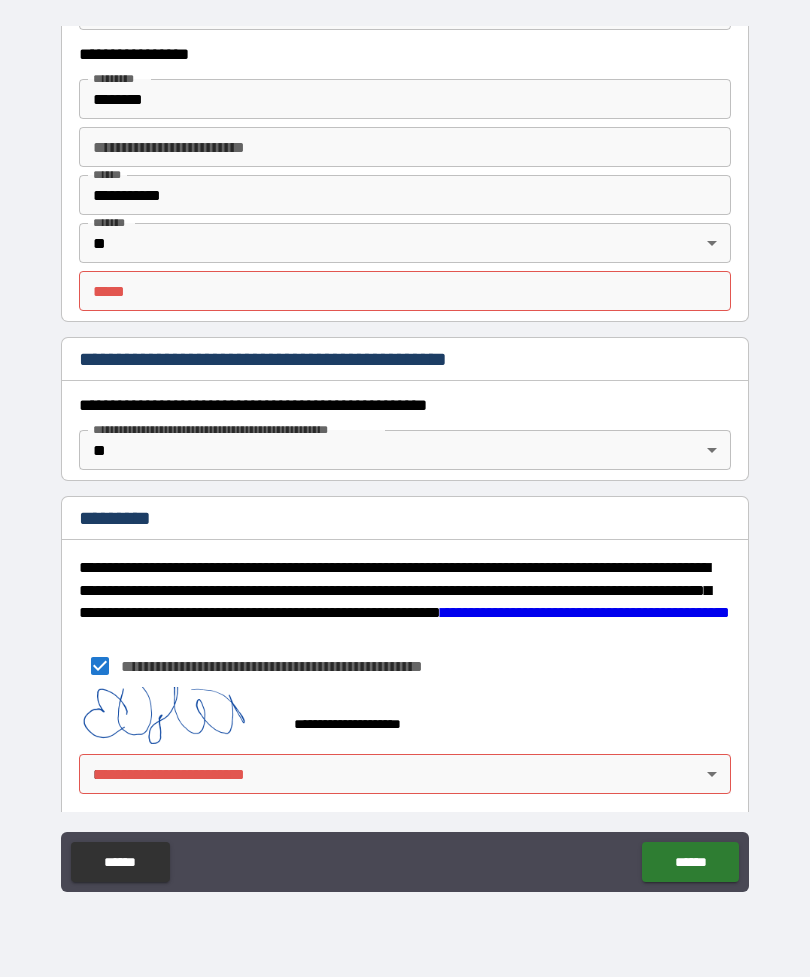 click on "**********" at bounding box center [405, 456] 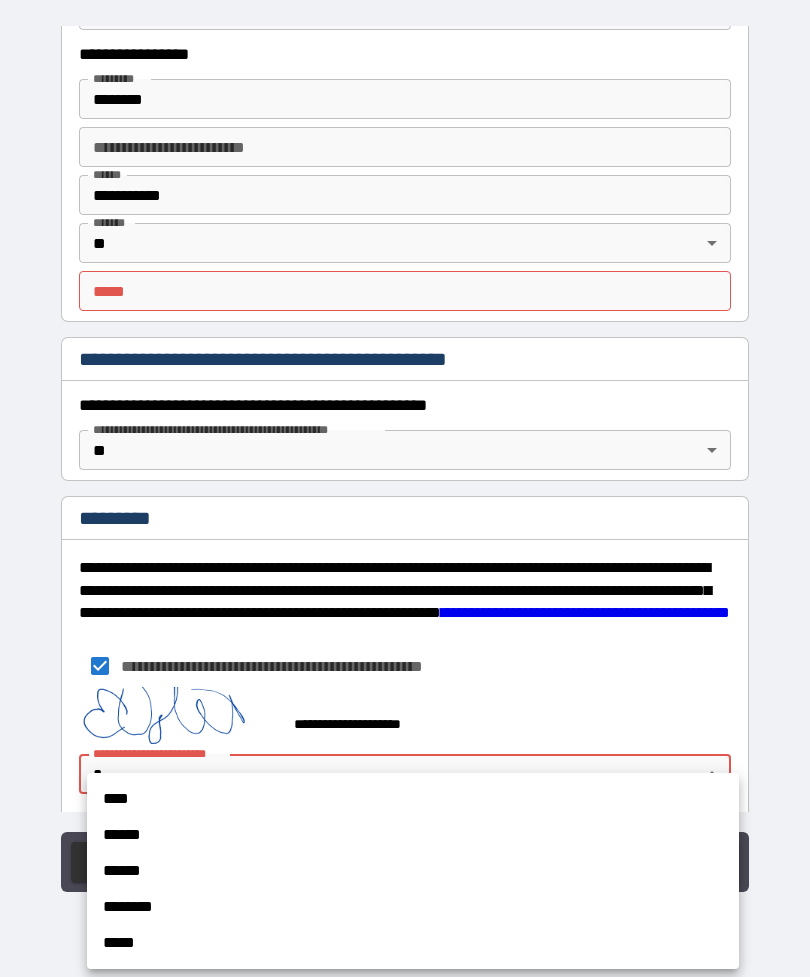 click on "****" at bounding box center (413, 799) 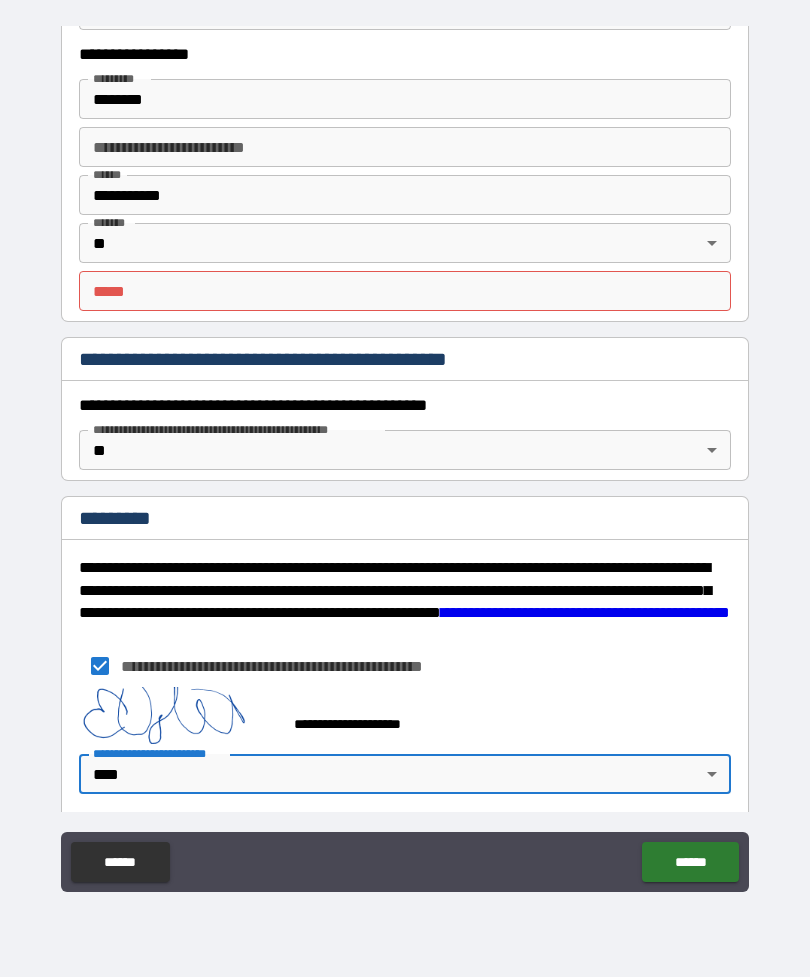click on "******" at bounding box center (690, 862) 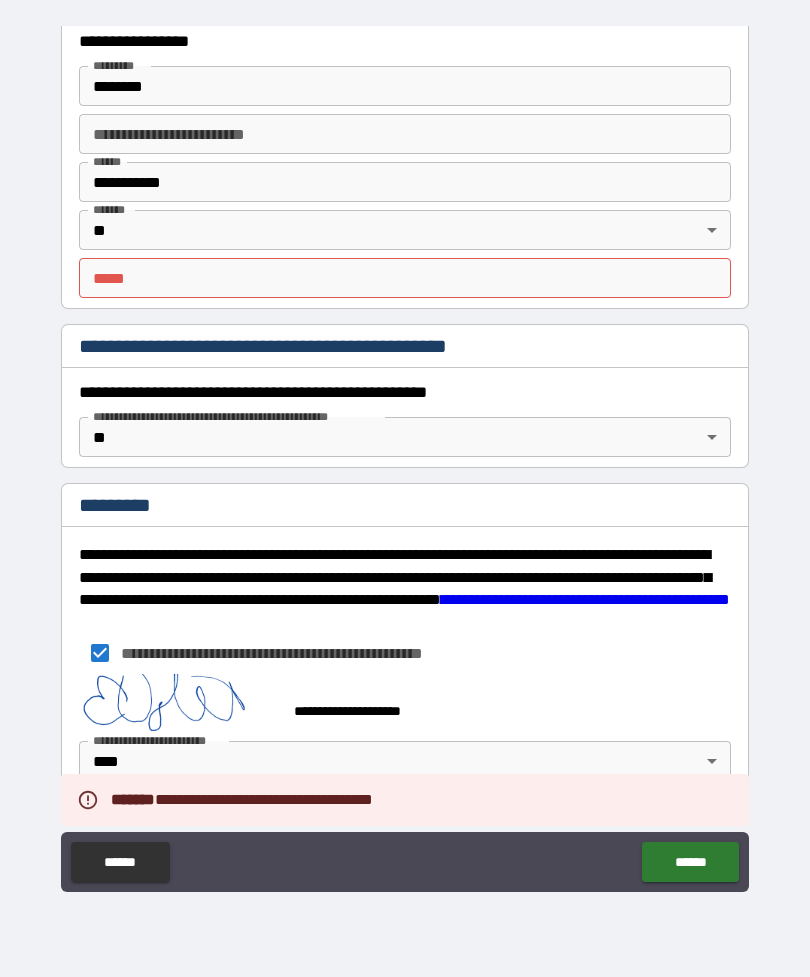 scroll, scrollTop: 1736, scrollLeft: 0, axis: vertical 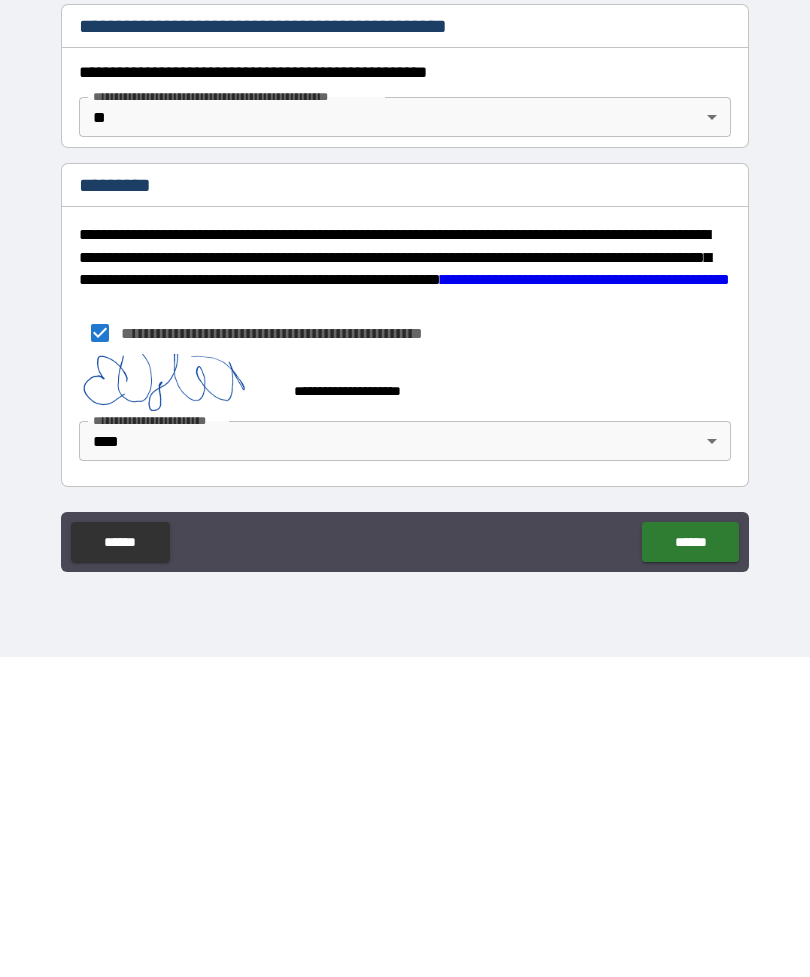 type on "*****" 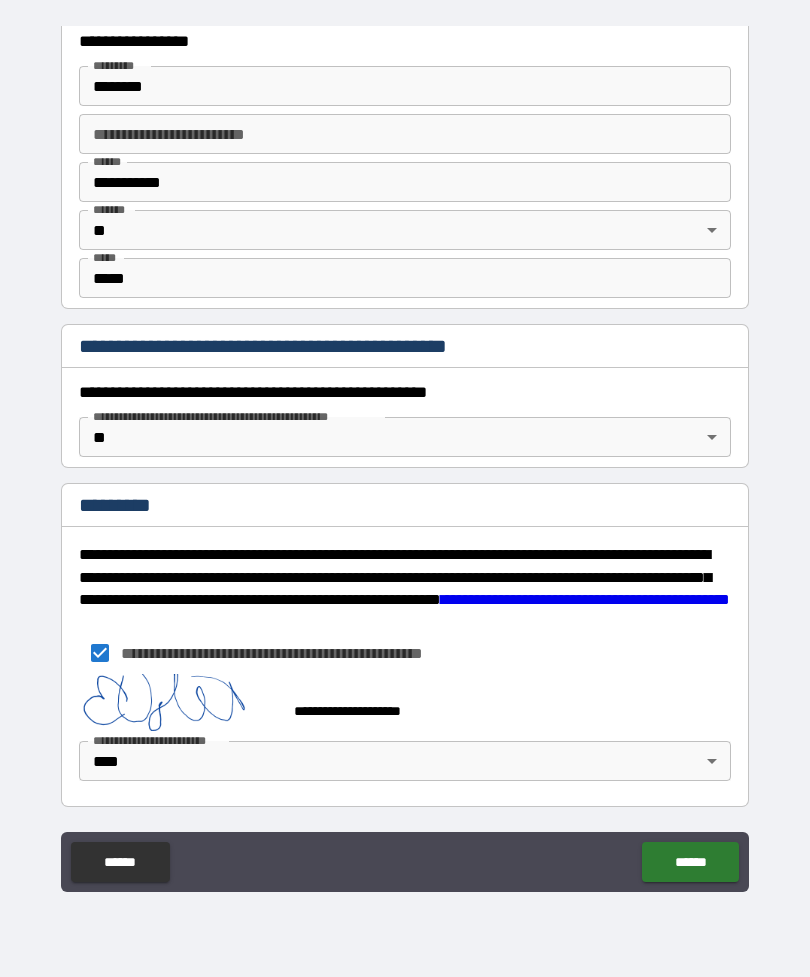 scroll, scrollTop: 1736, scrollLeft: 0, axis: vertical 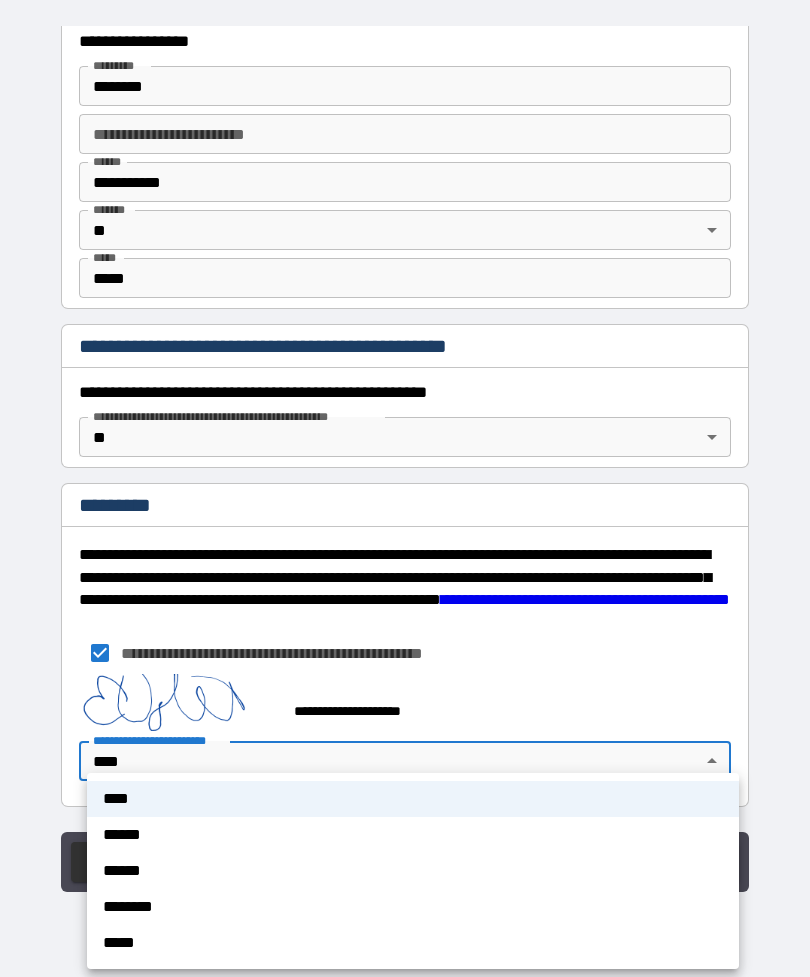 click at bounding box center (405, 488) 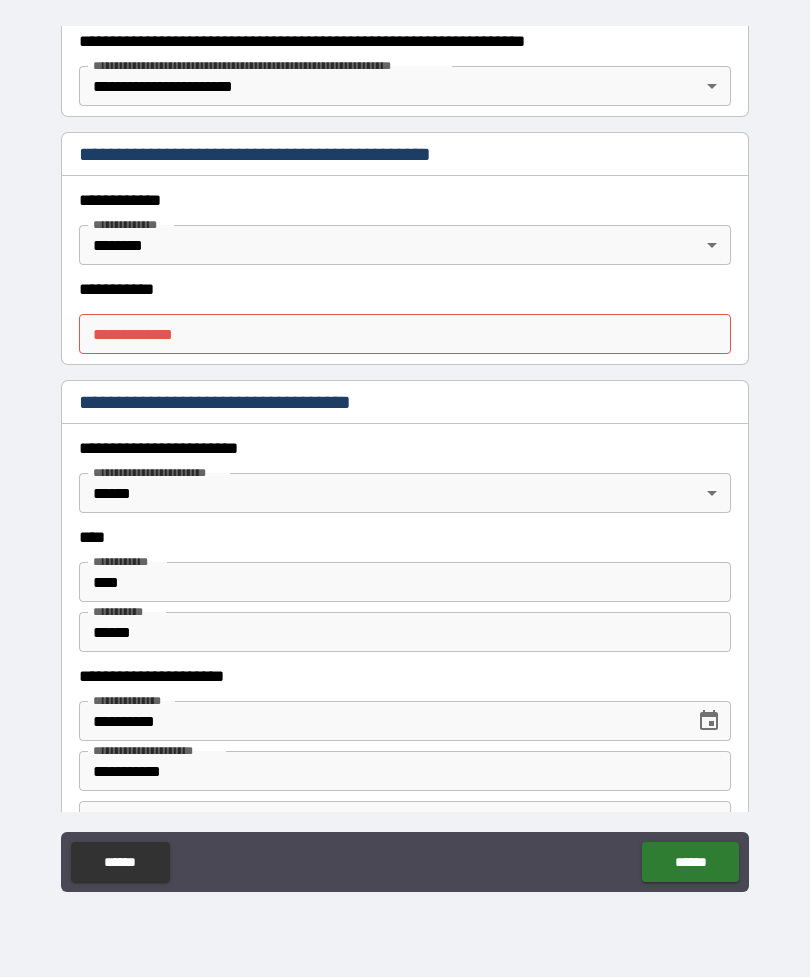 scroll, scrollTop: 378, scrollLeft: 0, axis: vertical 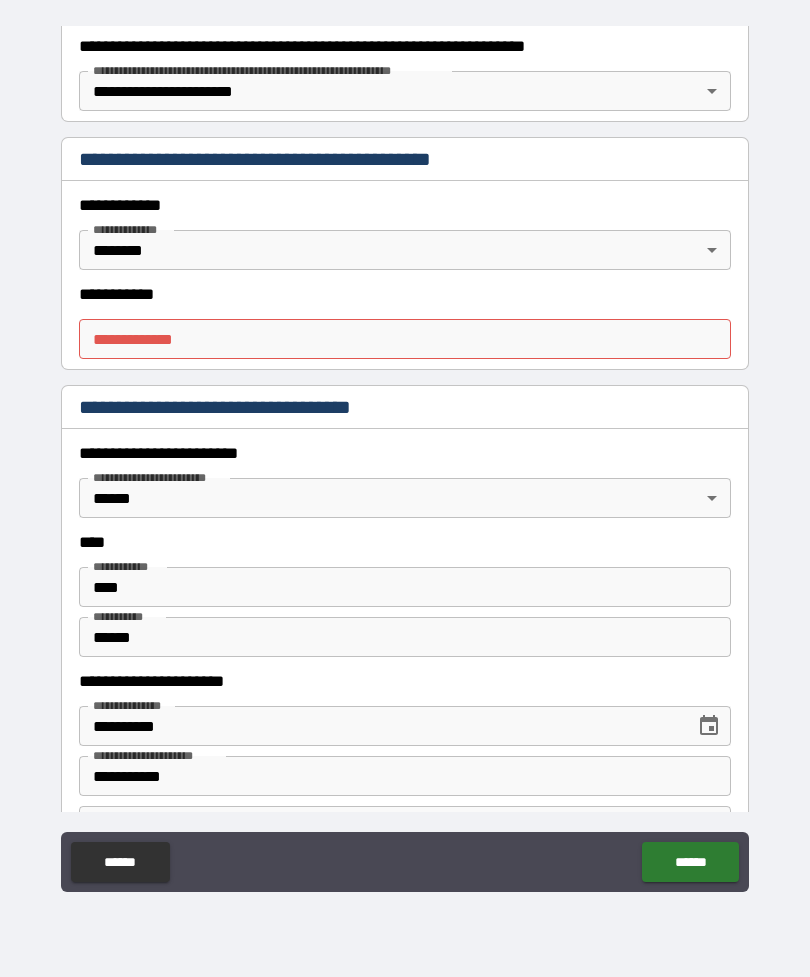click on "**********" at bounding box center (405, 456) 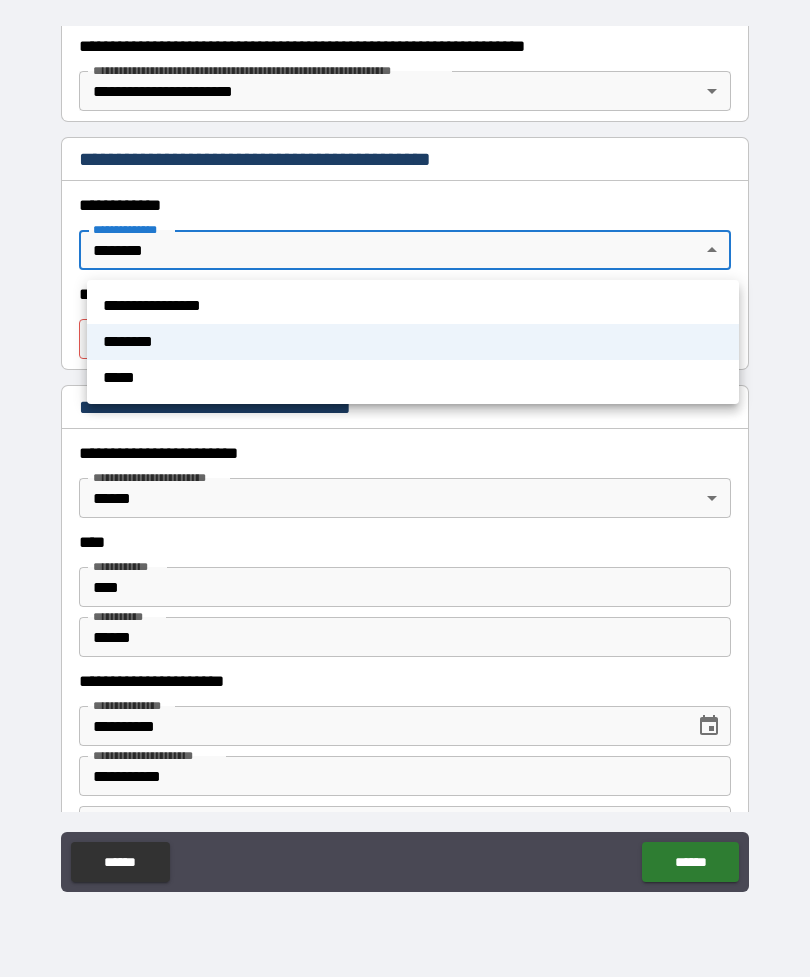click on "**********" at bounding box center [413, 306] 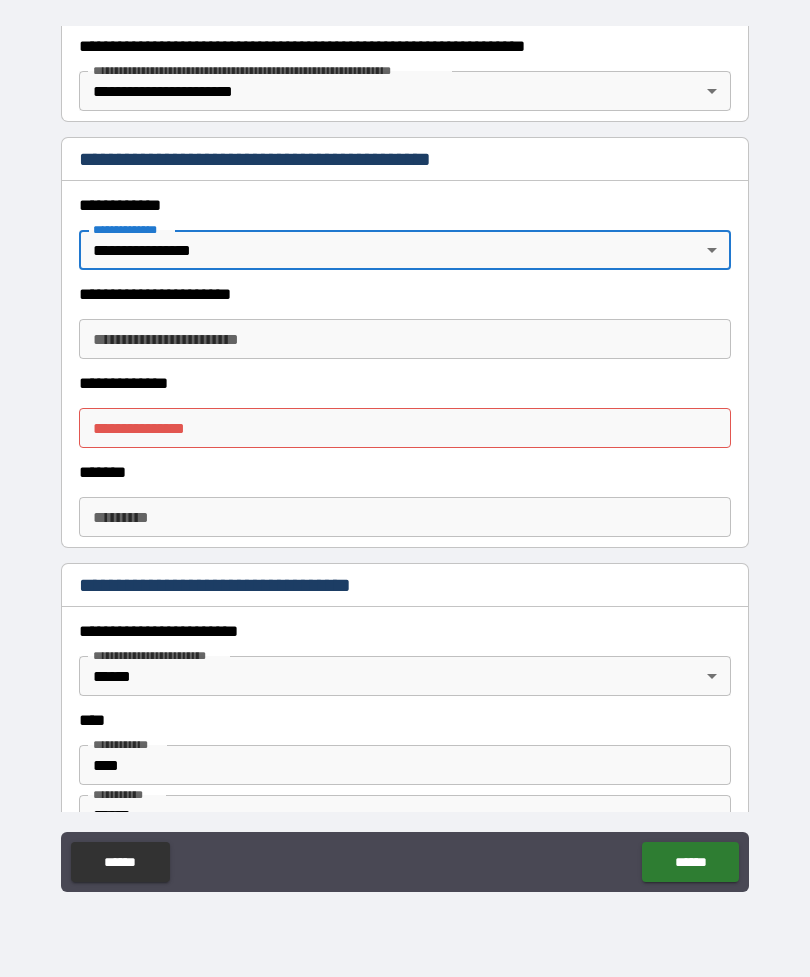 click on "**********" at bounding box center [405, 428] 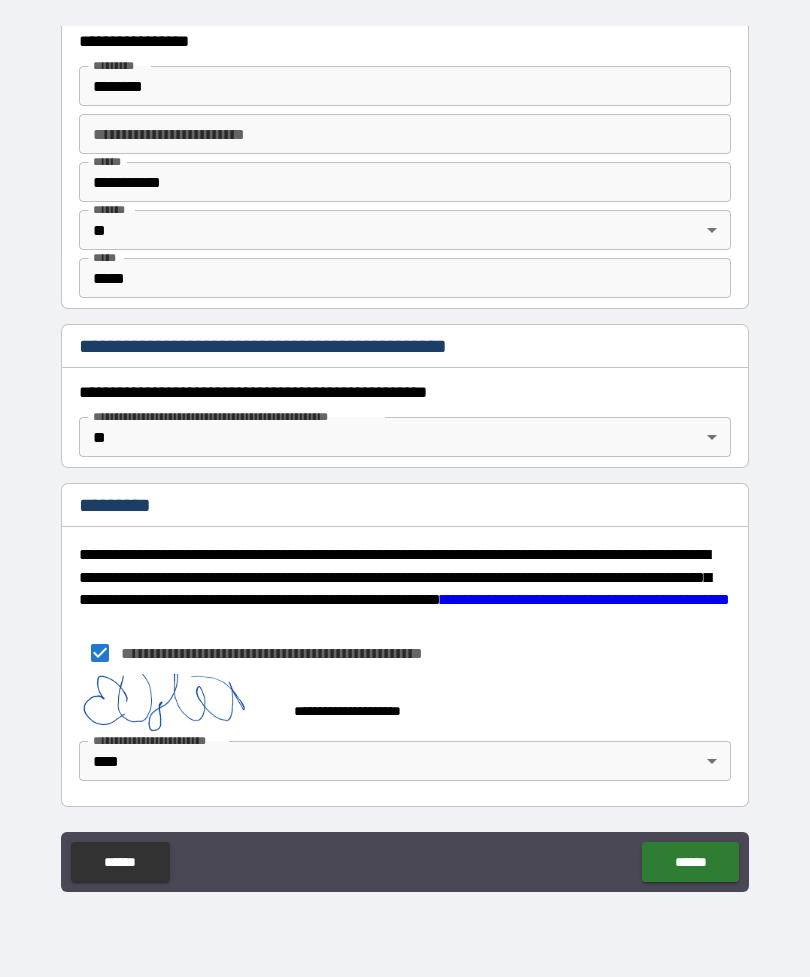 scroll, scrollTop: 1914, scrollLeft: 0, axis: vertical 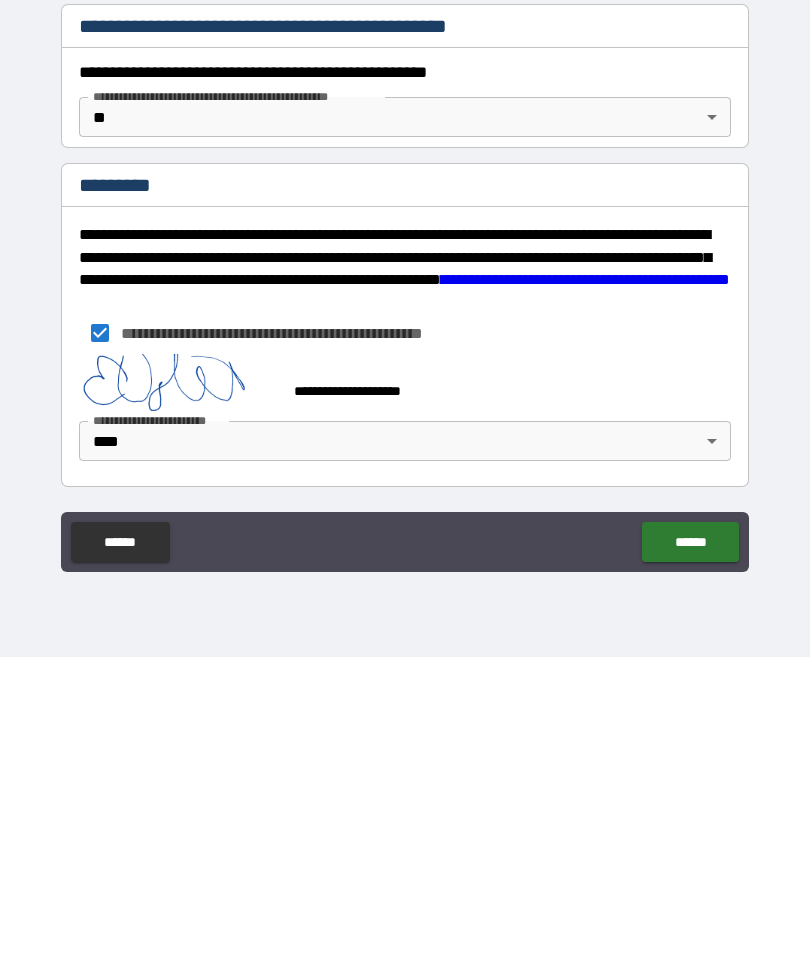type on "*********" 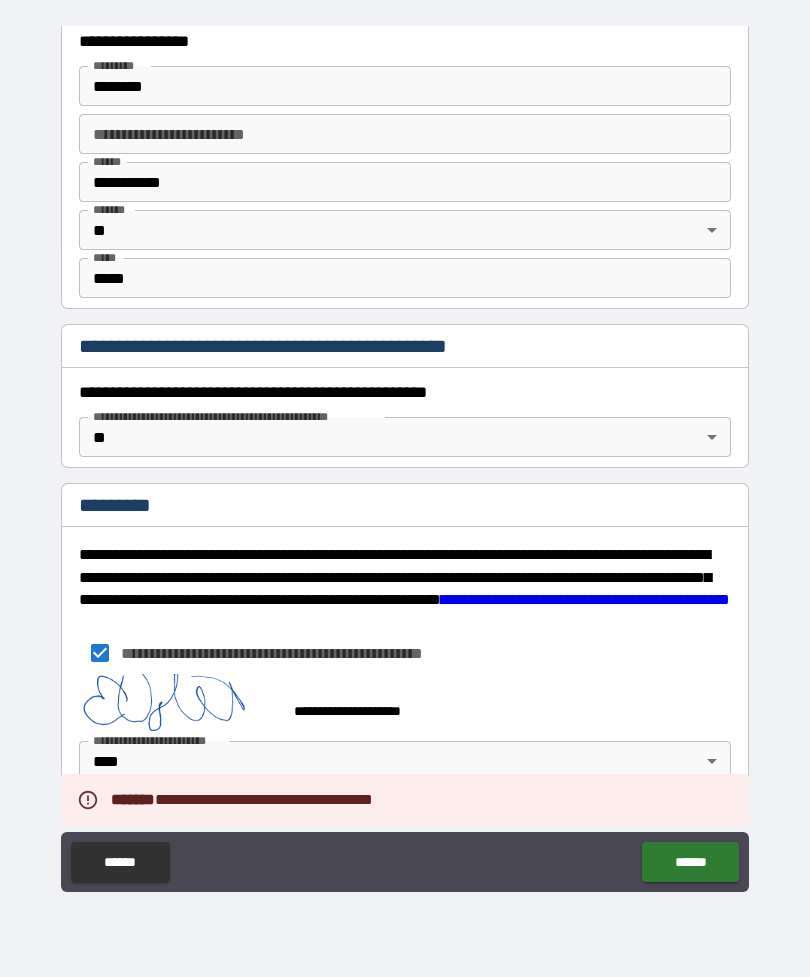 click on "******" at bounding box center (690, 862) 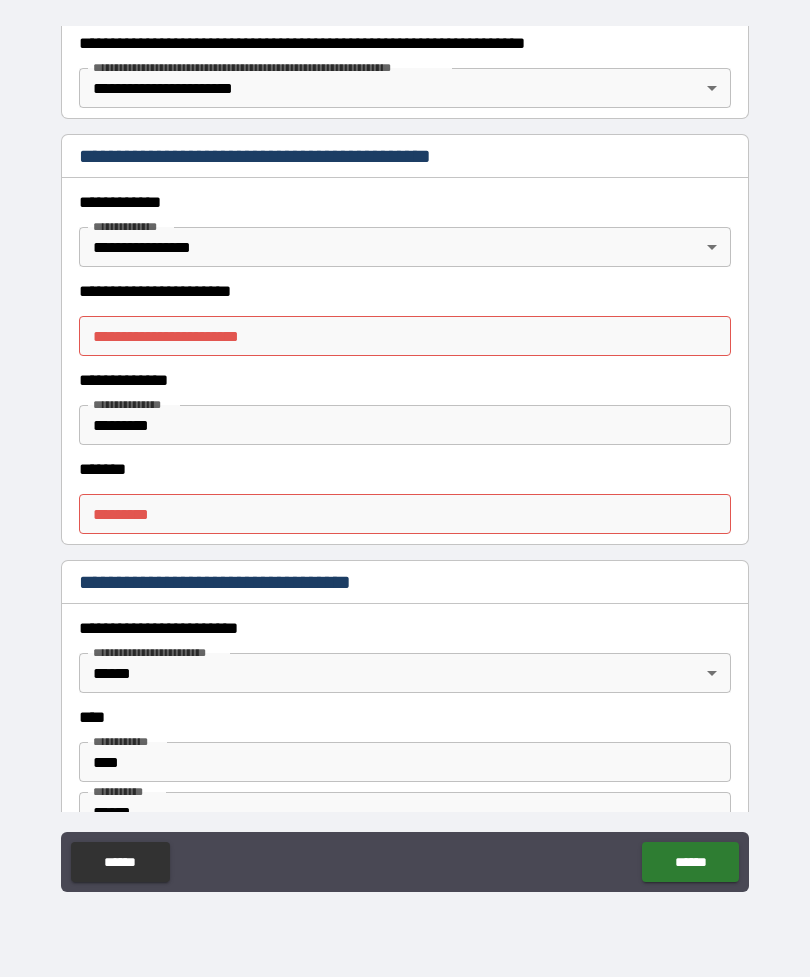 scroll, scrollTop: 366, scrollLeft: 0, axis: vertical 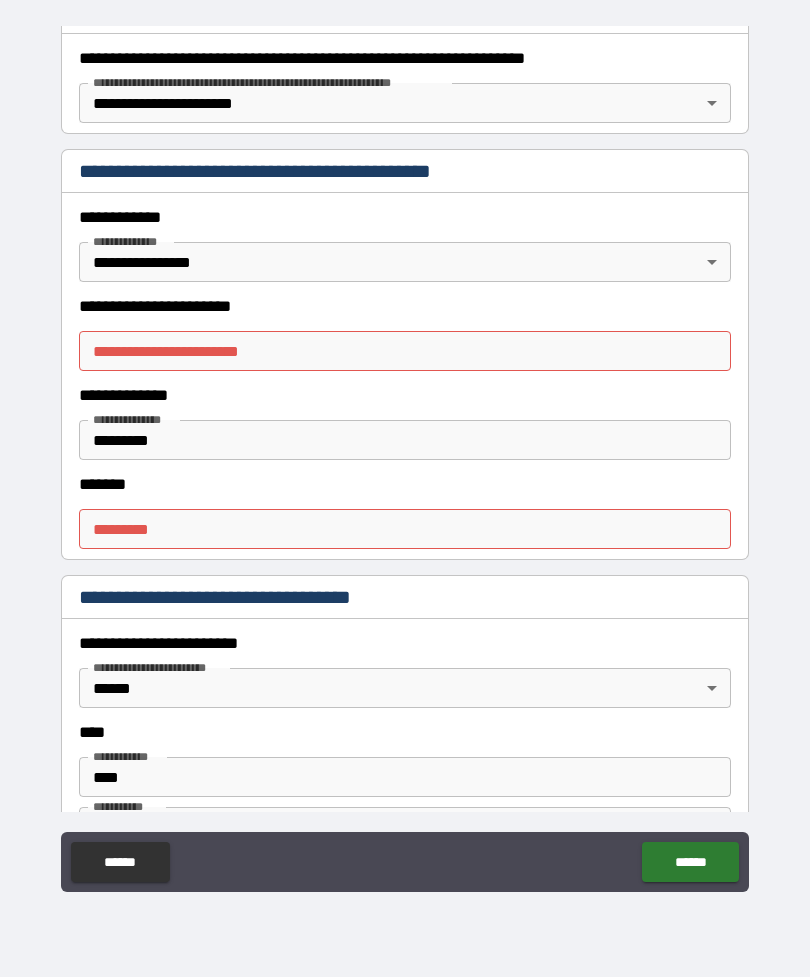 click on "**********" at bounding box center (405, 351) 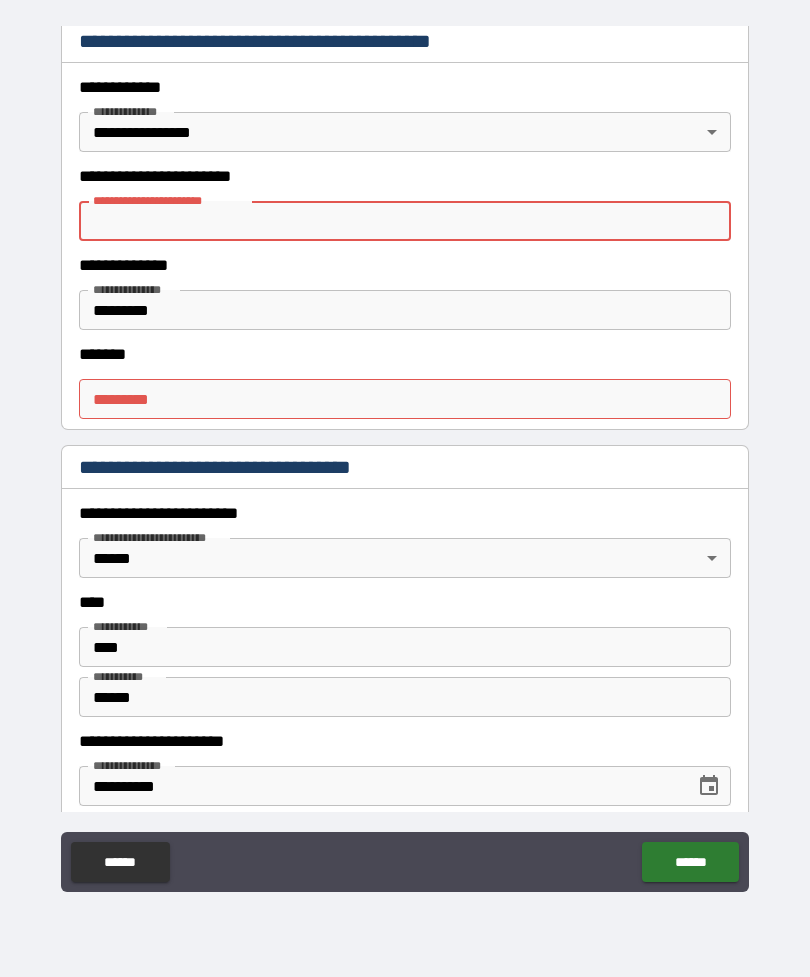 scroll, scrollTop: 495, scrollLeft: 0, axis: vertical 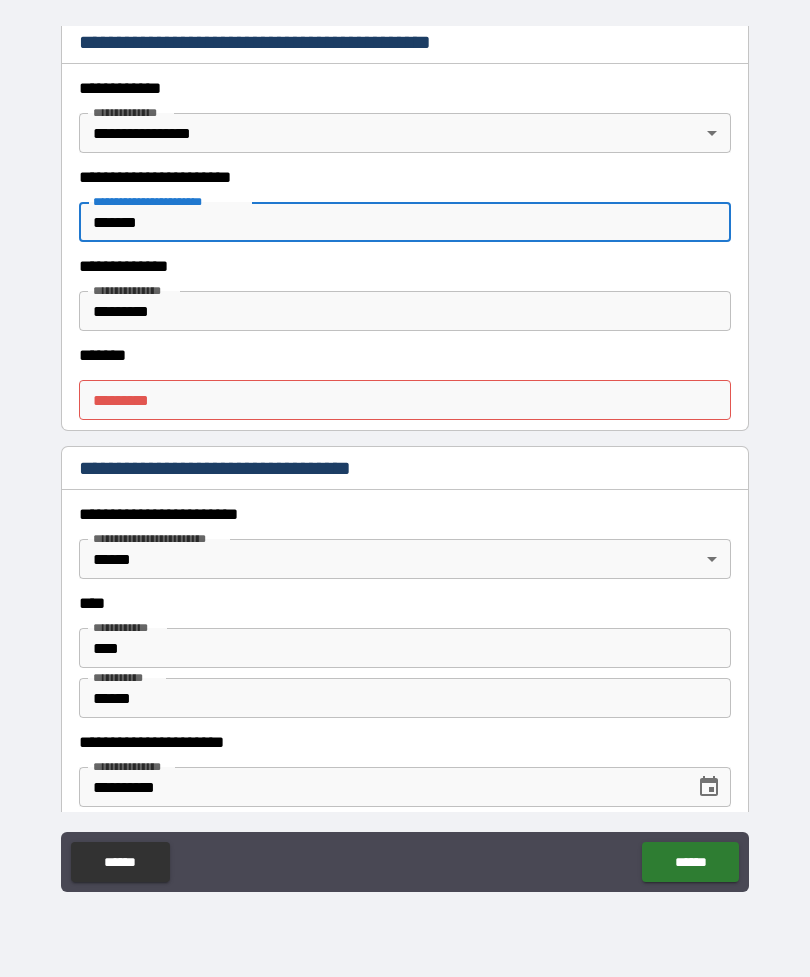 type on "*******" 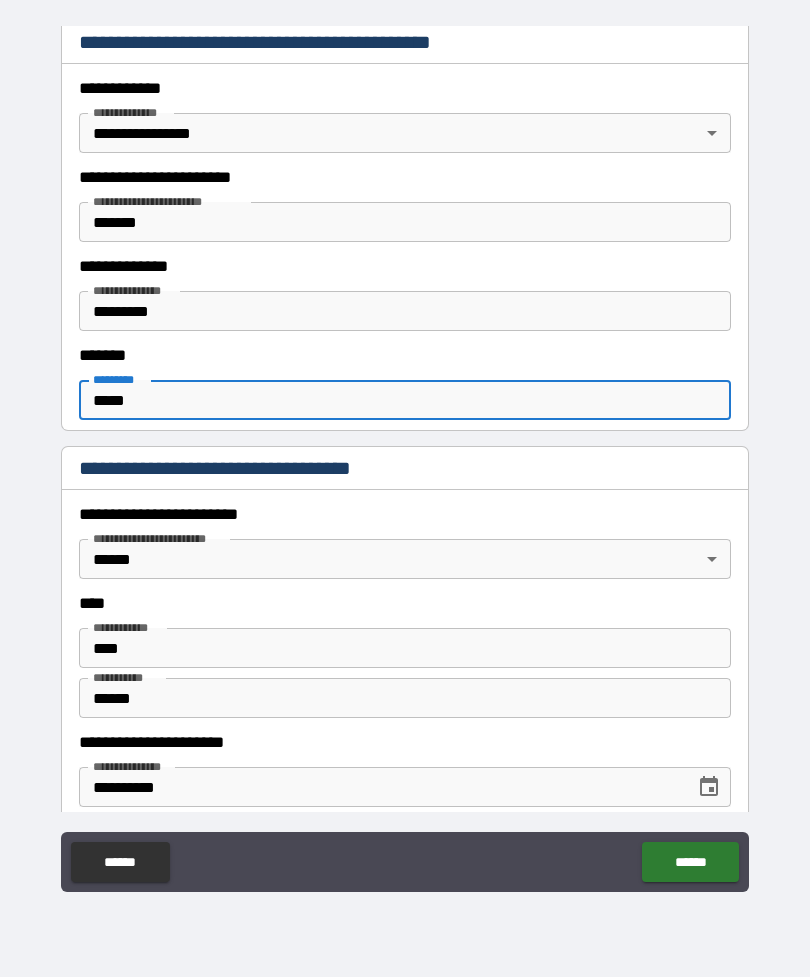 type on "******" 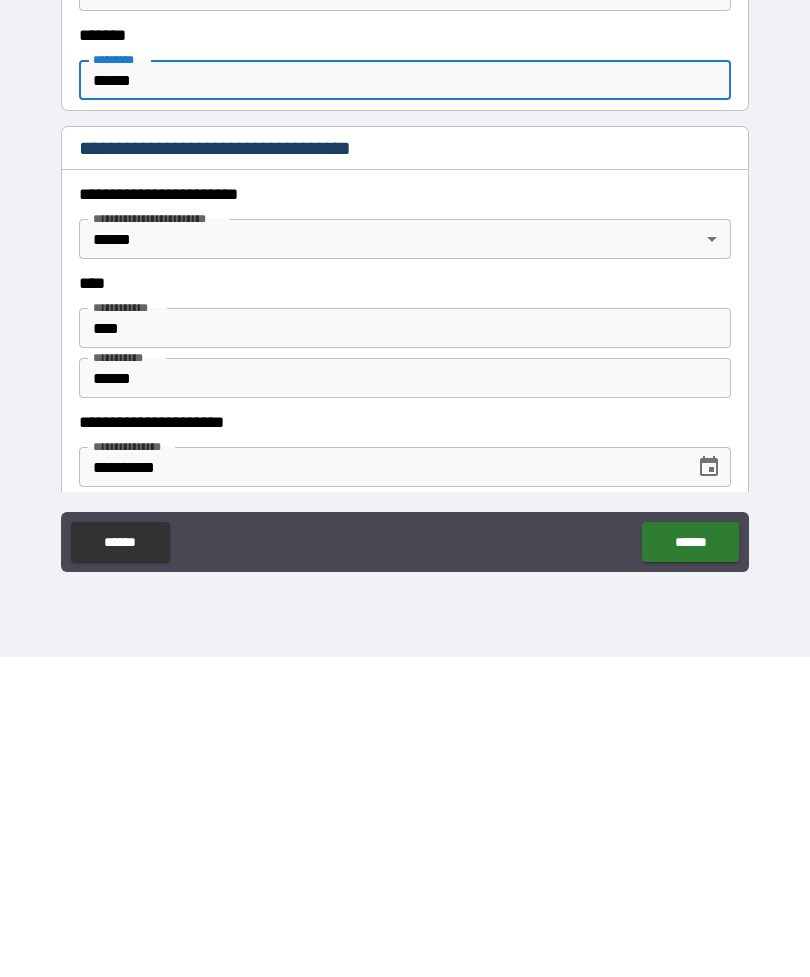click on "******" at bounding box center [690, 862] 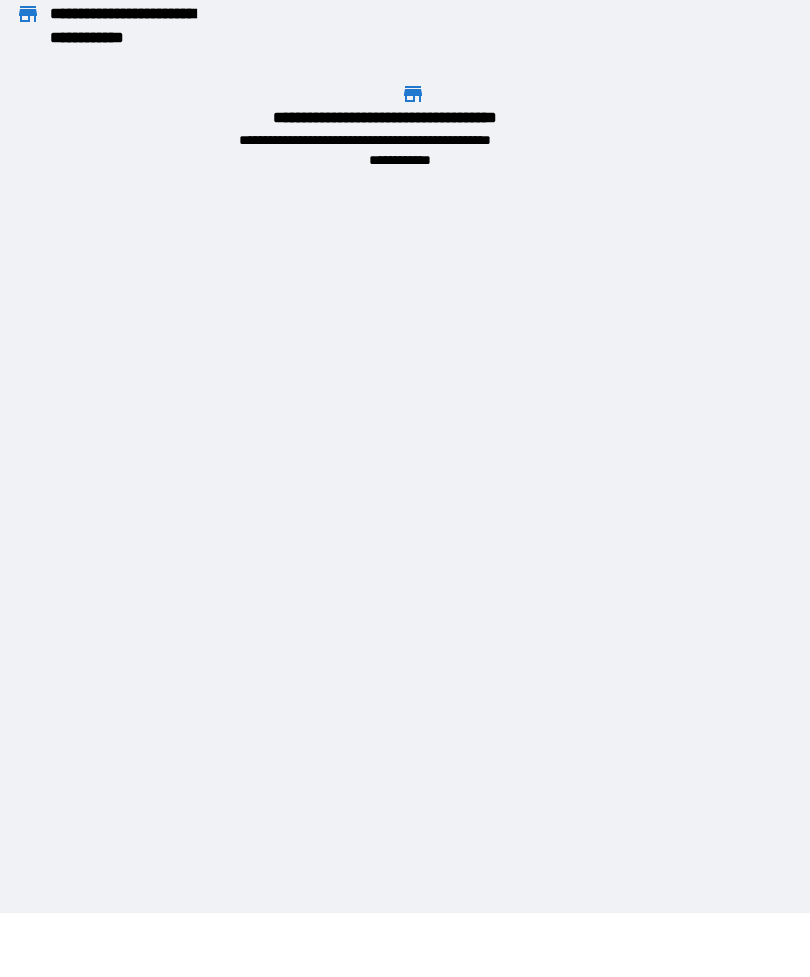 click on "**********" at bounding box center [130, 26] 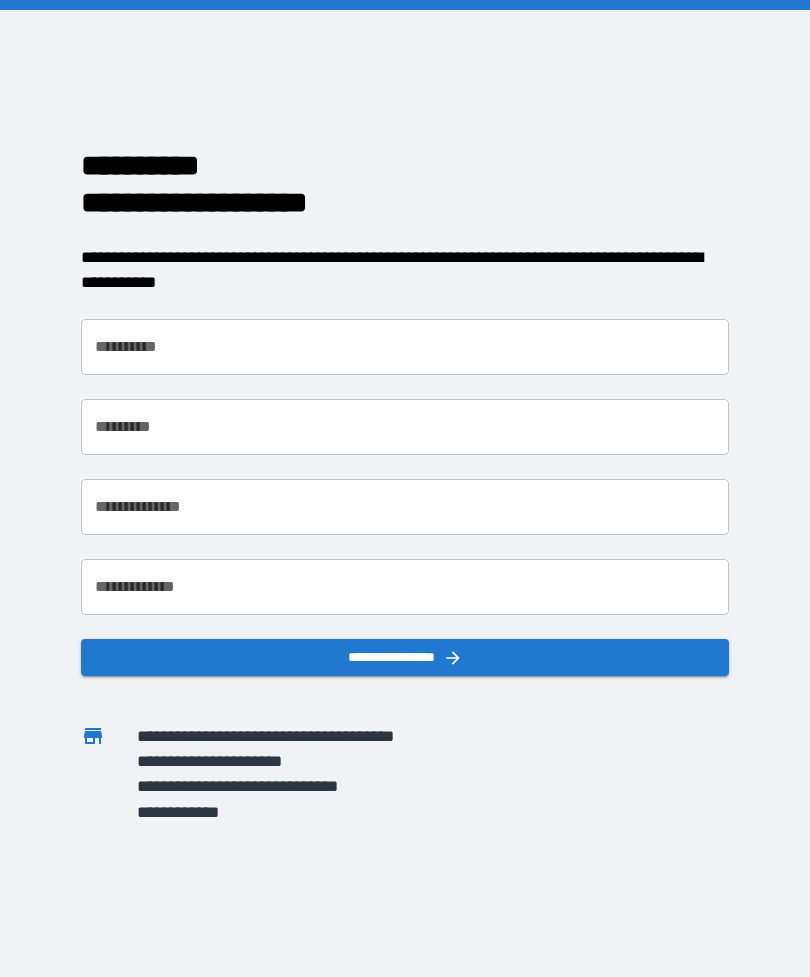 scroll, scrollTop: 0, scrollLeft: 0, axis: both 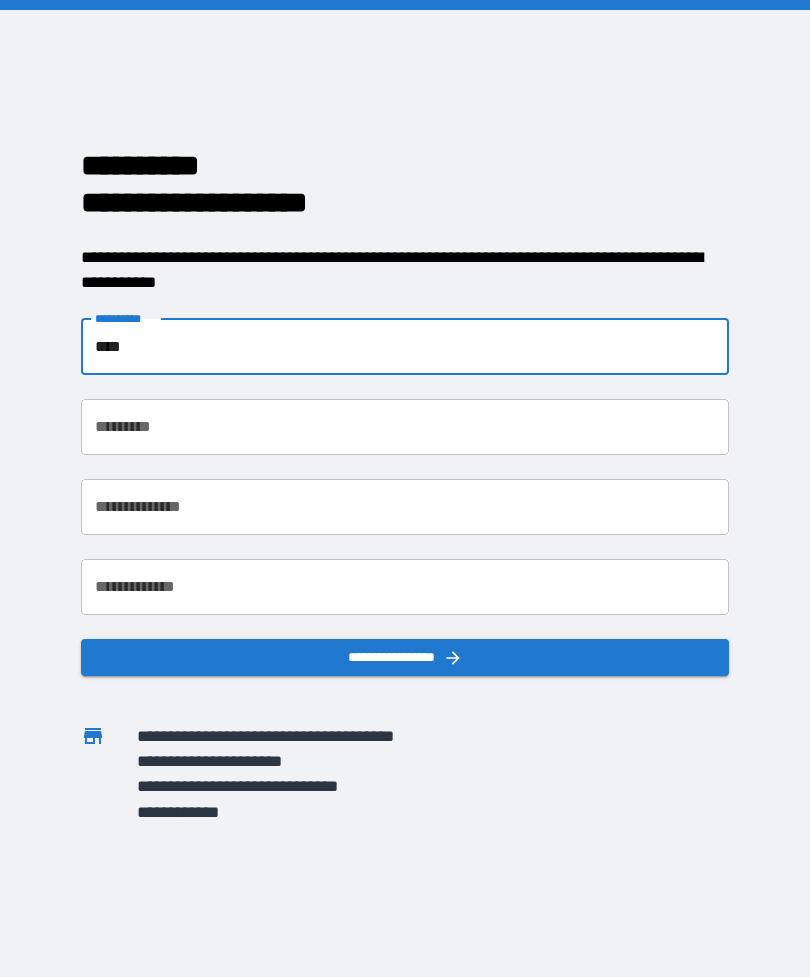 type on "****" 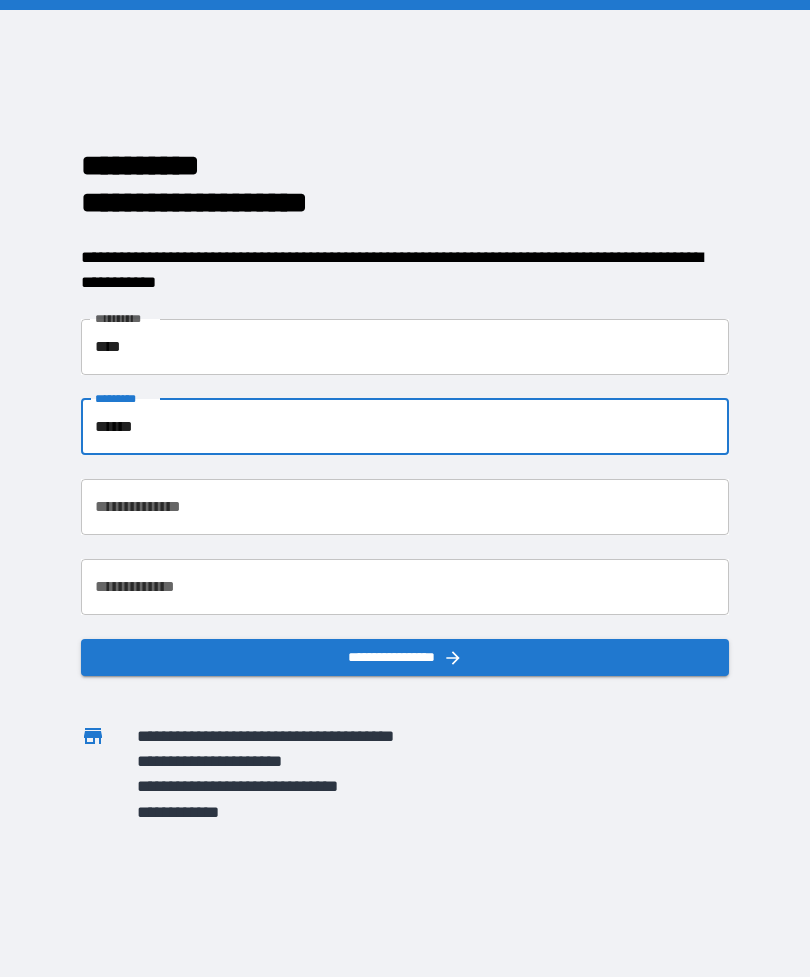 type on "******" 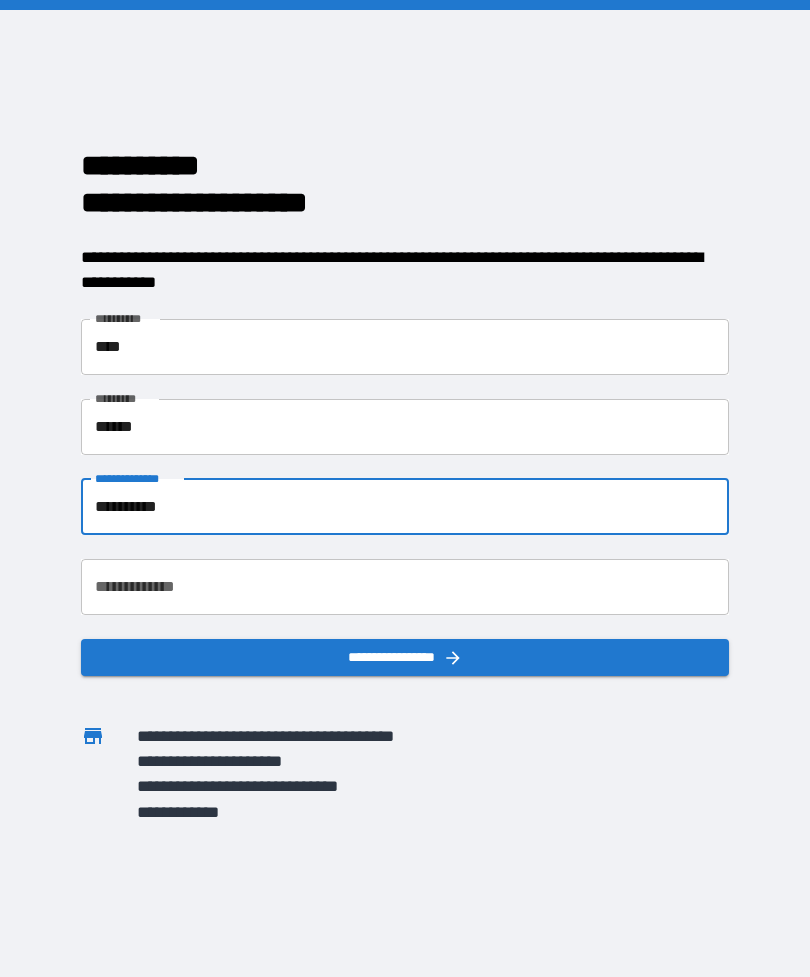type on "**********" 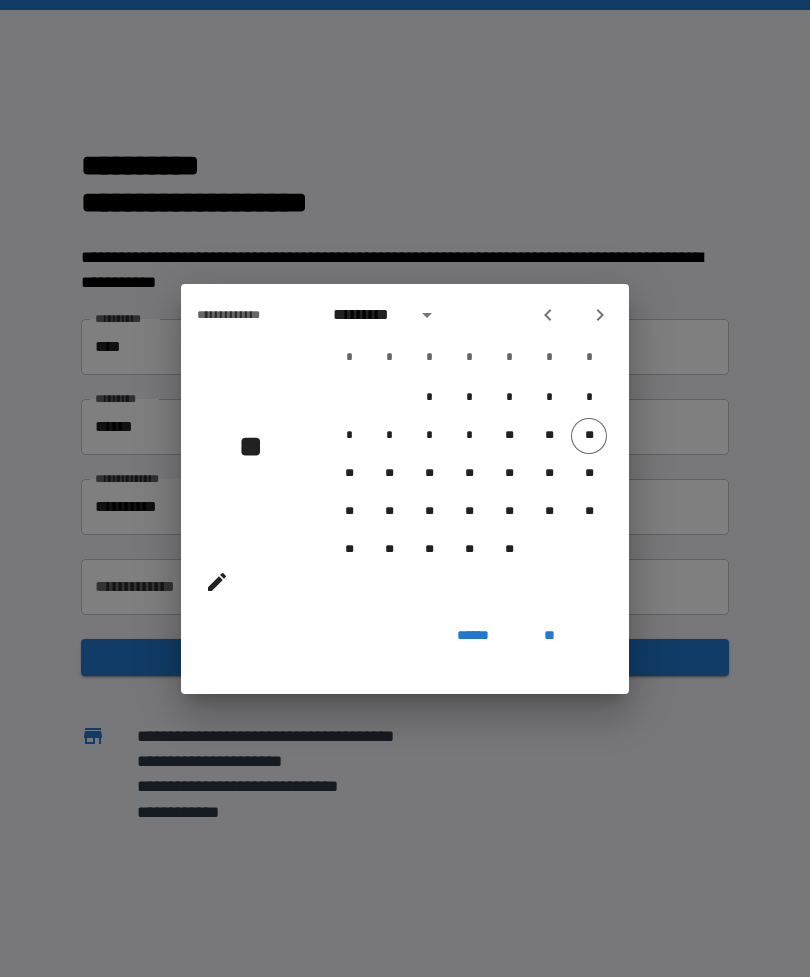 click on "*********" at bounding box center (368, 315) 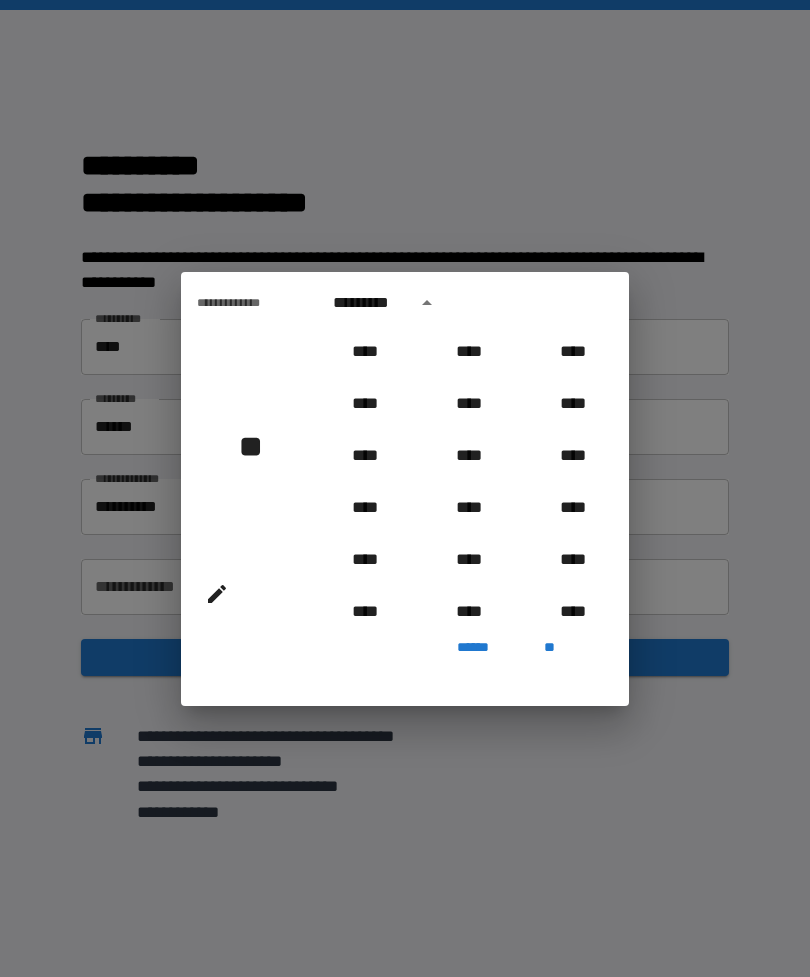 scroll, scrollTop: 2006, scrollLeft: 0, axis: vertical 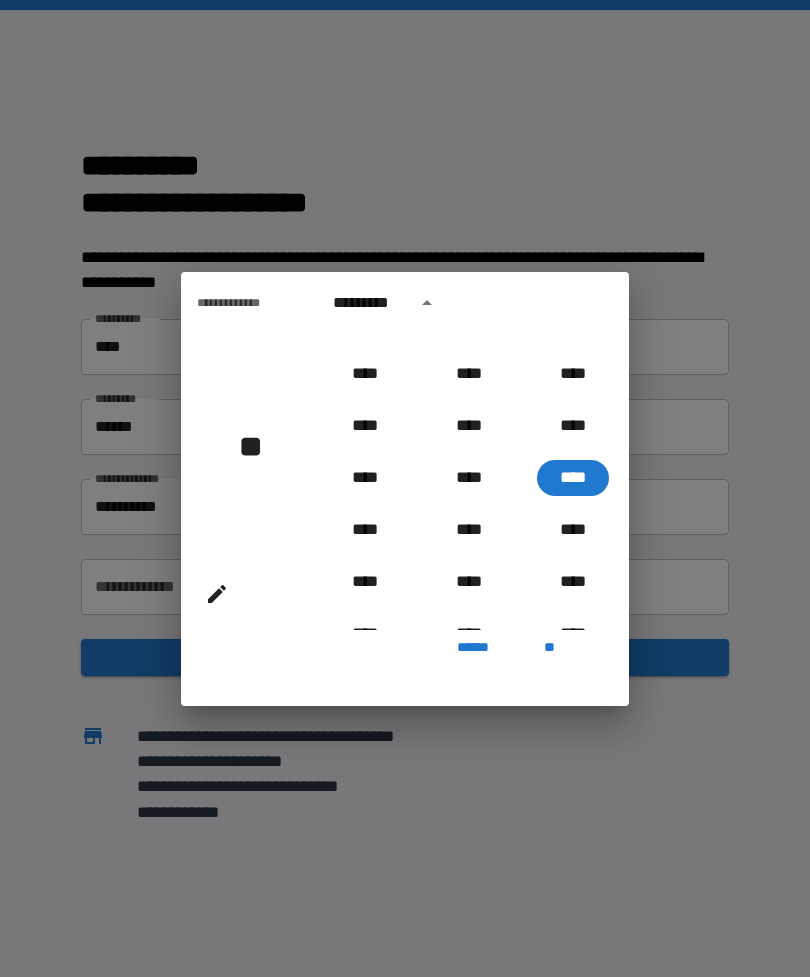 click on "*********" at bounding box center (388, 303) 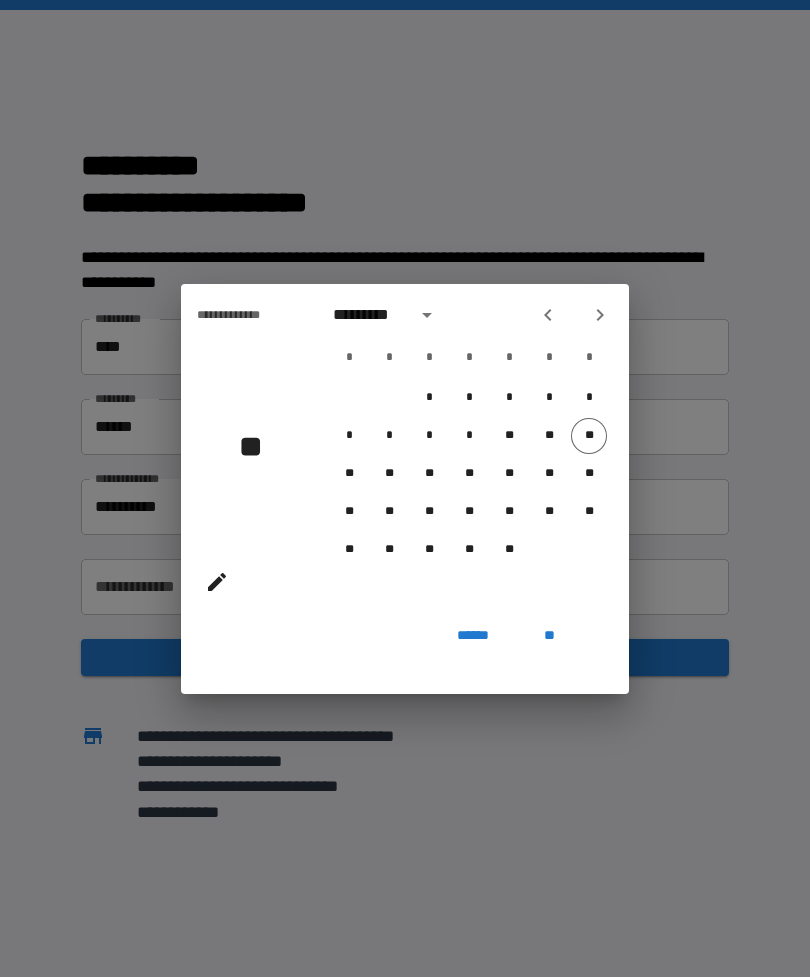 click 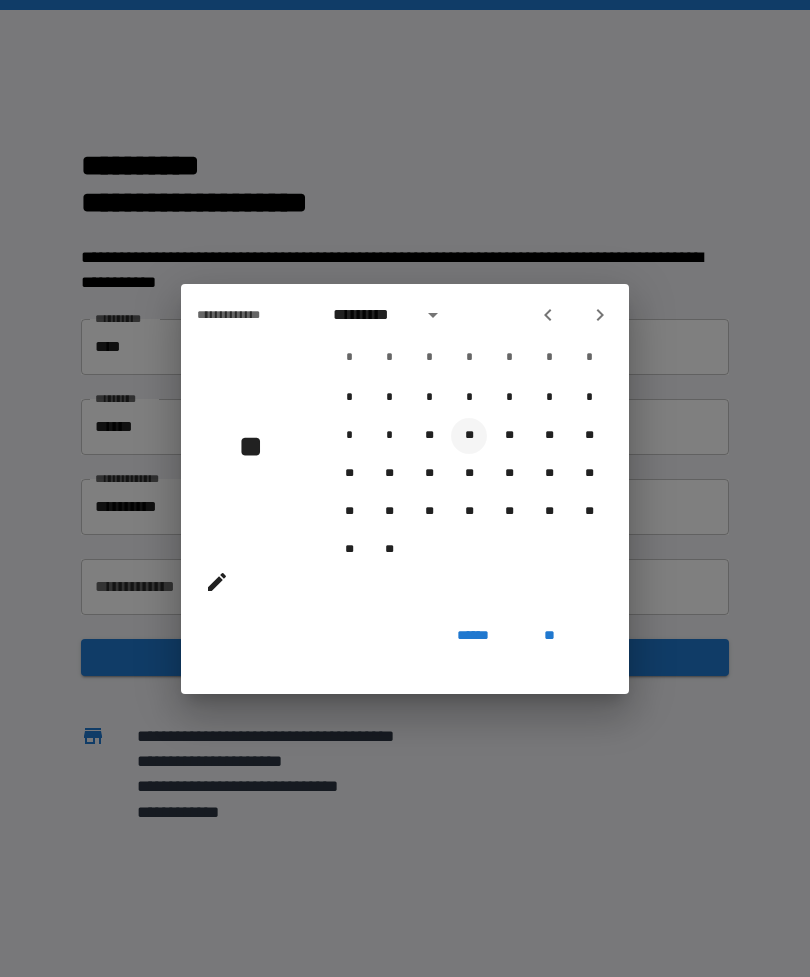 click on "**" at bounding box center (469, 436) 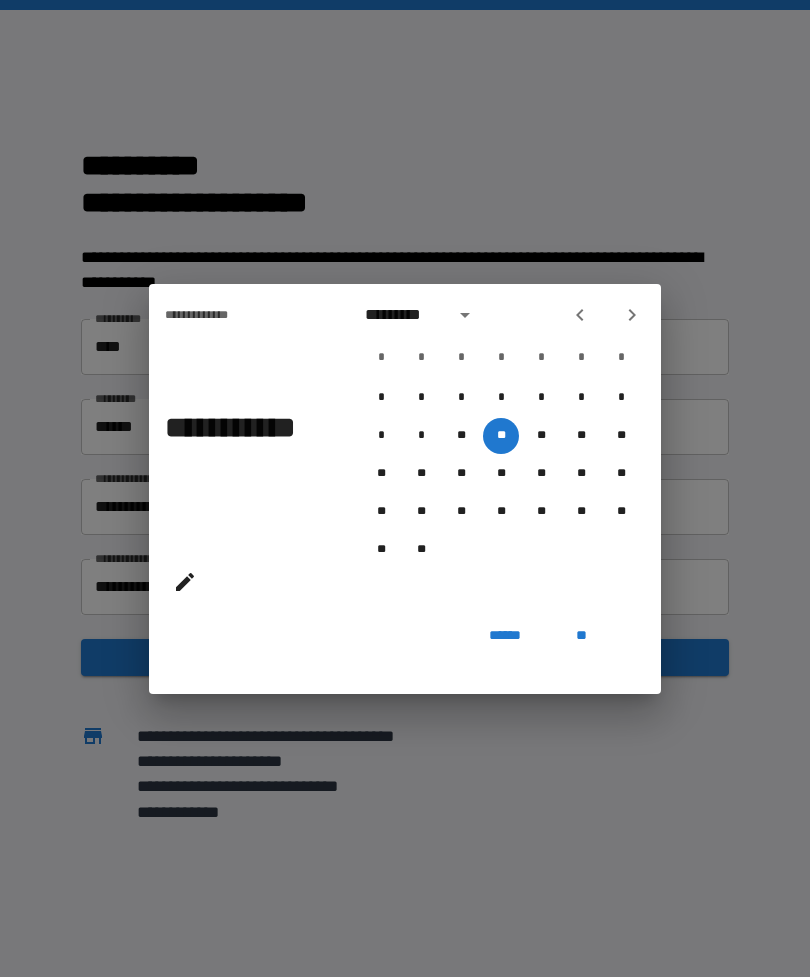 click 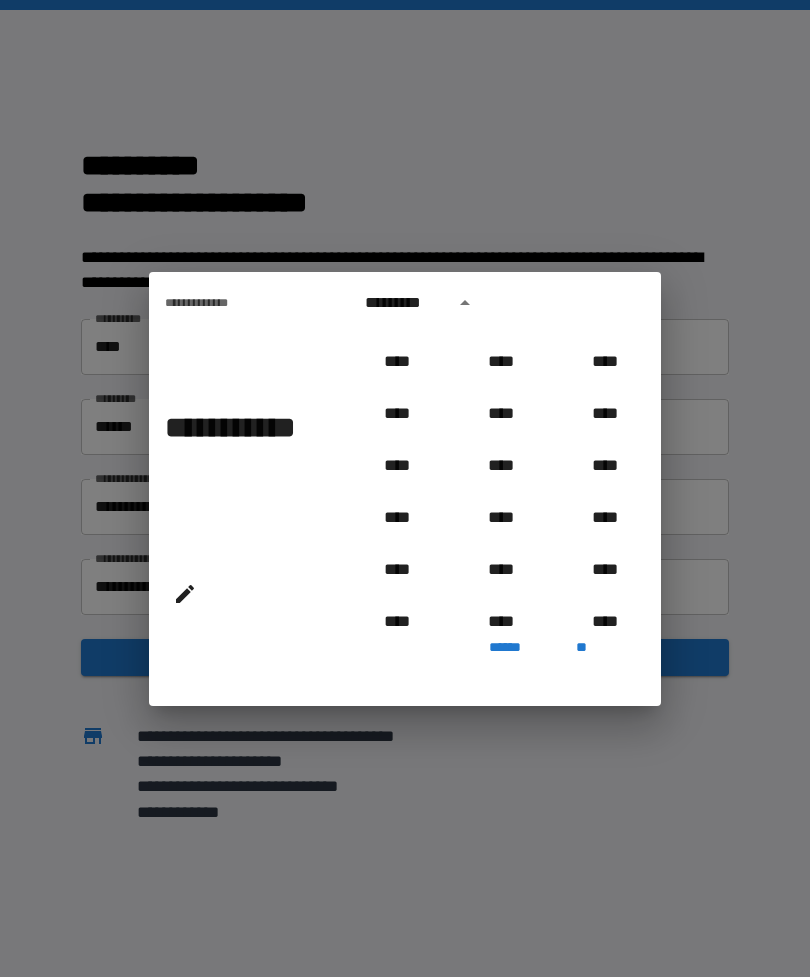 scroll, scrollTop: 1187, scrollLeft: 0, axis: vertical 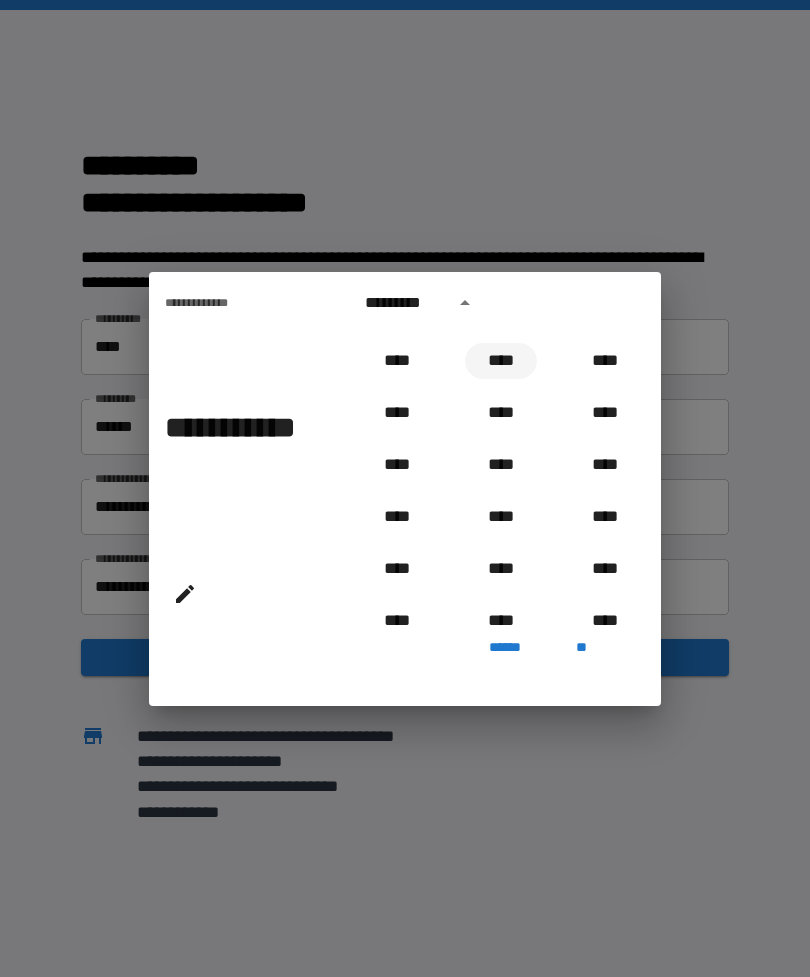 click on "****" at bounding box center [501, 361] 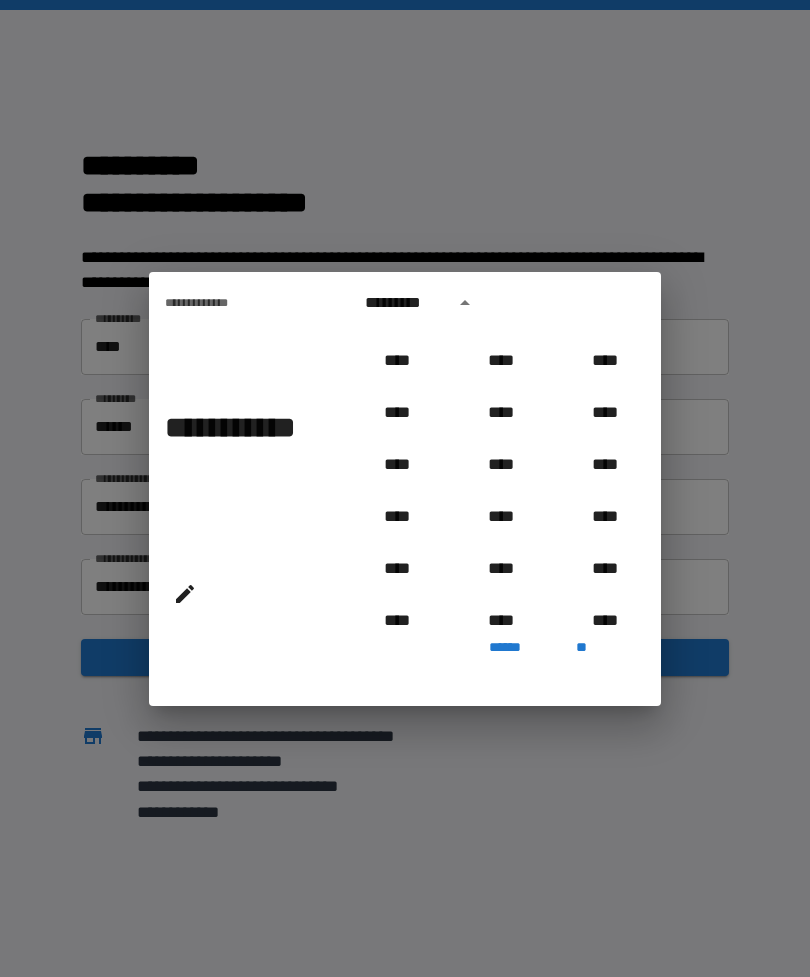 type on "**********" 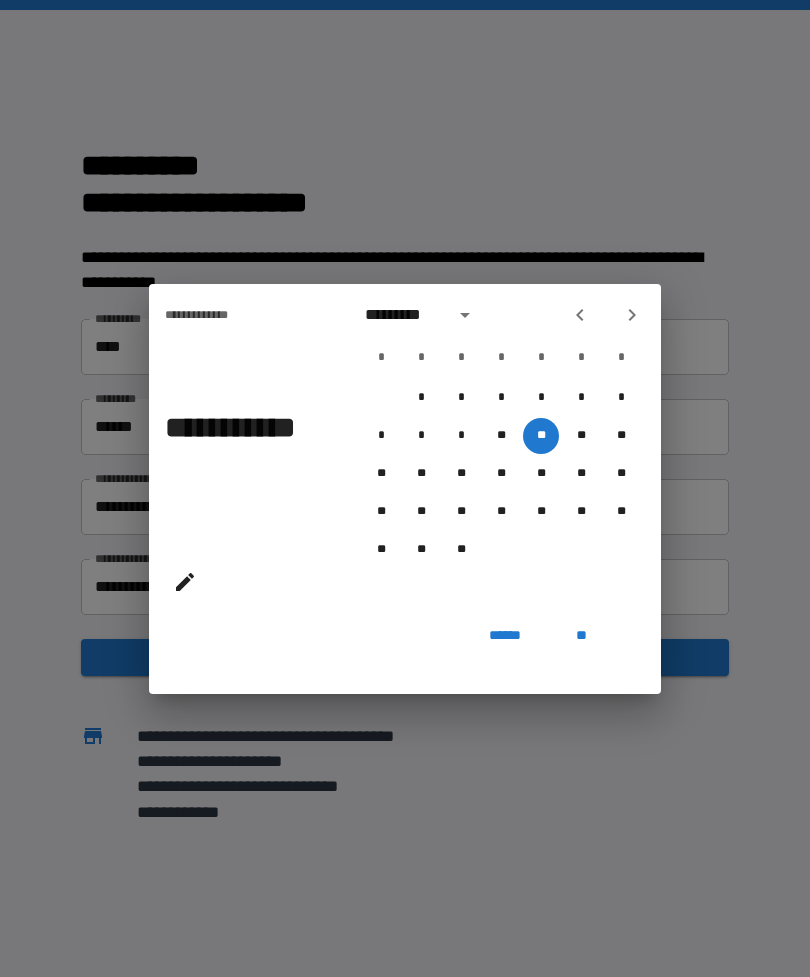 click on "**" at bounding box center [581, 636] 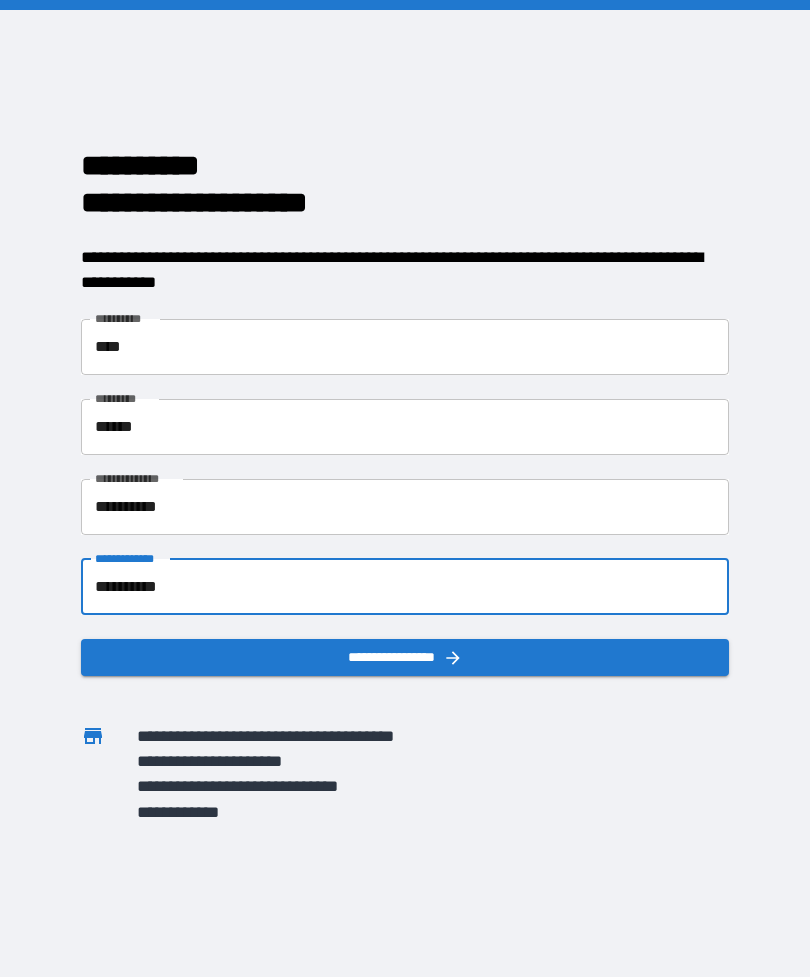 click on "**********" at bounding box center [405, 657] 